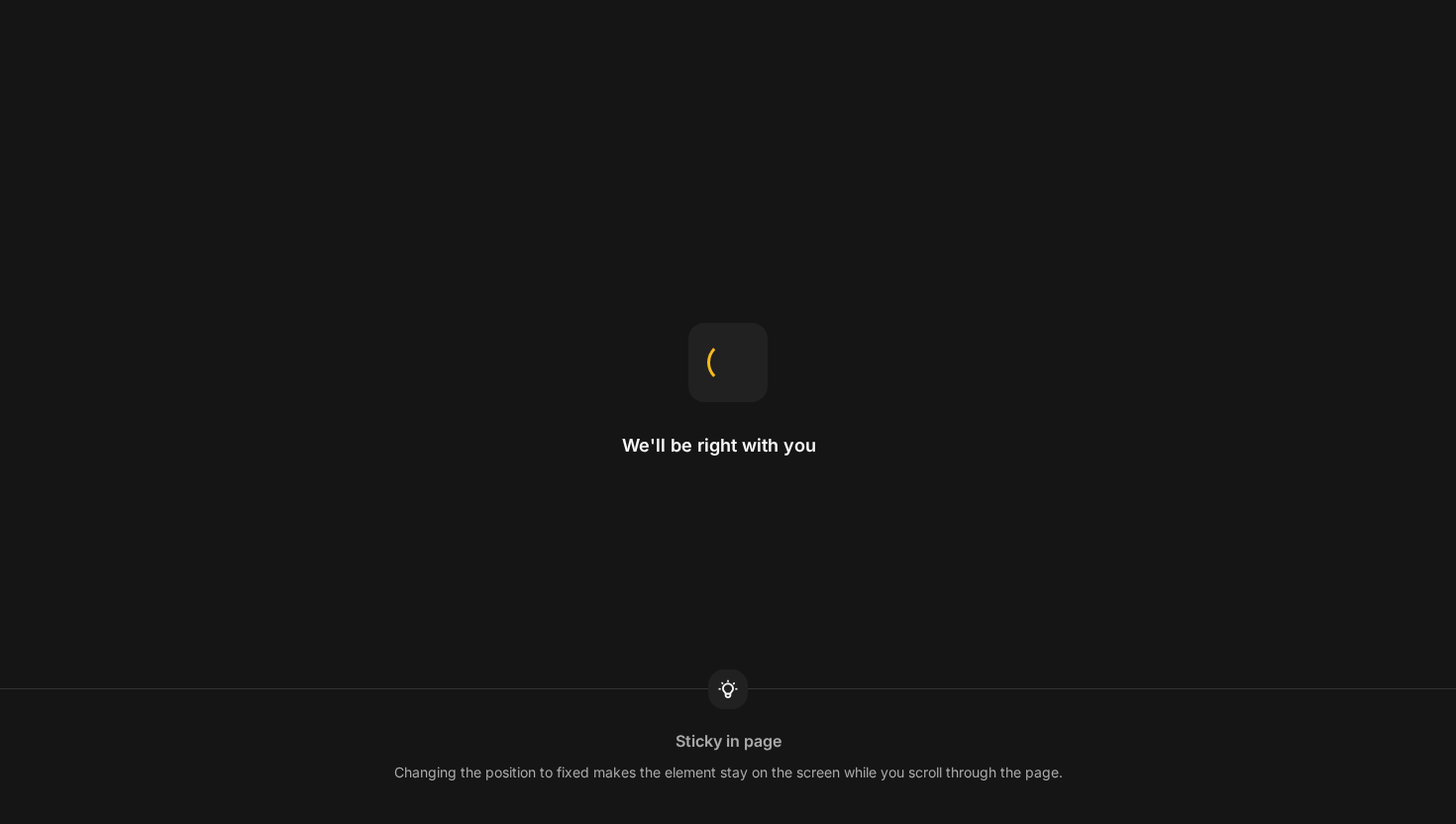 scroll, scrollTop: 0, scrollLeft: 0, axis: both 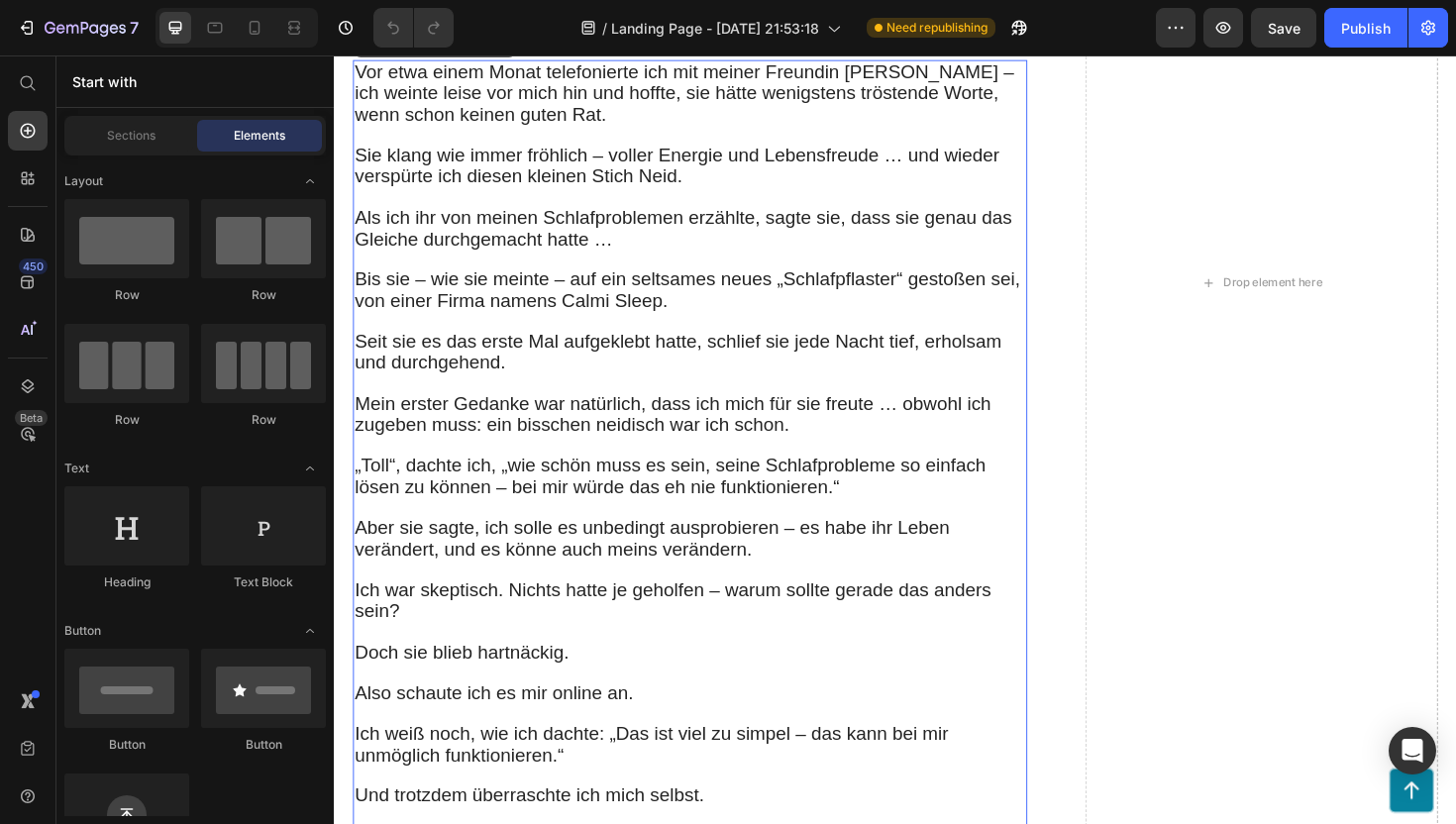 click on "Bis sie – wie sie meinte – auf ein seltsames neues „Schlafpflaster“ gestoßen sei, von einer Firma namens Calmi Sleep." at bounding box center [707, 303] 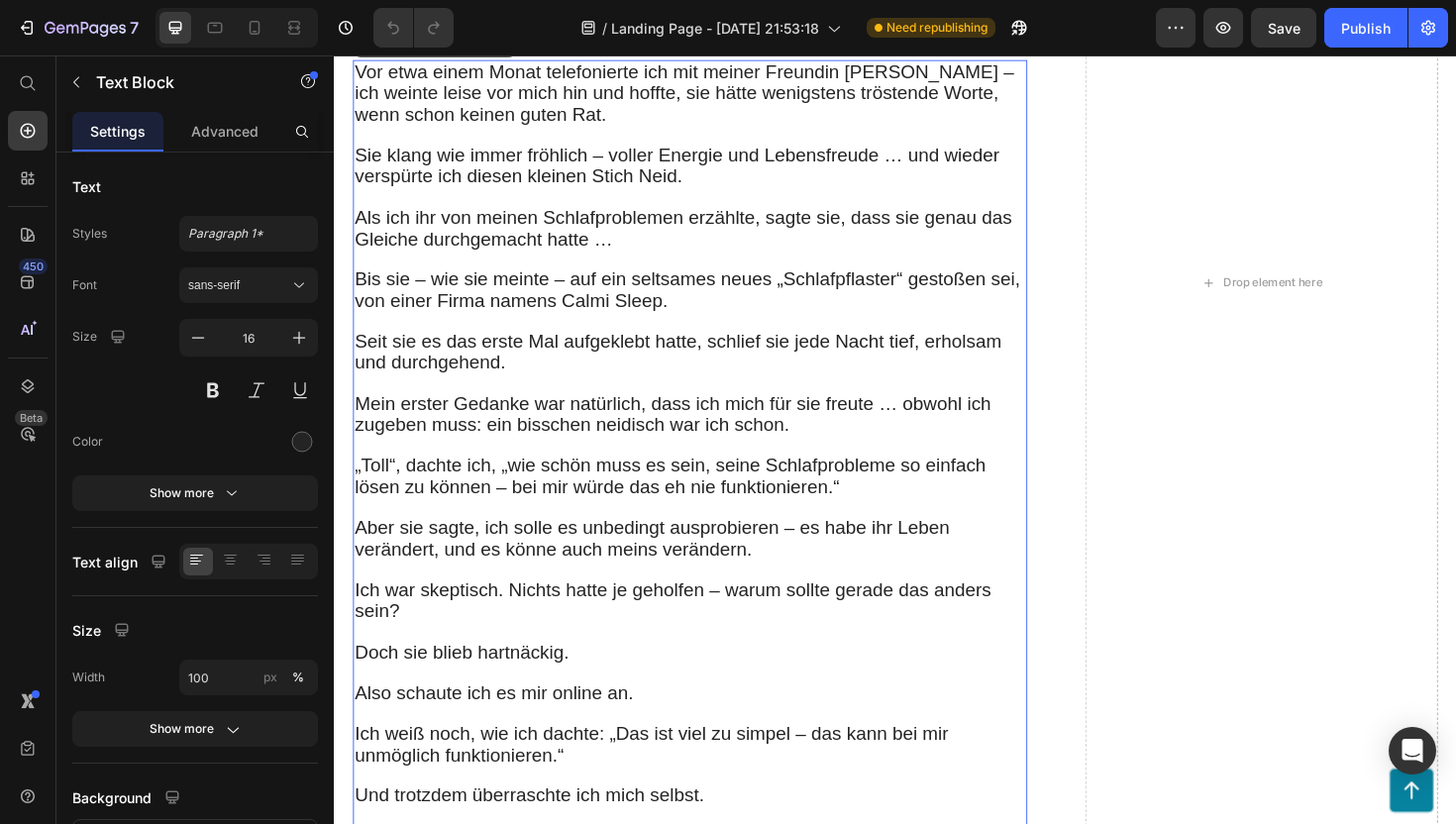 click on "Bis sie – wie sie meinte – auf ein seltsames neues „Schlafpflaster“ gestoßen sei, von einer Firma namens Calmi Sleep." at bounding box center [707, 303] 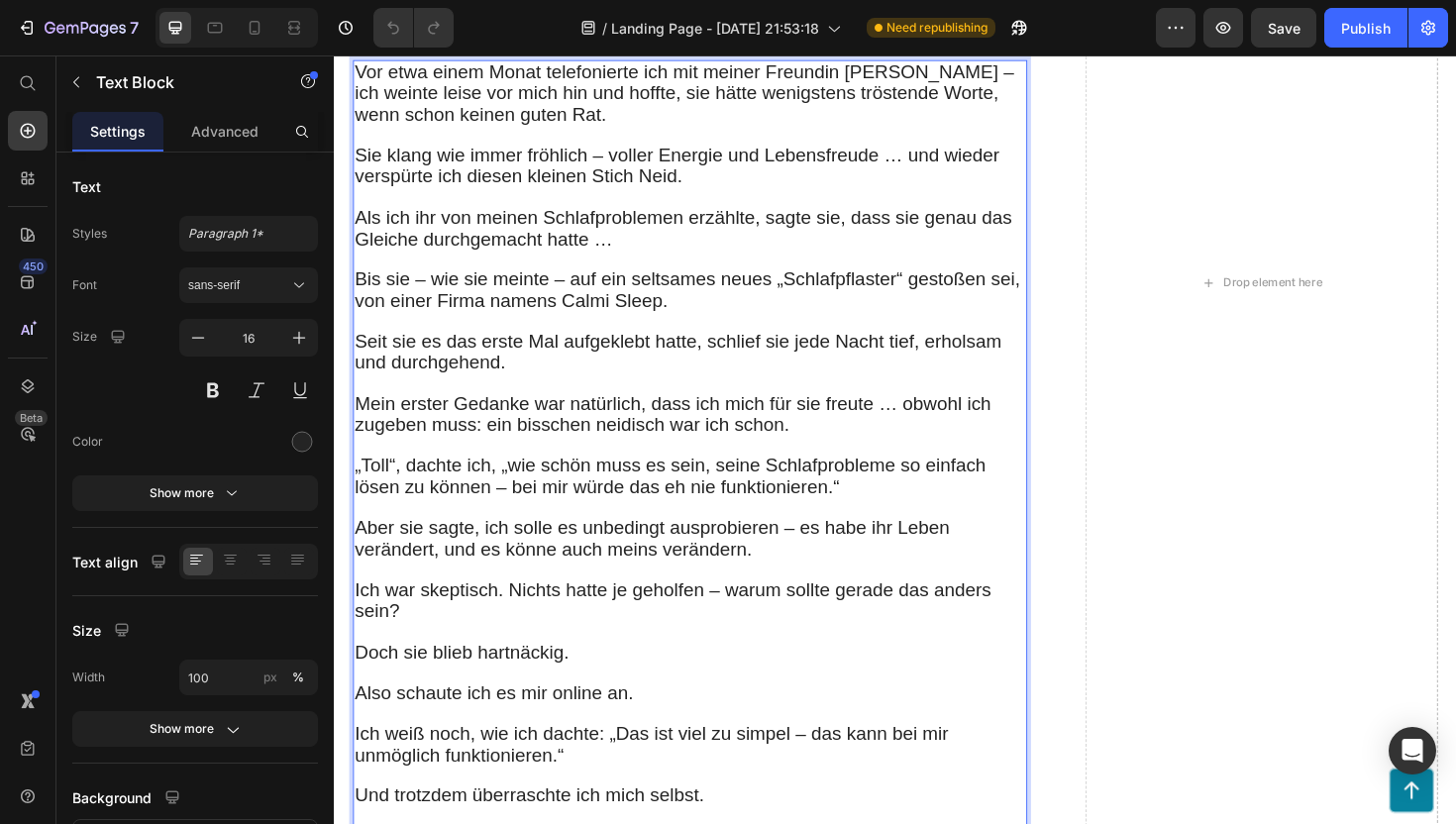 click on "Bis sie – wie sie meinte – auf ein seltsames neues „Schlafpflaster“ gestoßen sei, von einer Firma namens Calmi Sleep." at bounding box center [707, 303] 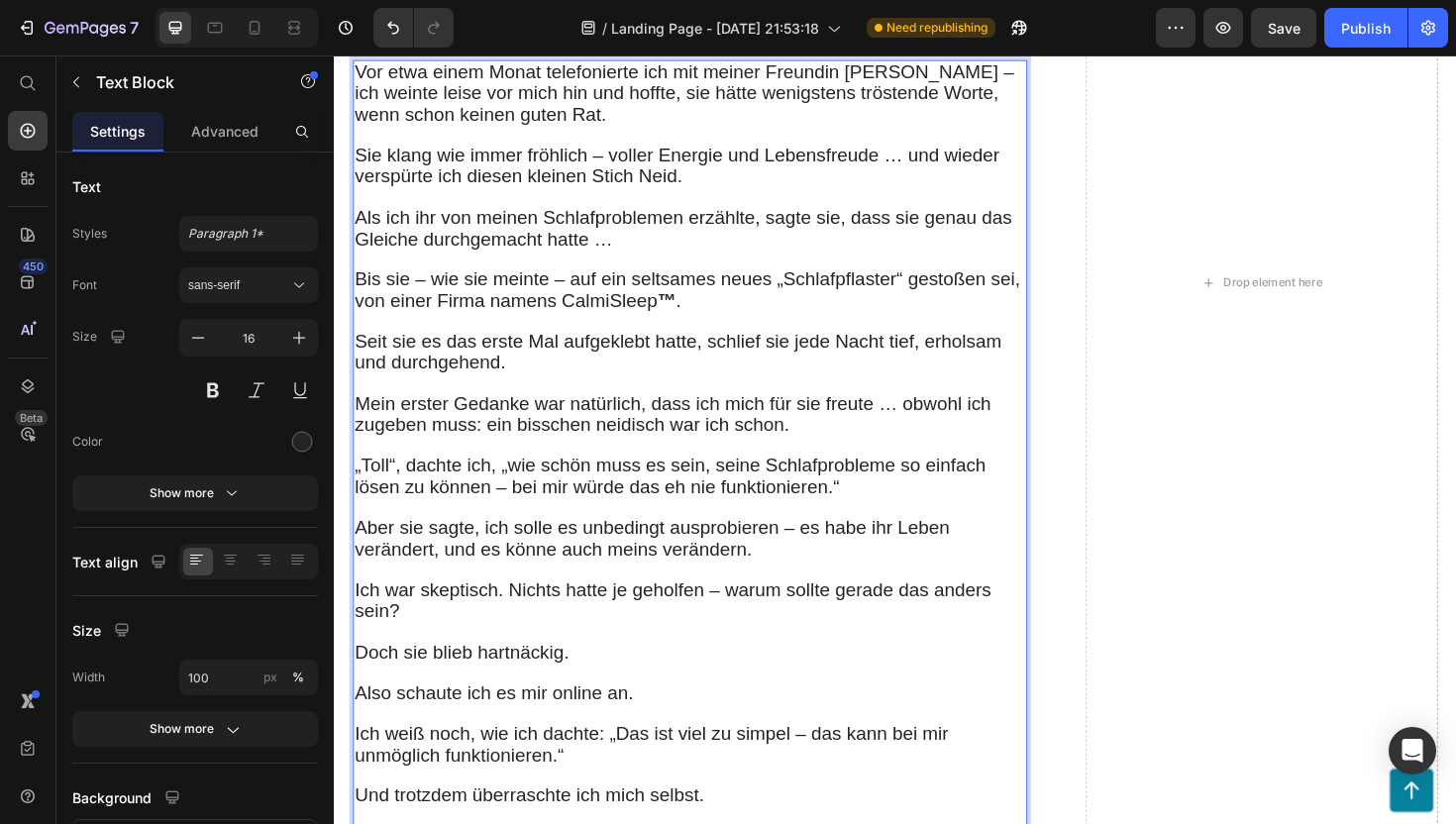 click on "™" at bounding box center (685, 315) 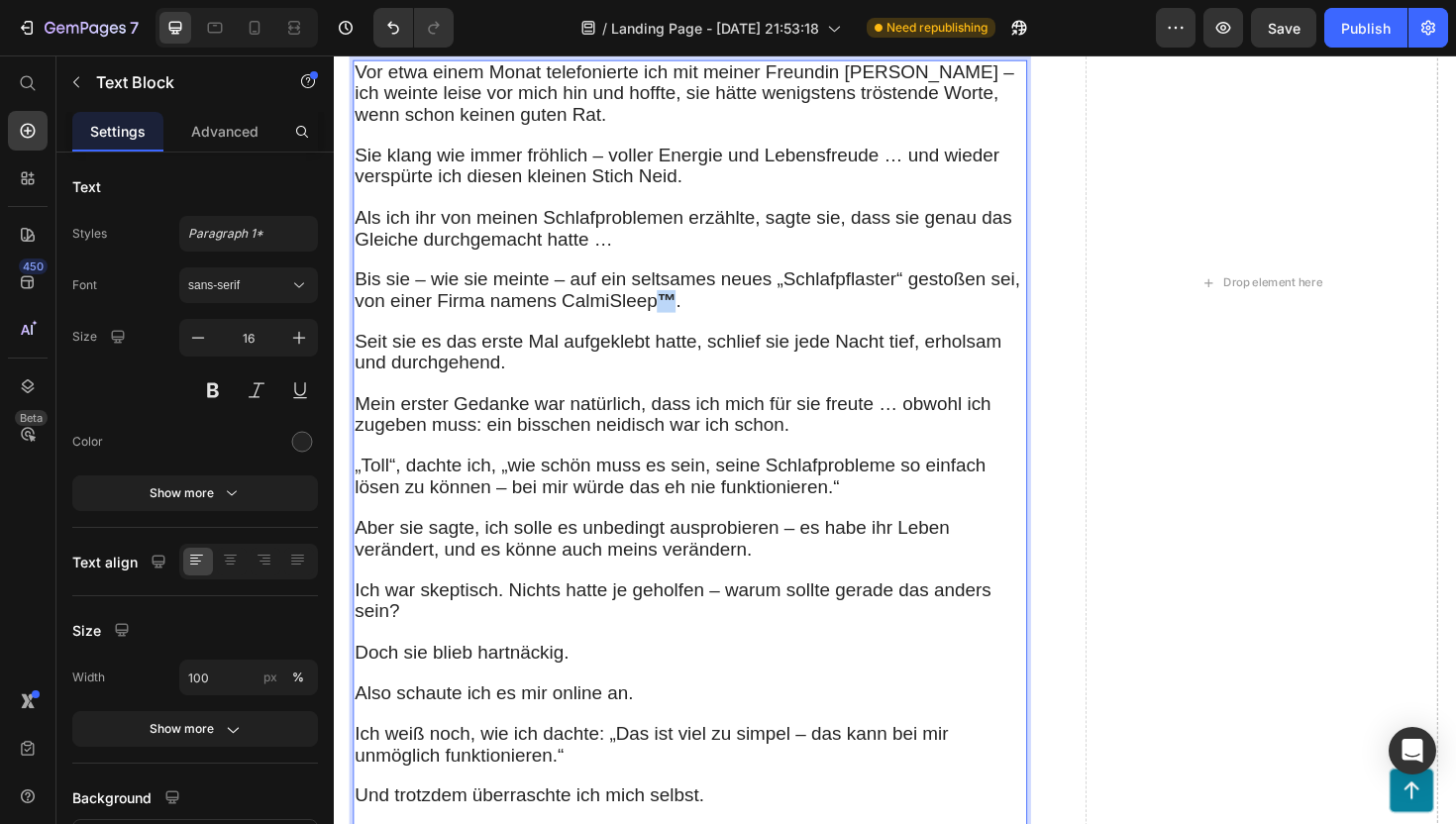 click on "™" at bounding box center [685, 315] 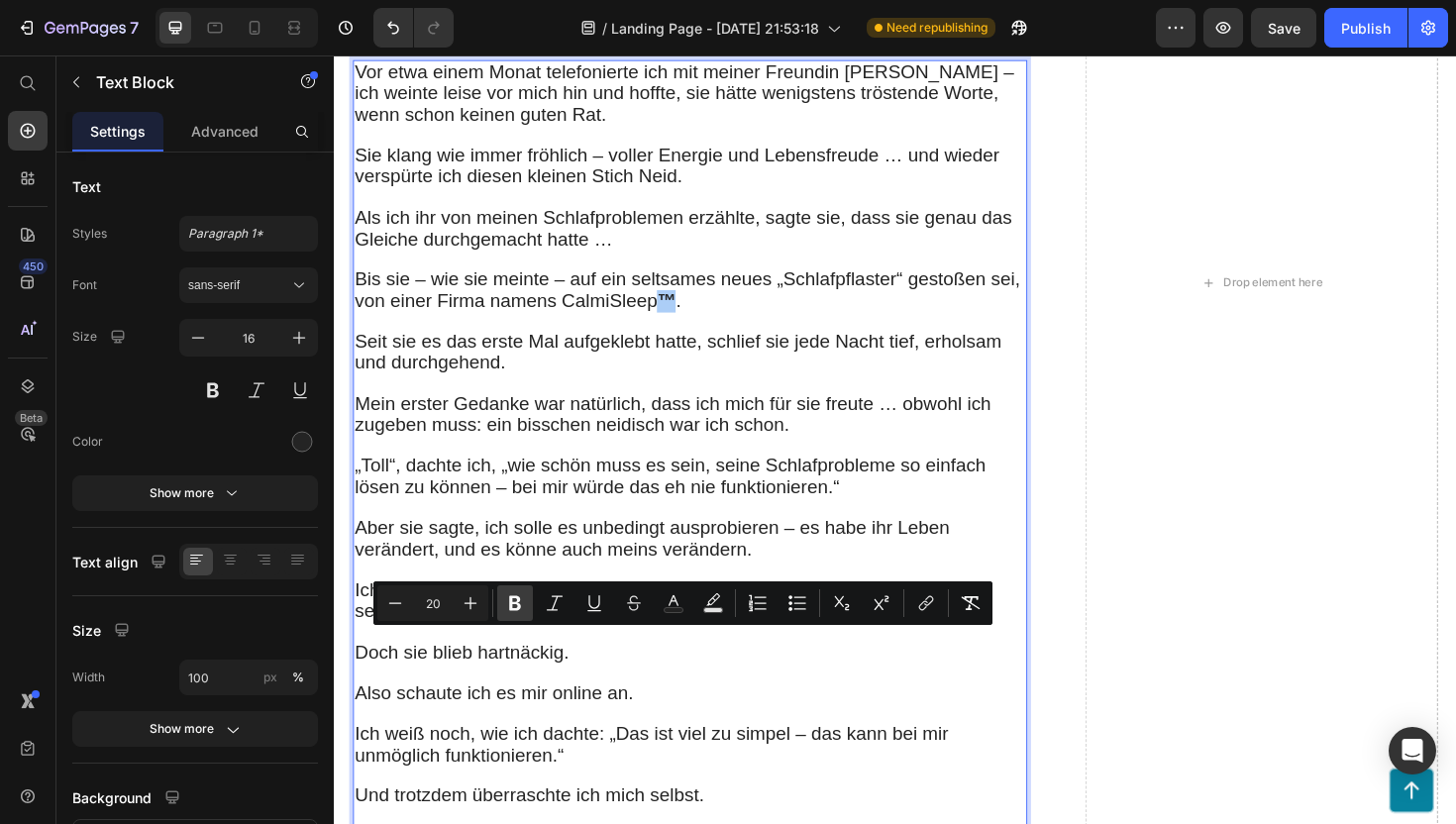 click 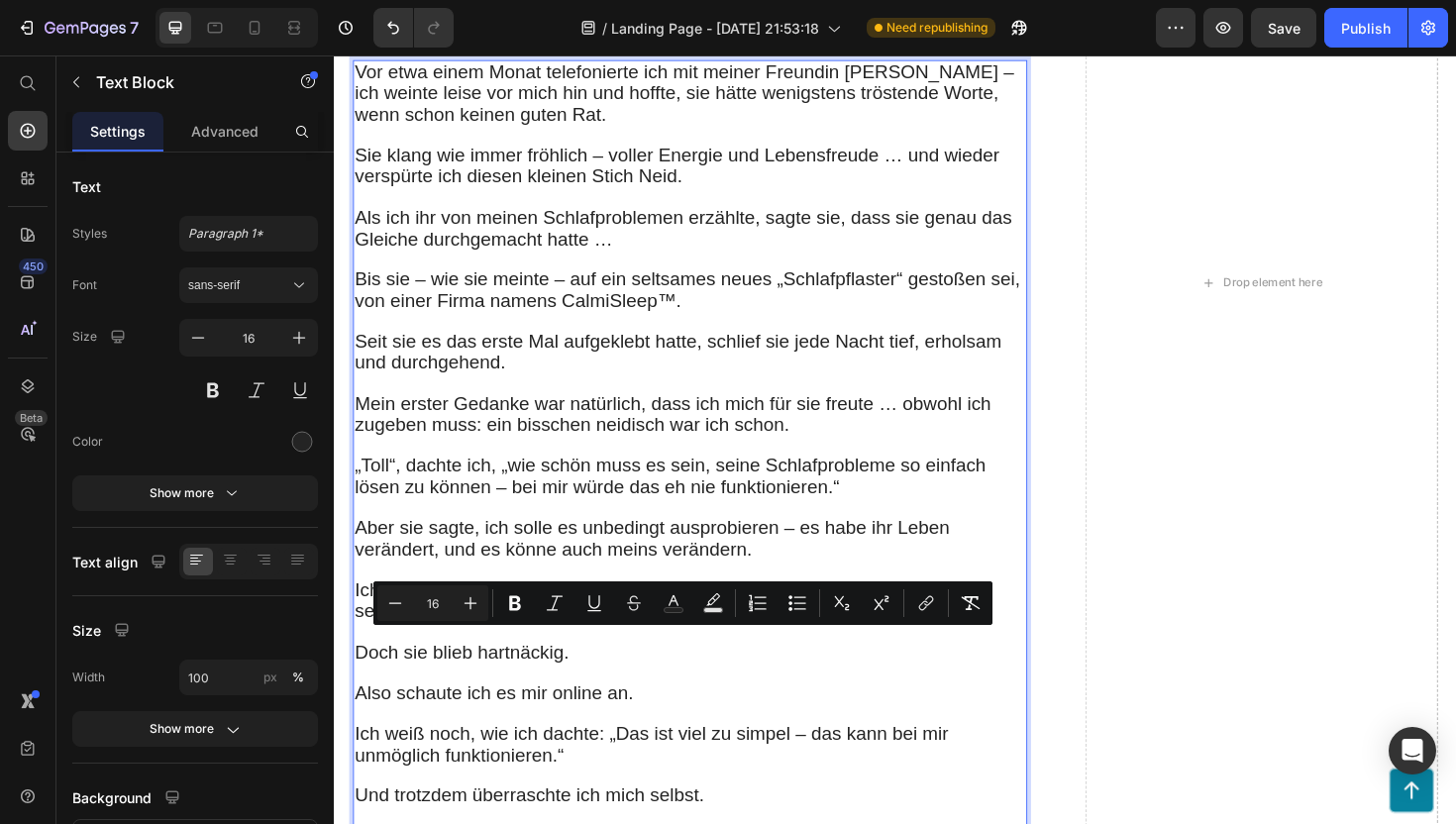 click at bounding box center (710, 338) 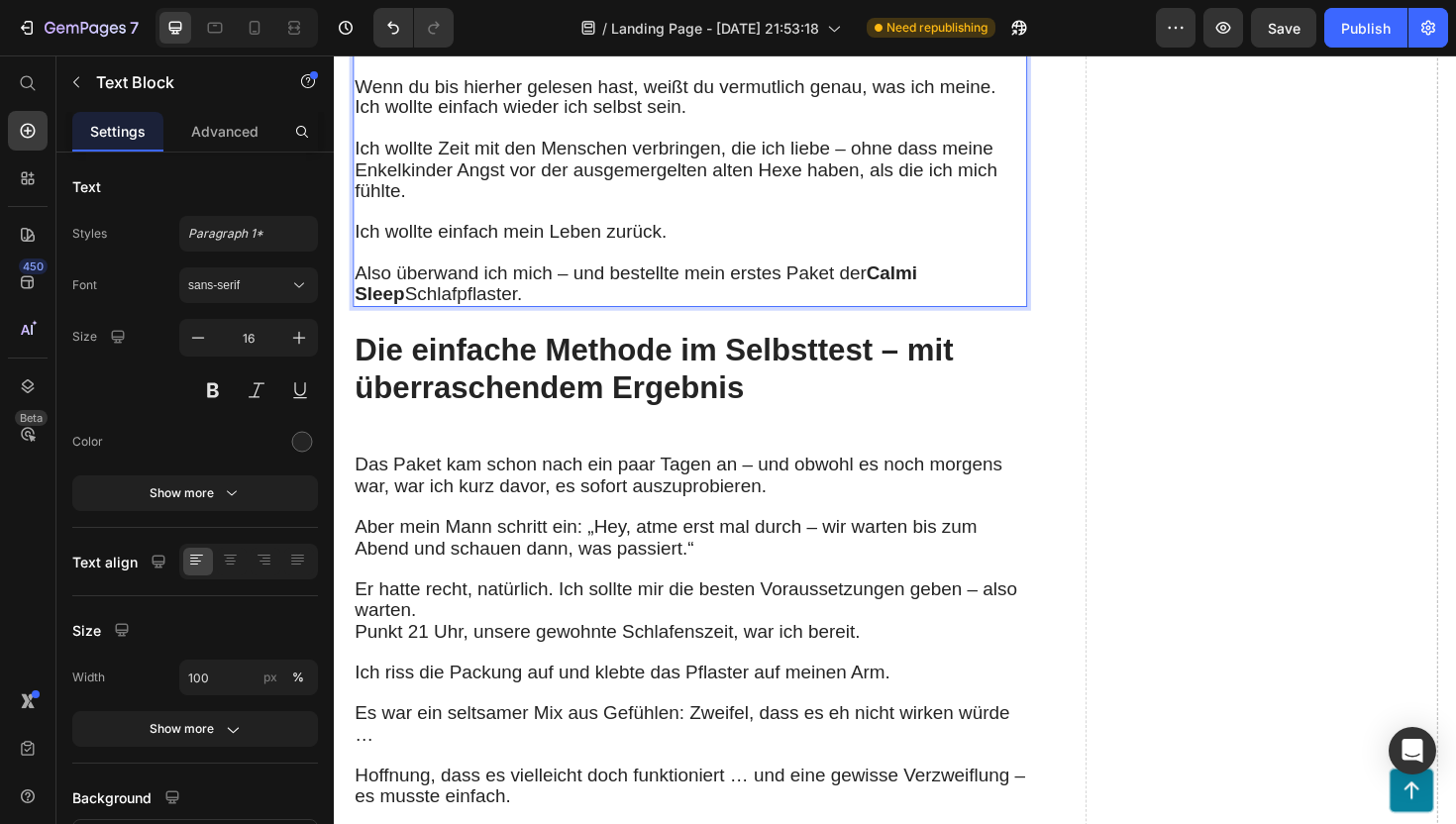 scroll, scrollTop: 3736, scrollLeft: 0, axis: vertical 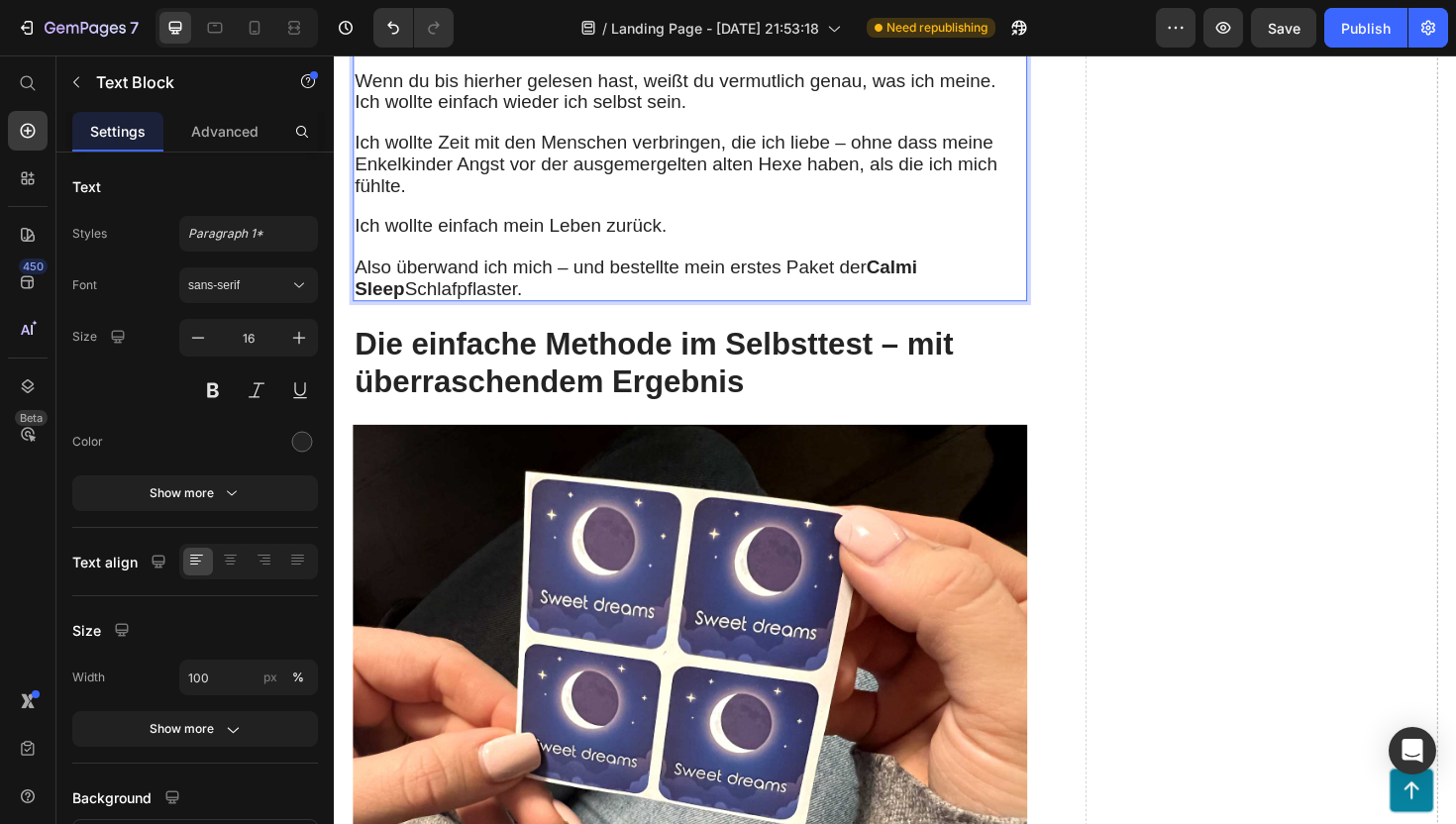 click on "Calmi Sleep" at bounding box center (653, 290) 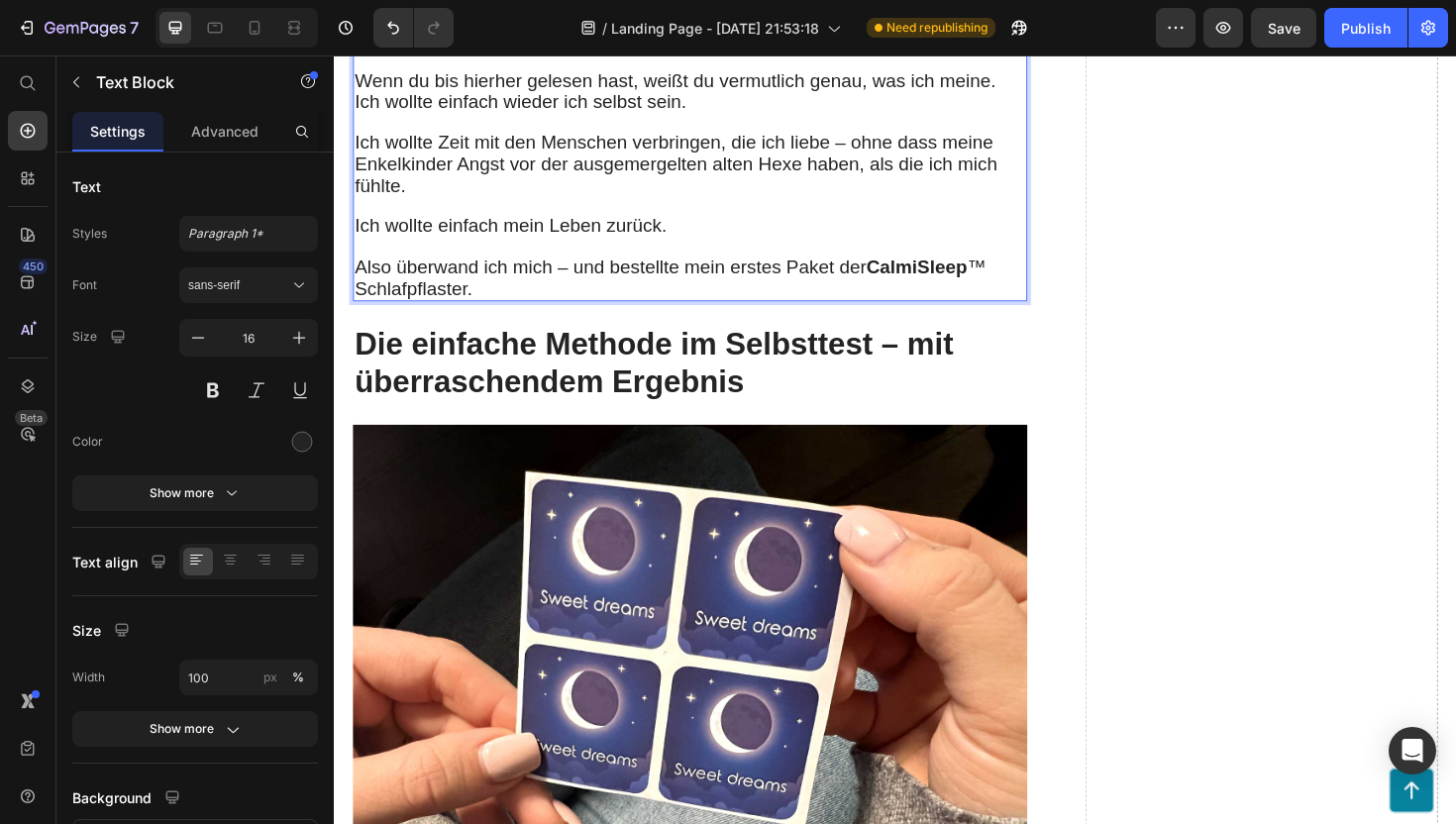 click on "Also überwand ich mich – und bestellte mein erstes Paket der  CalmiSleep ™ Schlafpflaster." at bounding box center [689, 290] 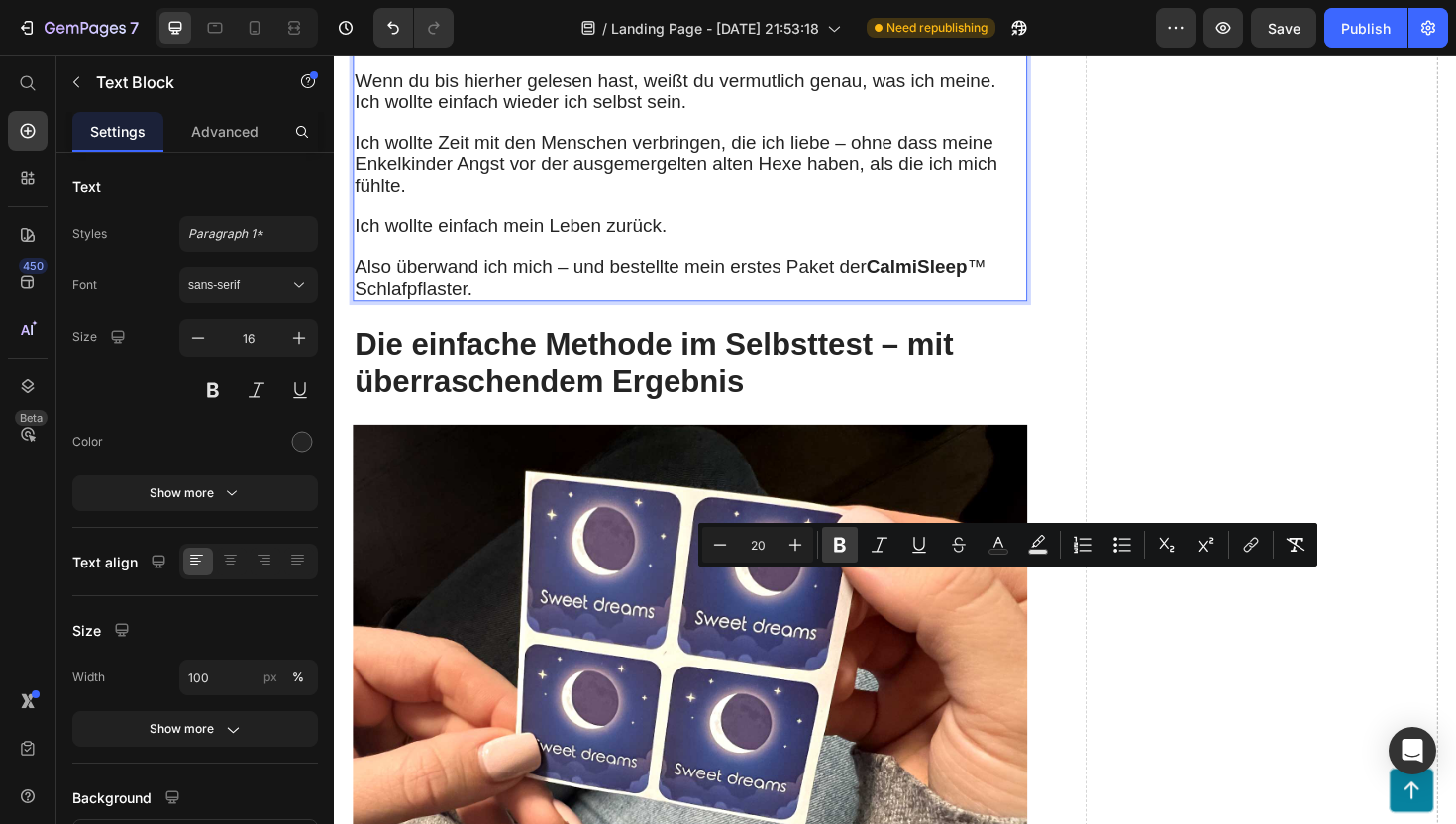 click 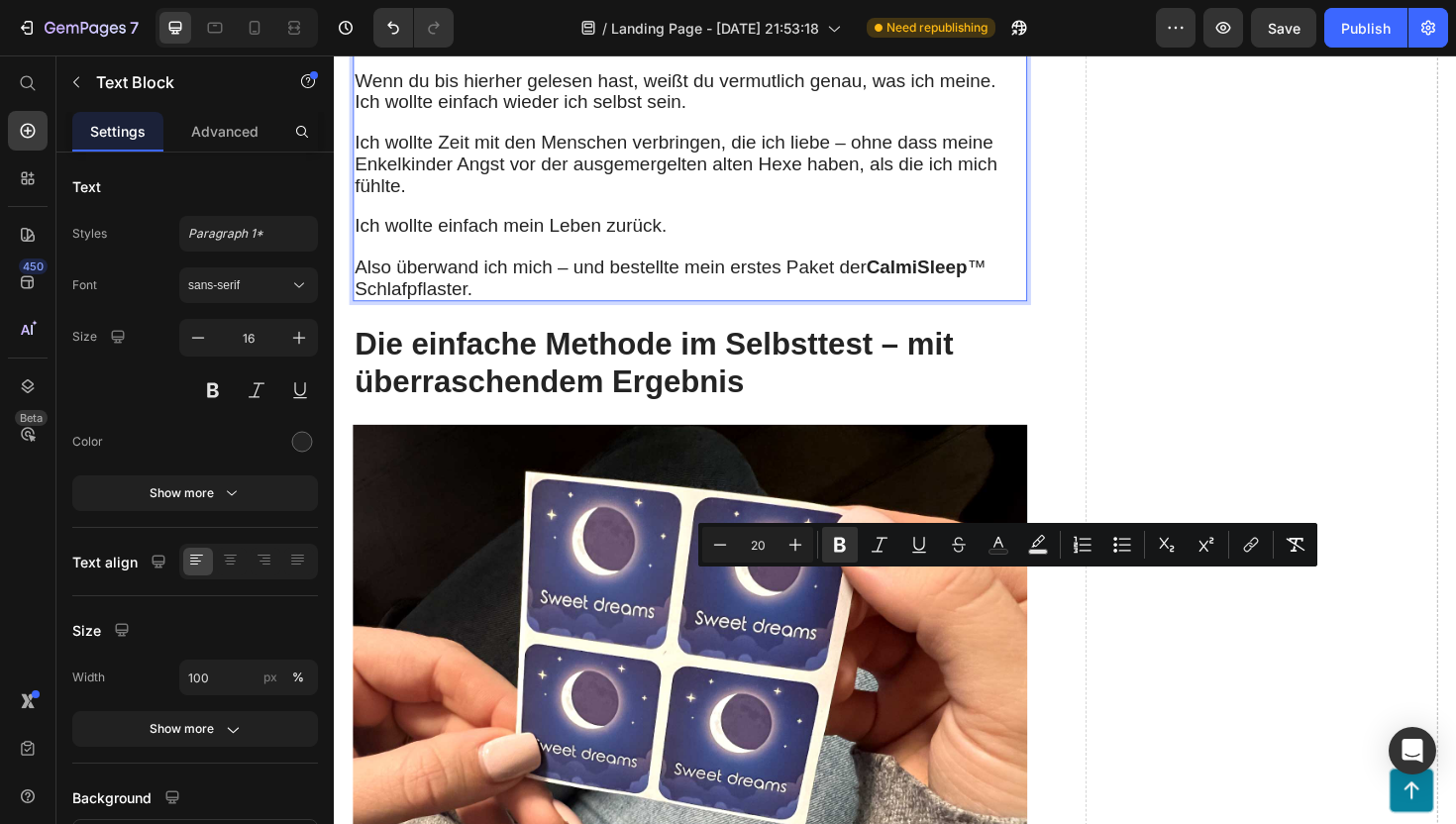click on "Also überwand ich mich – und bestellte mein erstes Paket der  CalmiSleep ™   Schlafpflaster." at bounding box center (689, 290) 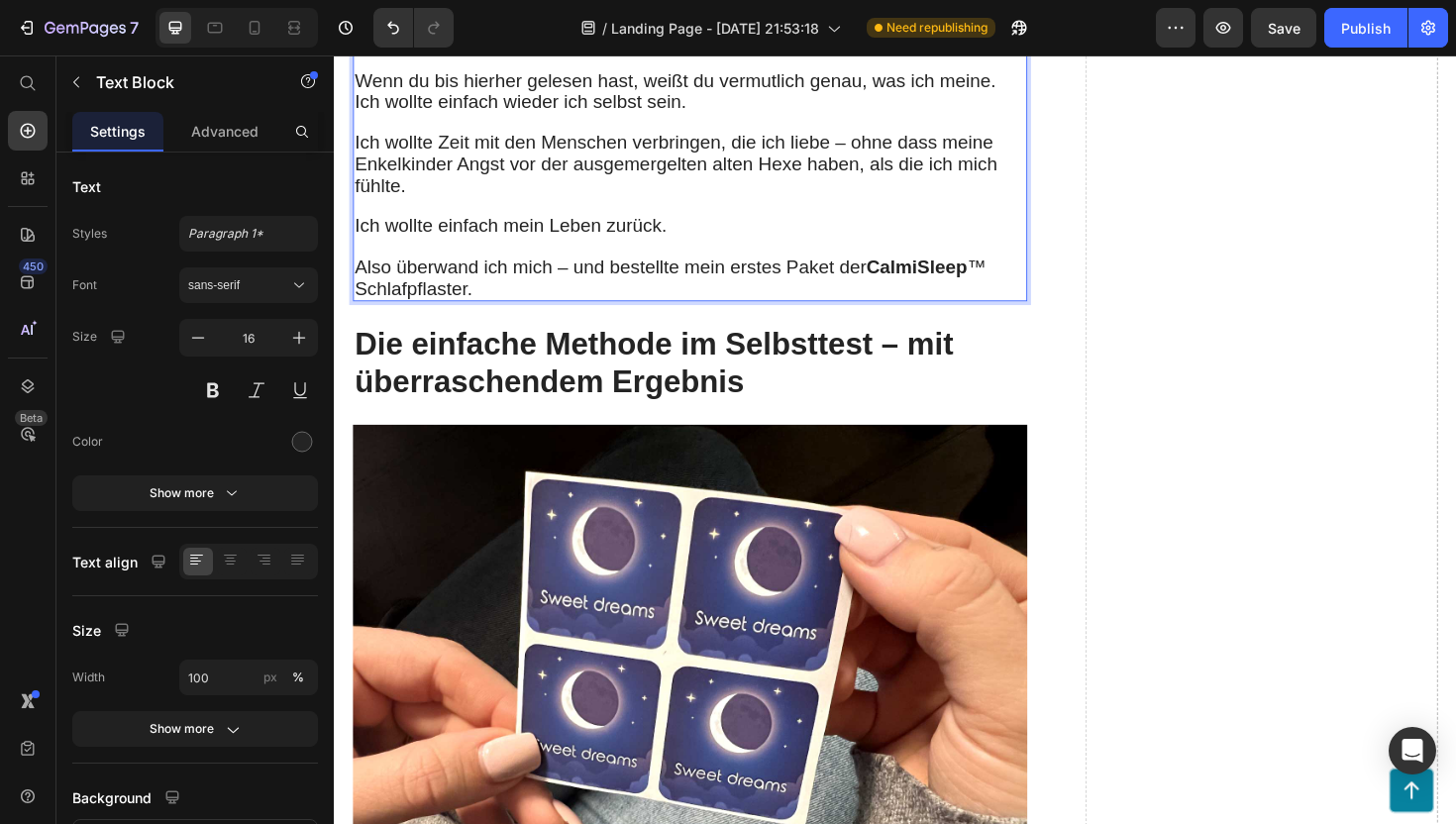 click on "Also überwand ich mich – und bestellte mein erstes Paket der  CalmiSleep ™   Schlafpflaster." at bounding box center [689, 290] 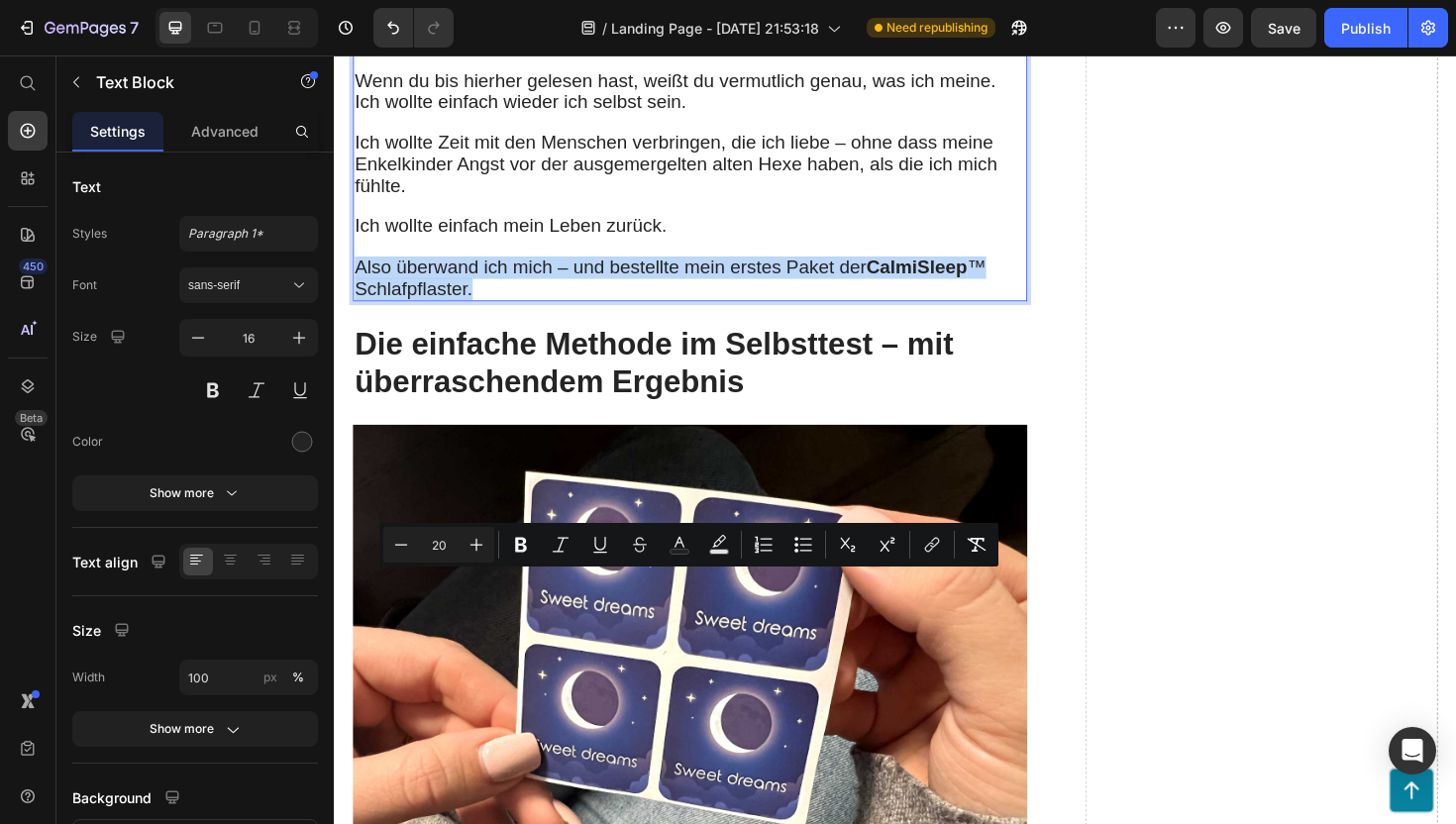 click on "Also überwand ich mich – und bestellte mein erstes Paket der  CalmiSleep ™   Schlafpflaster." at bounding box center (689, 290) 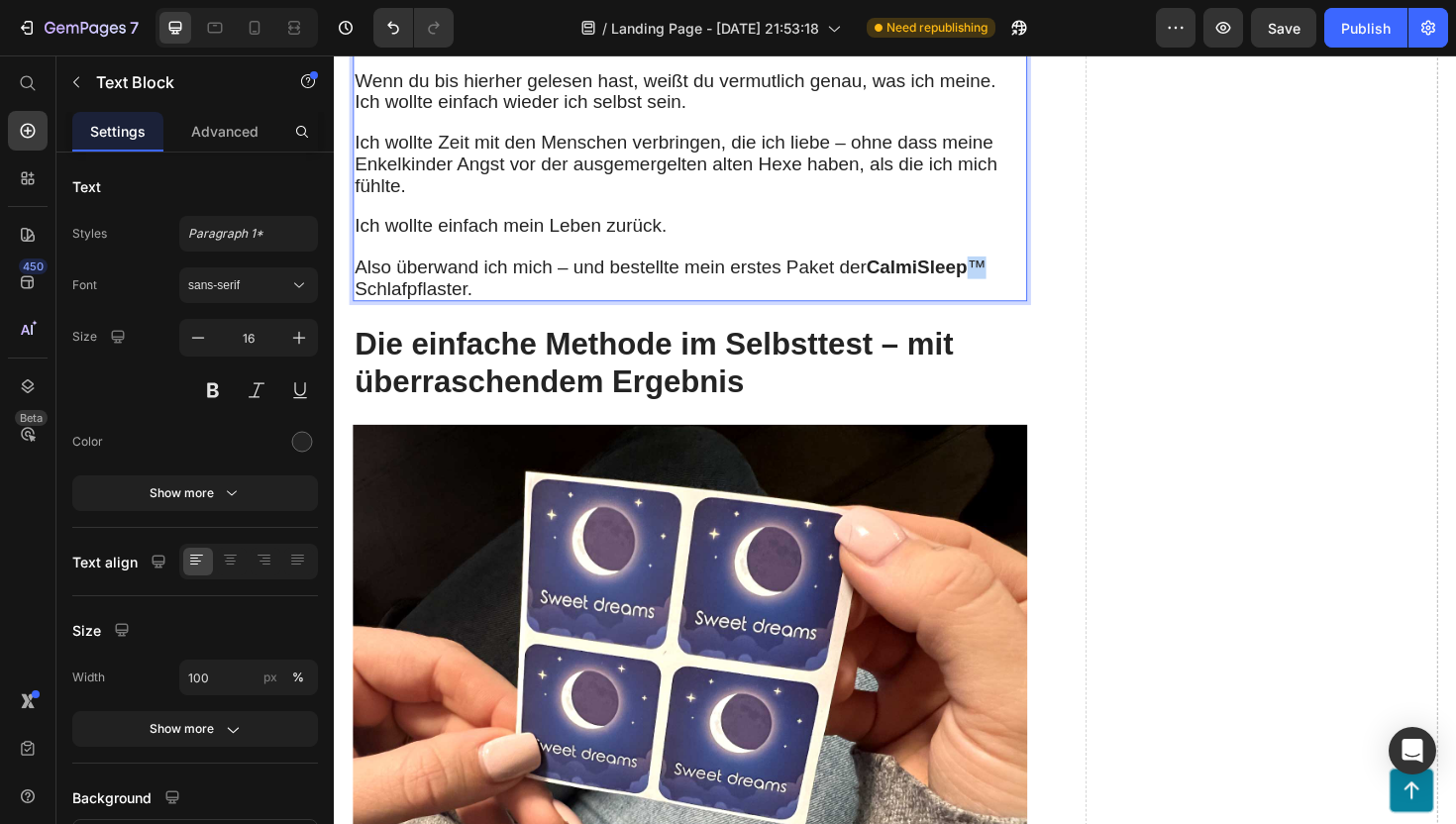 click on "Also überwand ich mich – und bestellte mein erstes Paket der  CalmiSleep ™   Schlafpflaster." at bounding box center [689, 290] 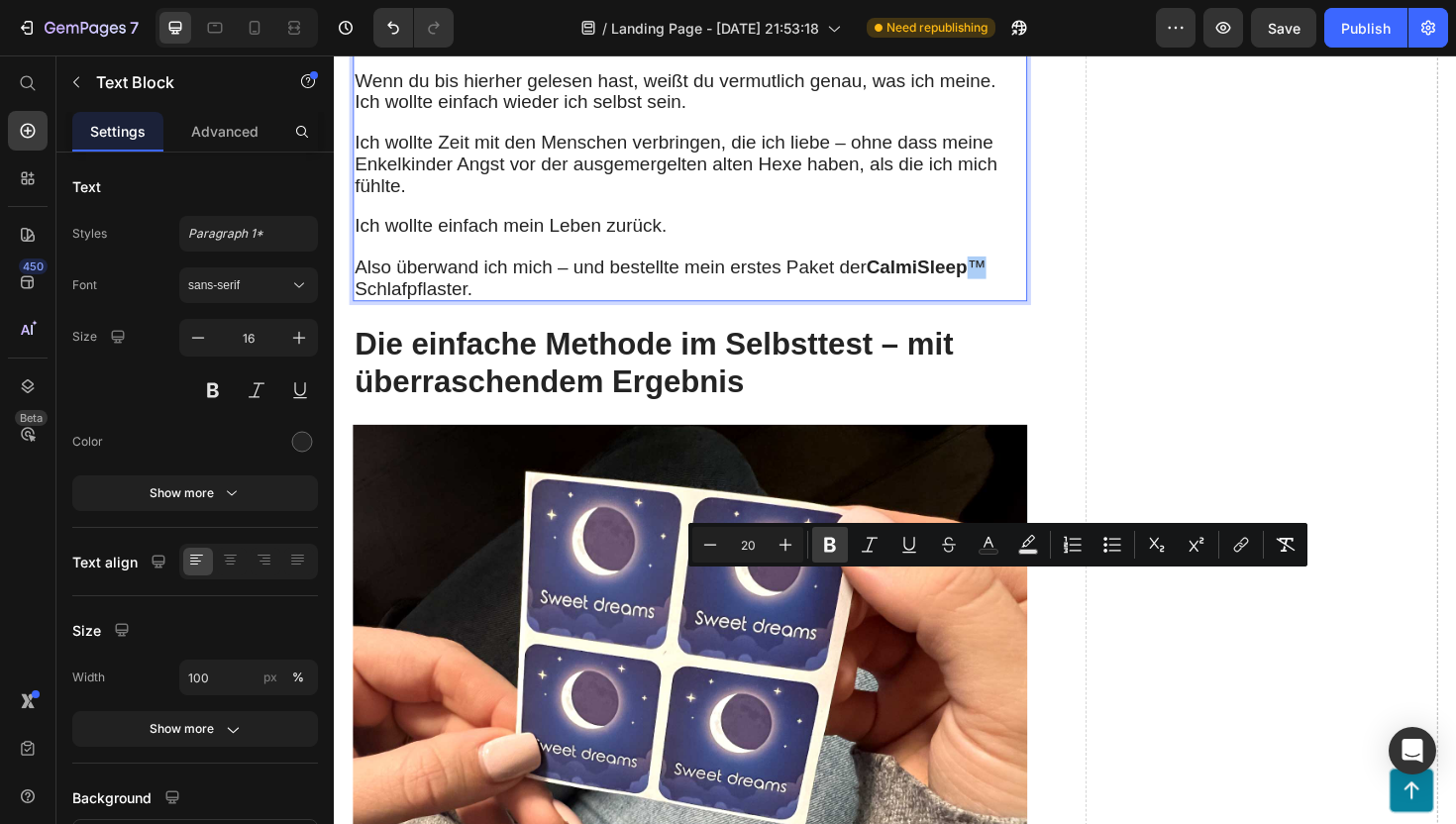 click 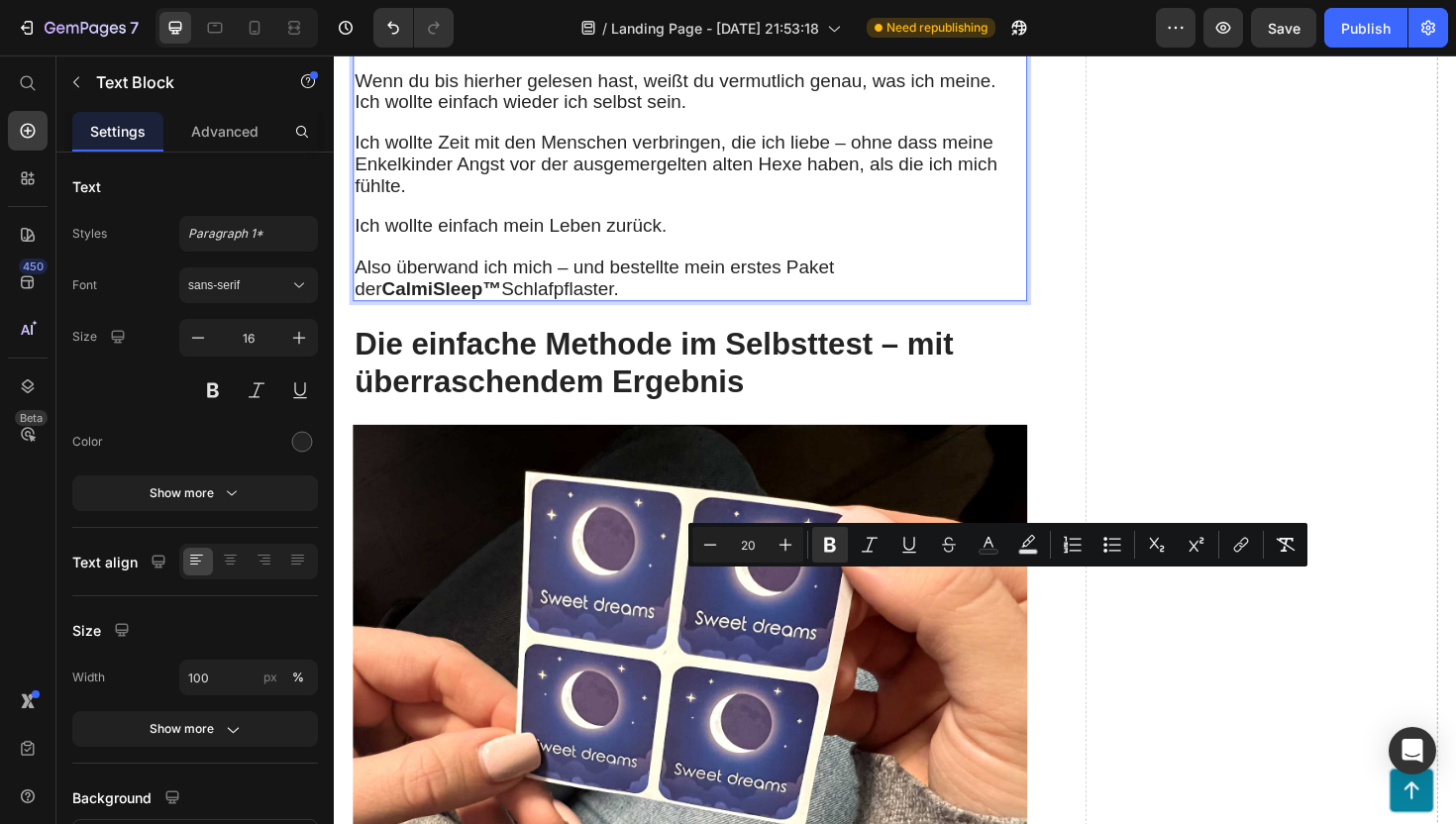 click on "Ich wollte einfach wieder ich selbst sein." at bounding box center [710, 105] 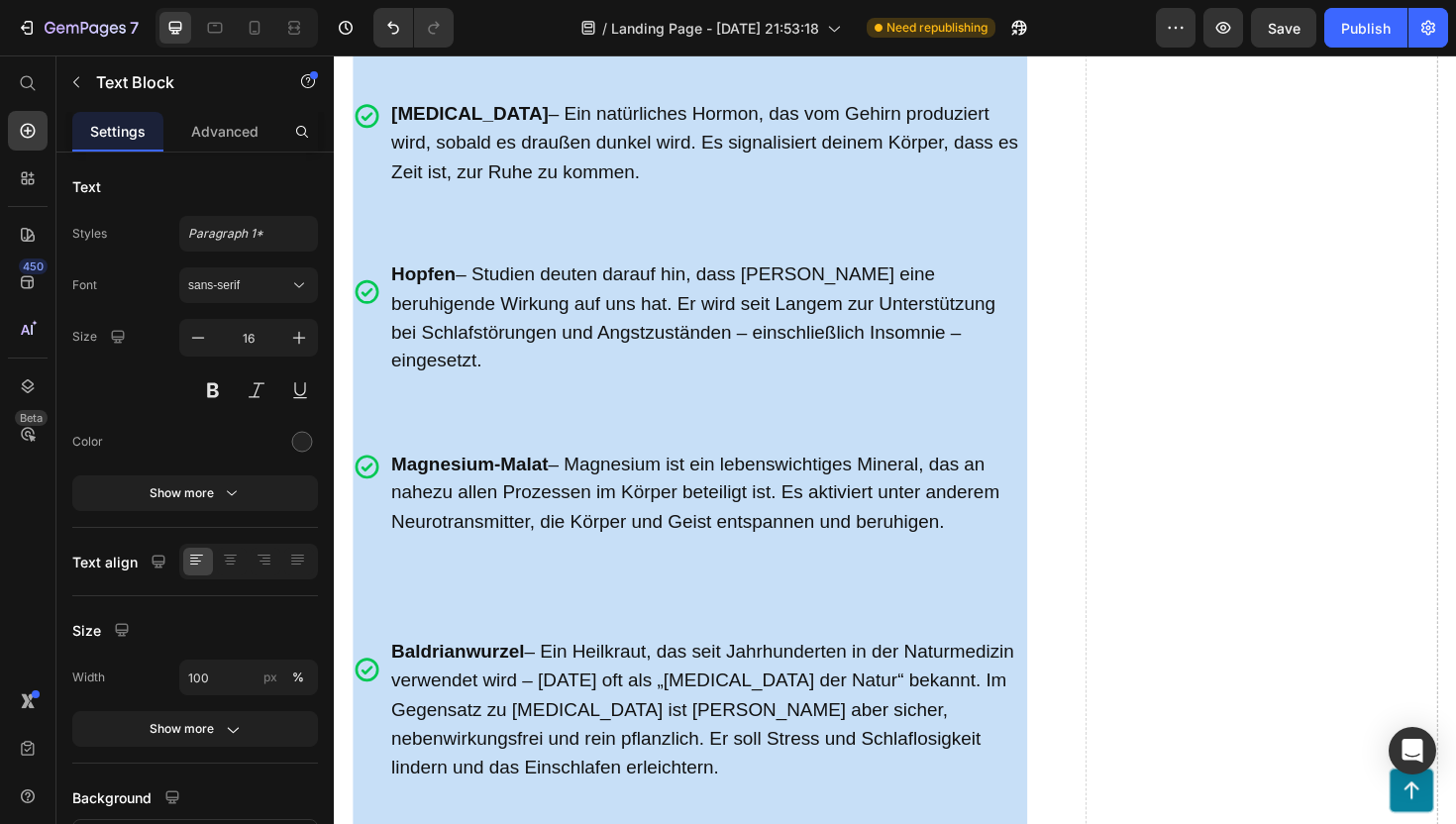 scroll, scrollTop: 7126, scrollLeft: 0, axis: vertical 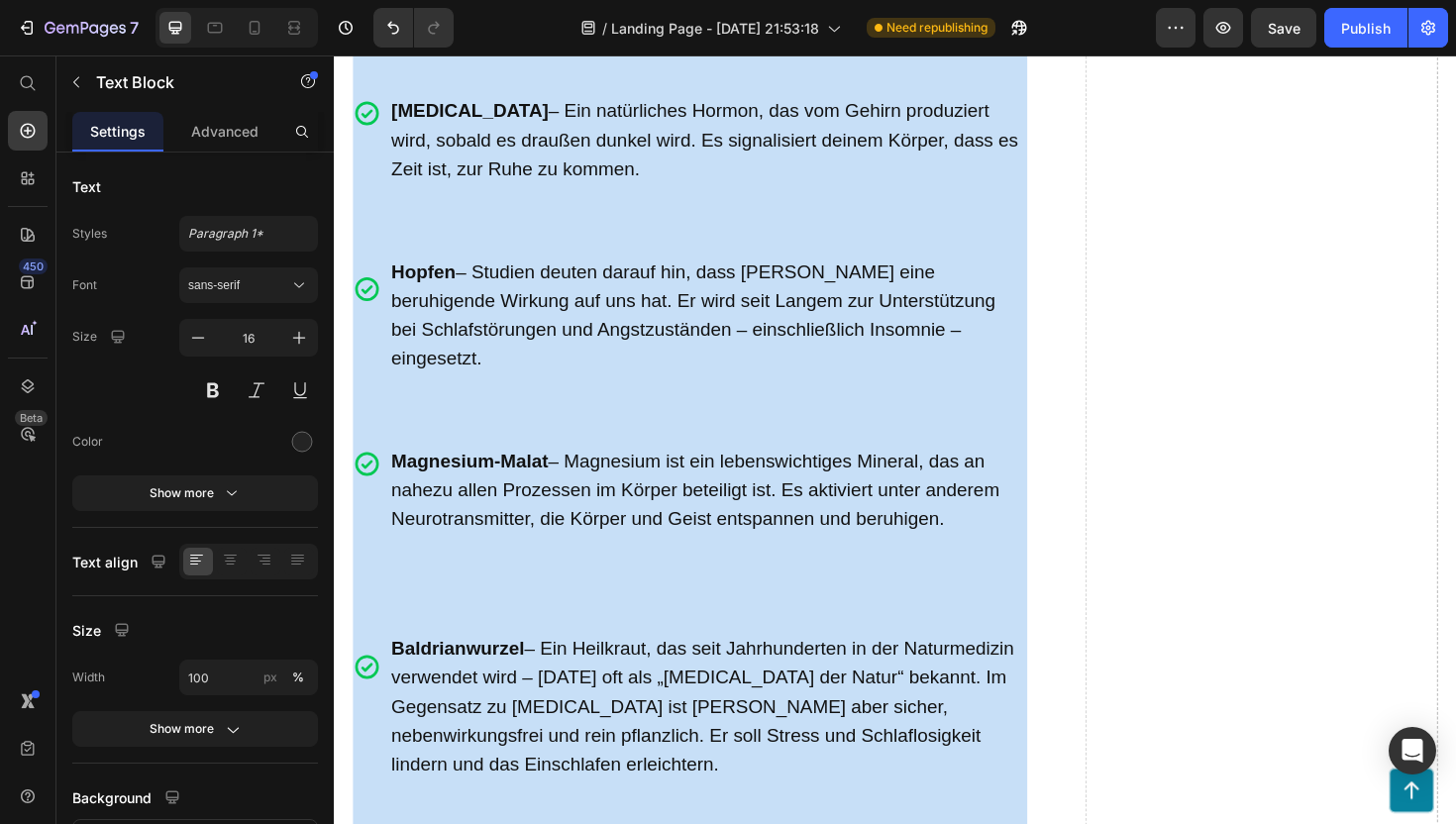 click on "Calmi Sleep" at bounding box center (676, -517) 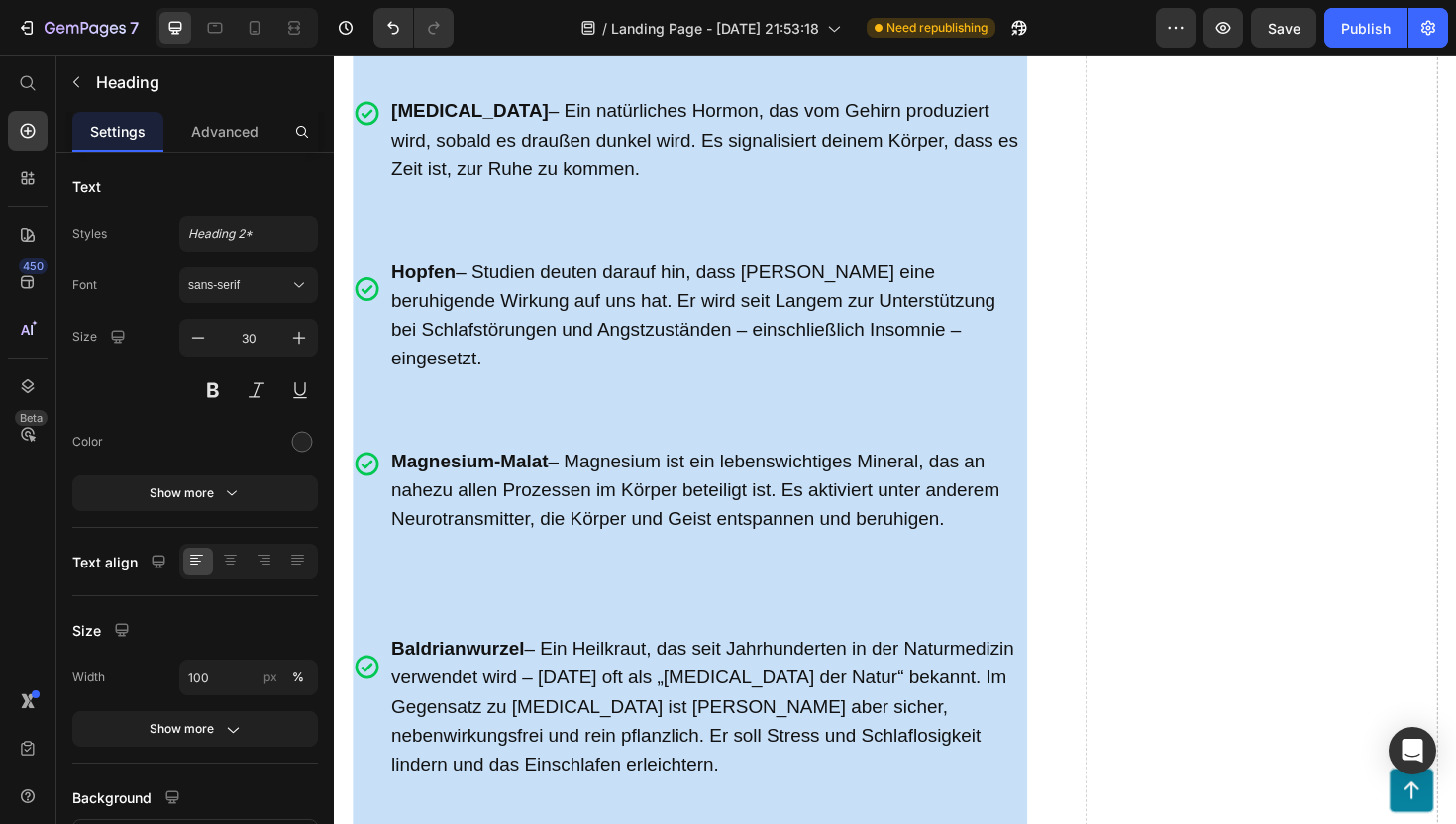 click on "Calmi Sleep" at bounding box center [676, -517] 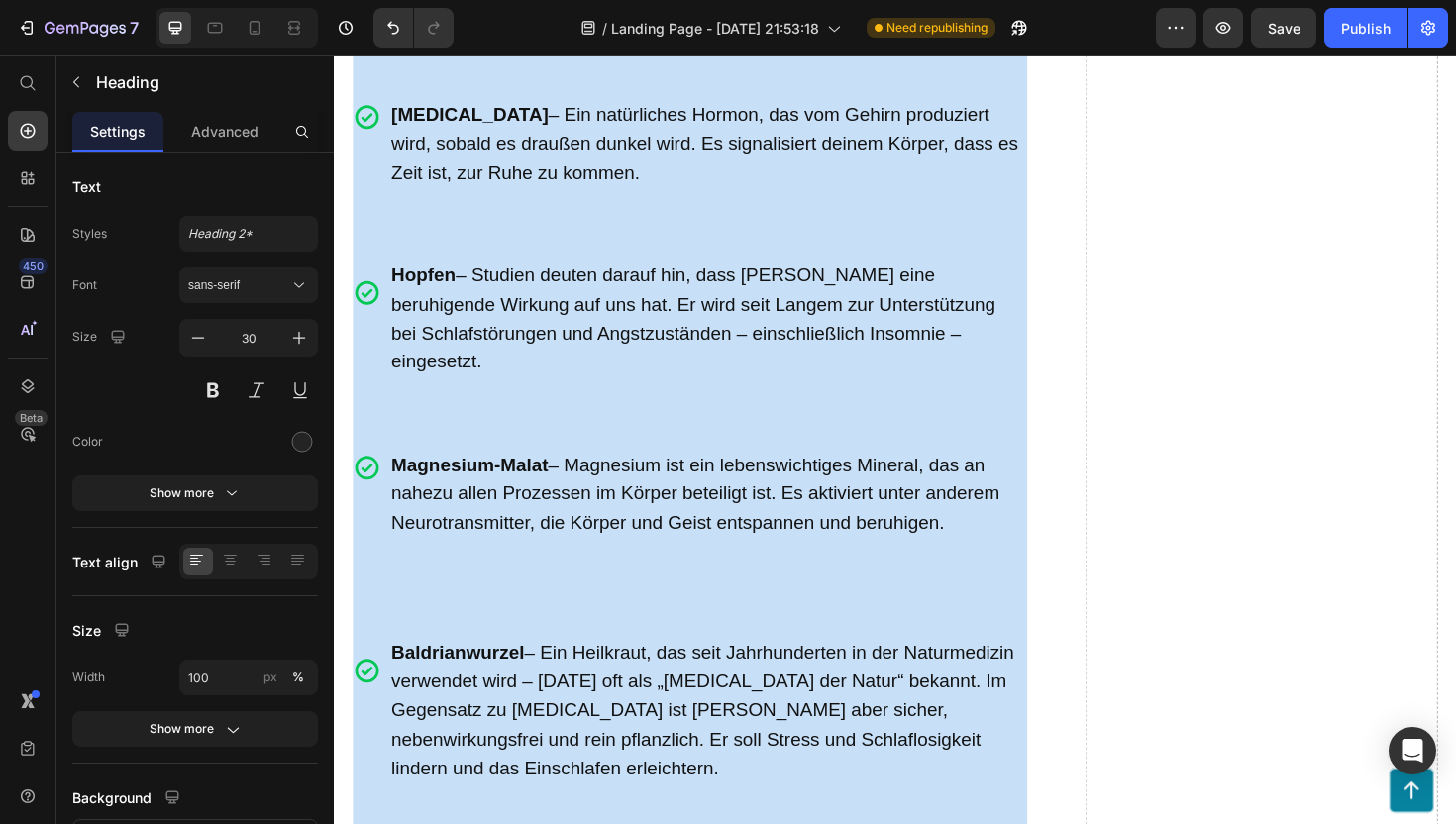 click on "CalmiSleep" at bounding box center (672, -517) 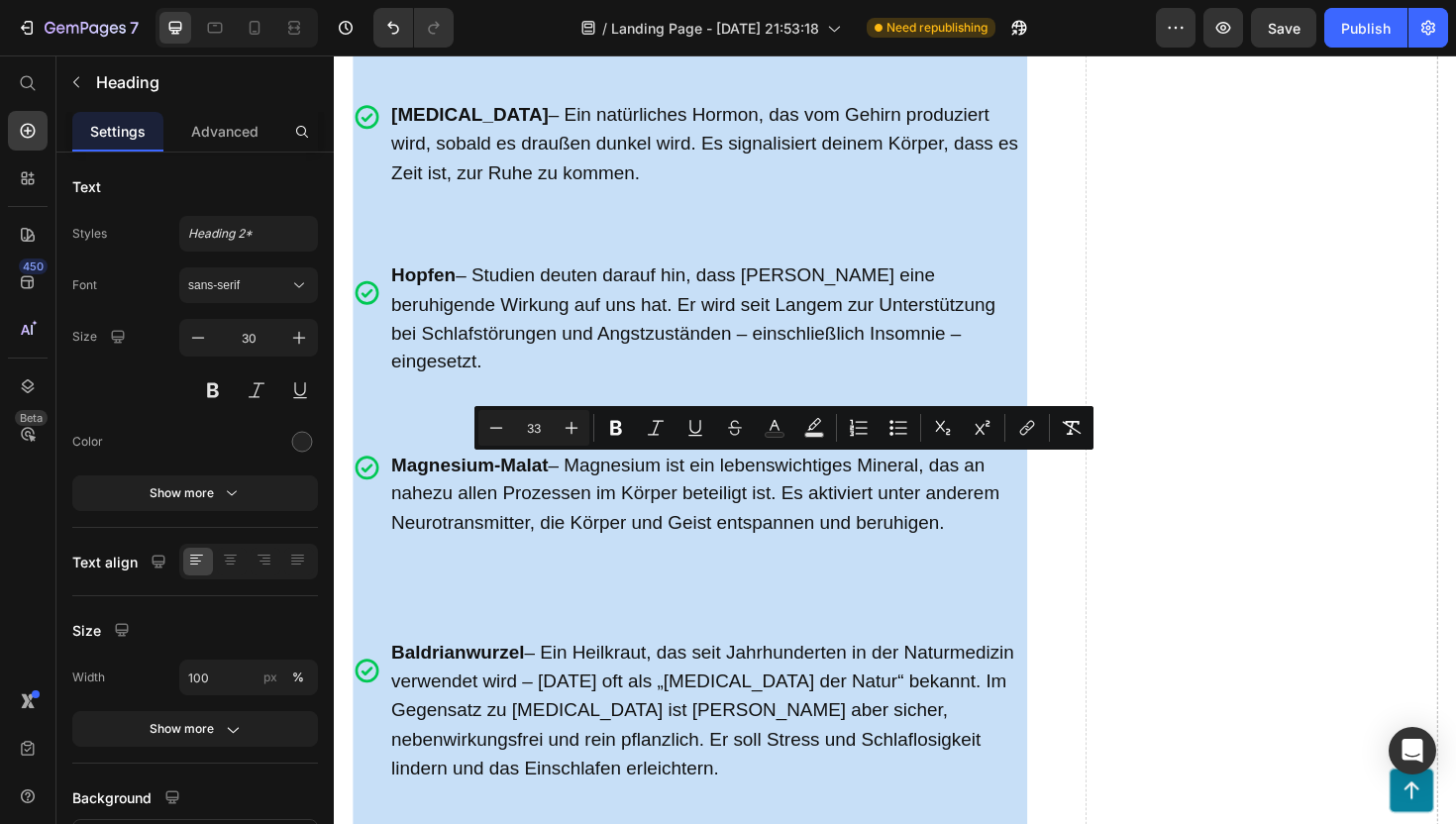 click on "™" at bounding box center (770, -512) 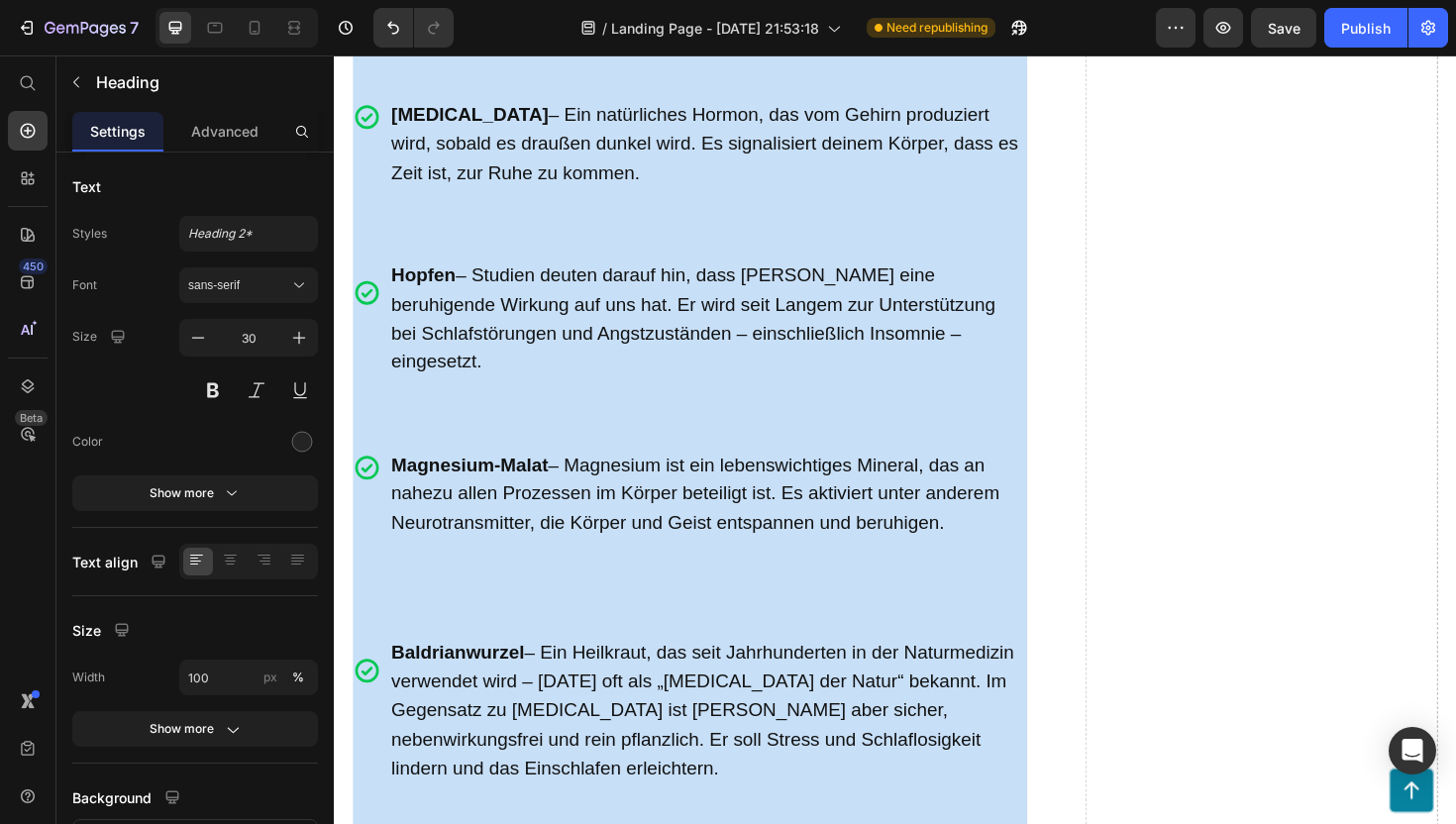 click on "™" at bounding box center (770, -512) 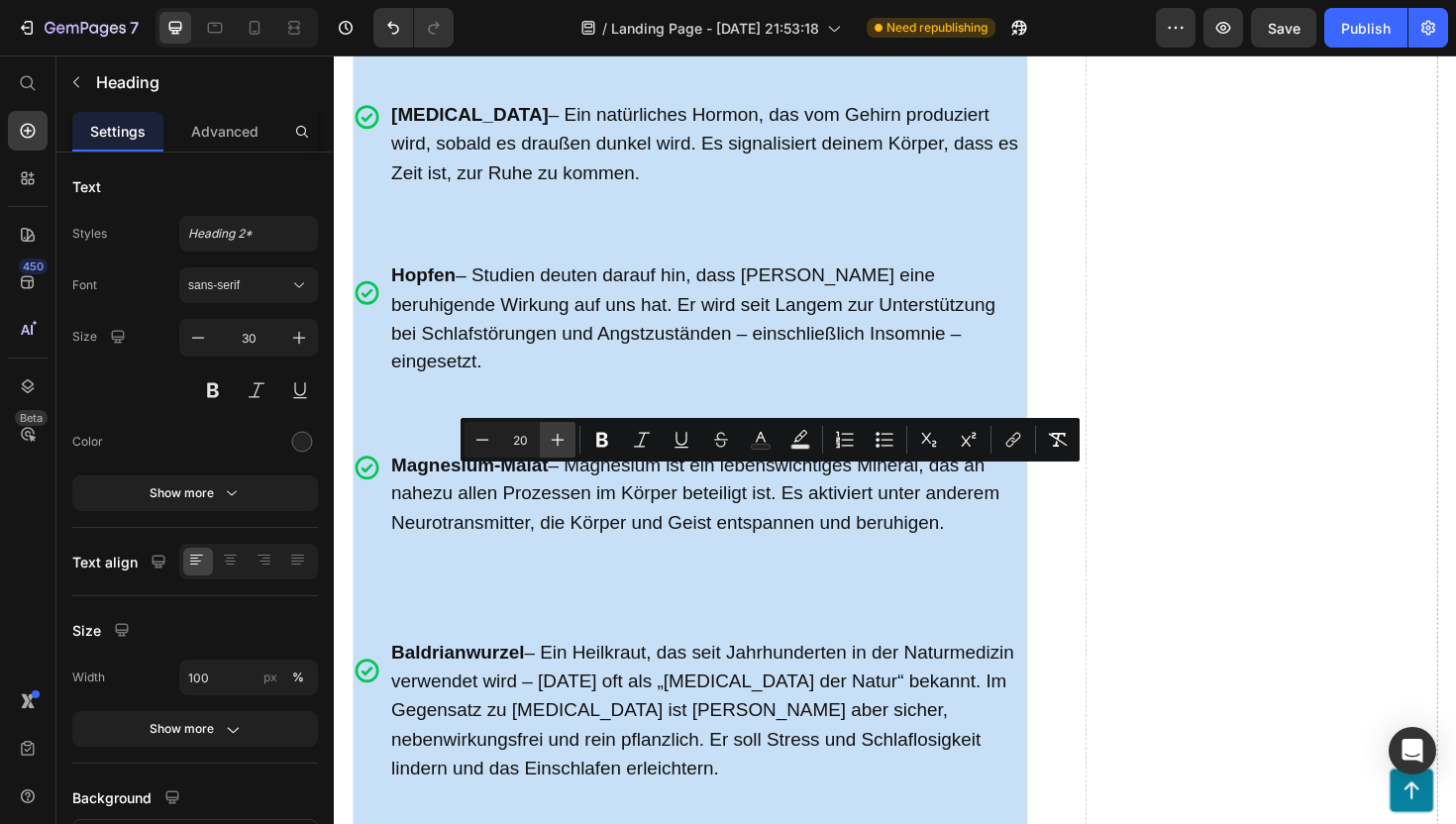 click 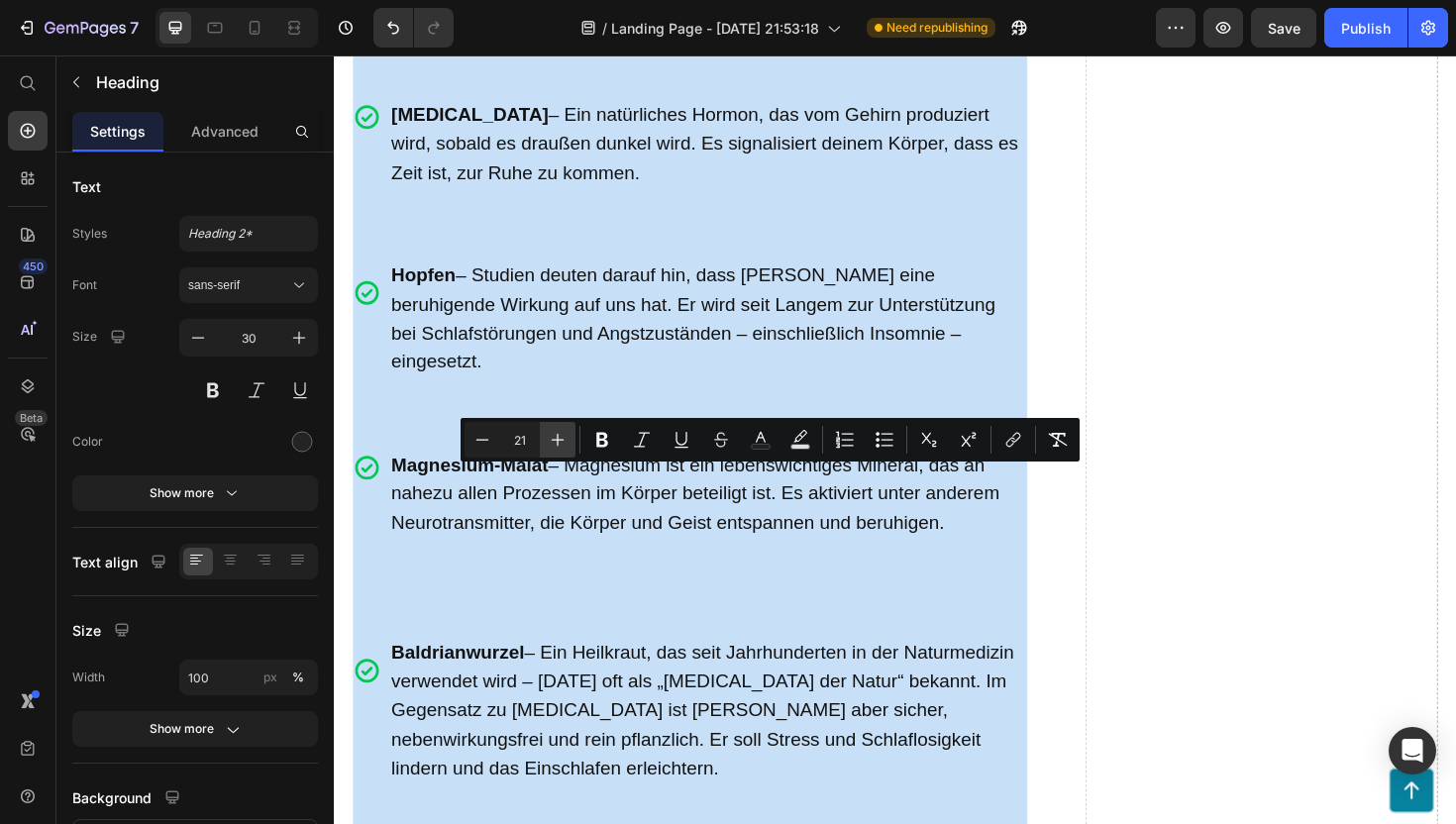 click 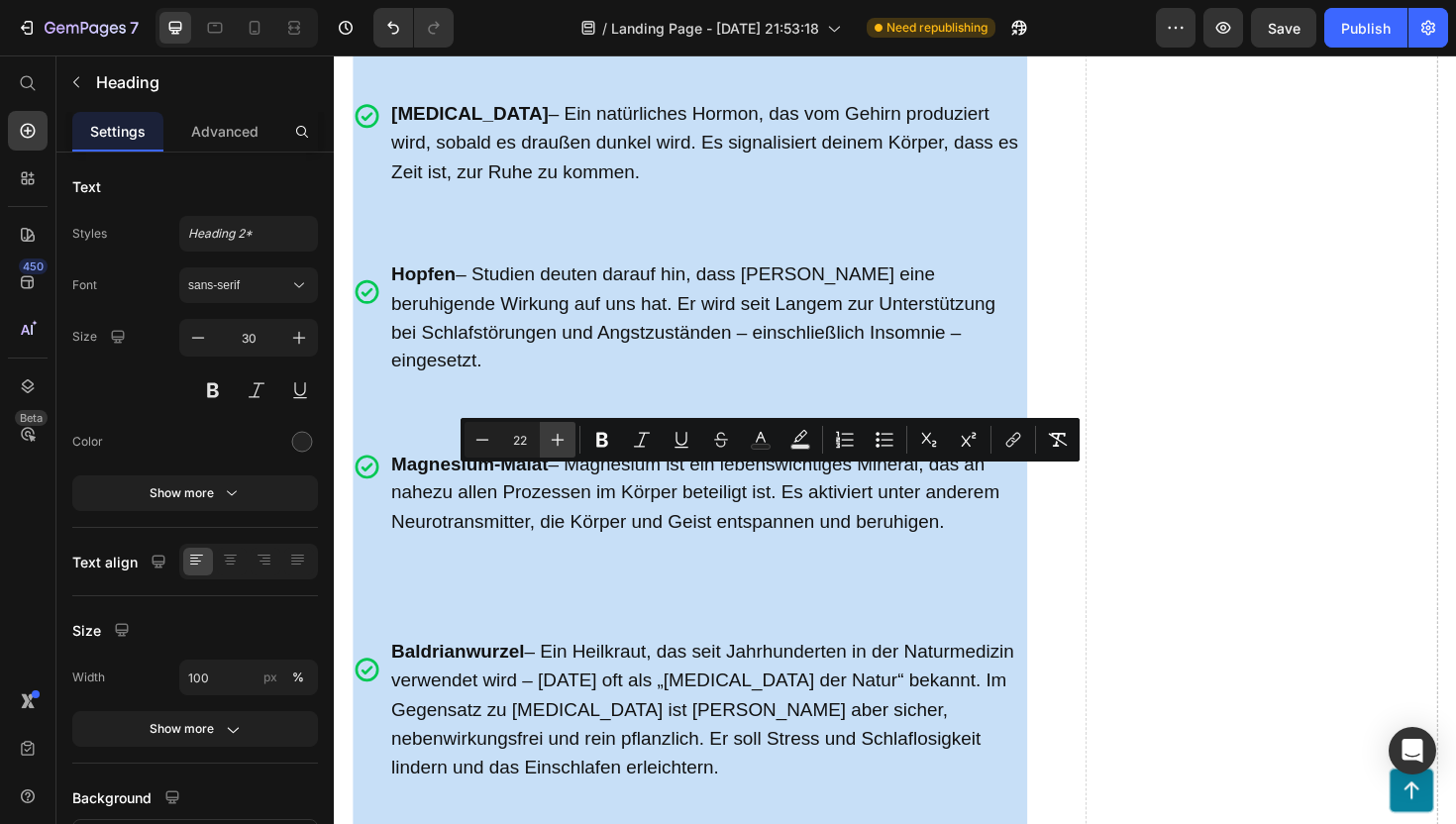 click 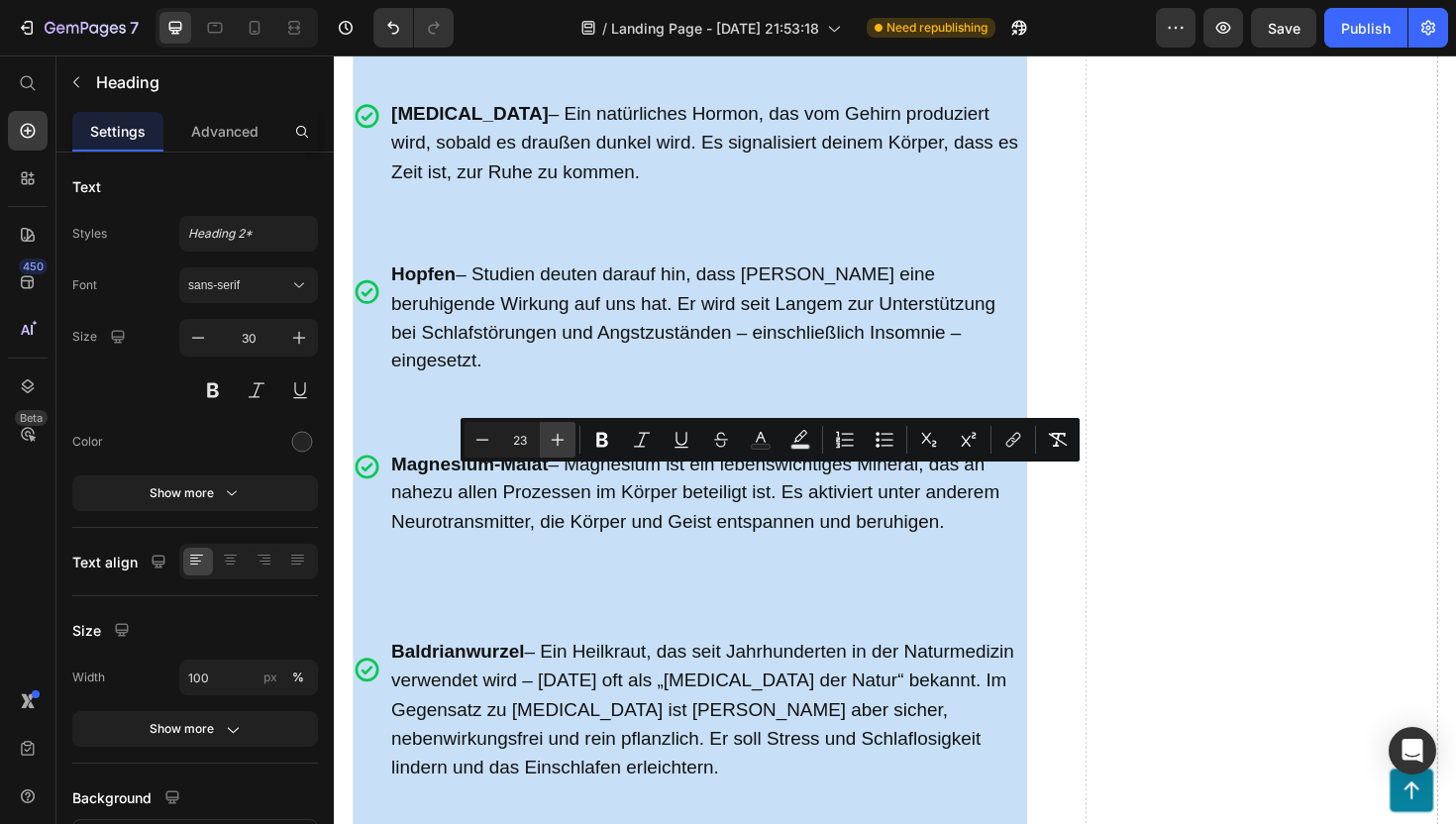 click 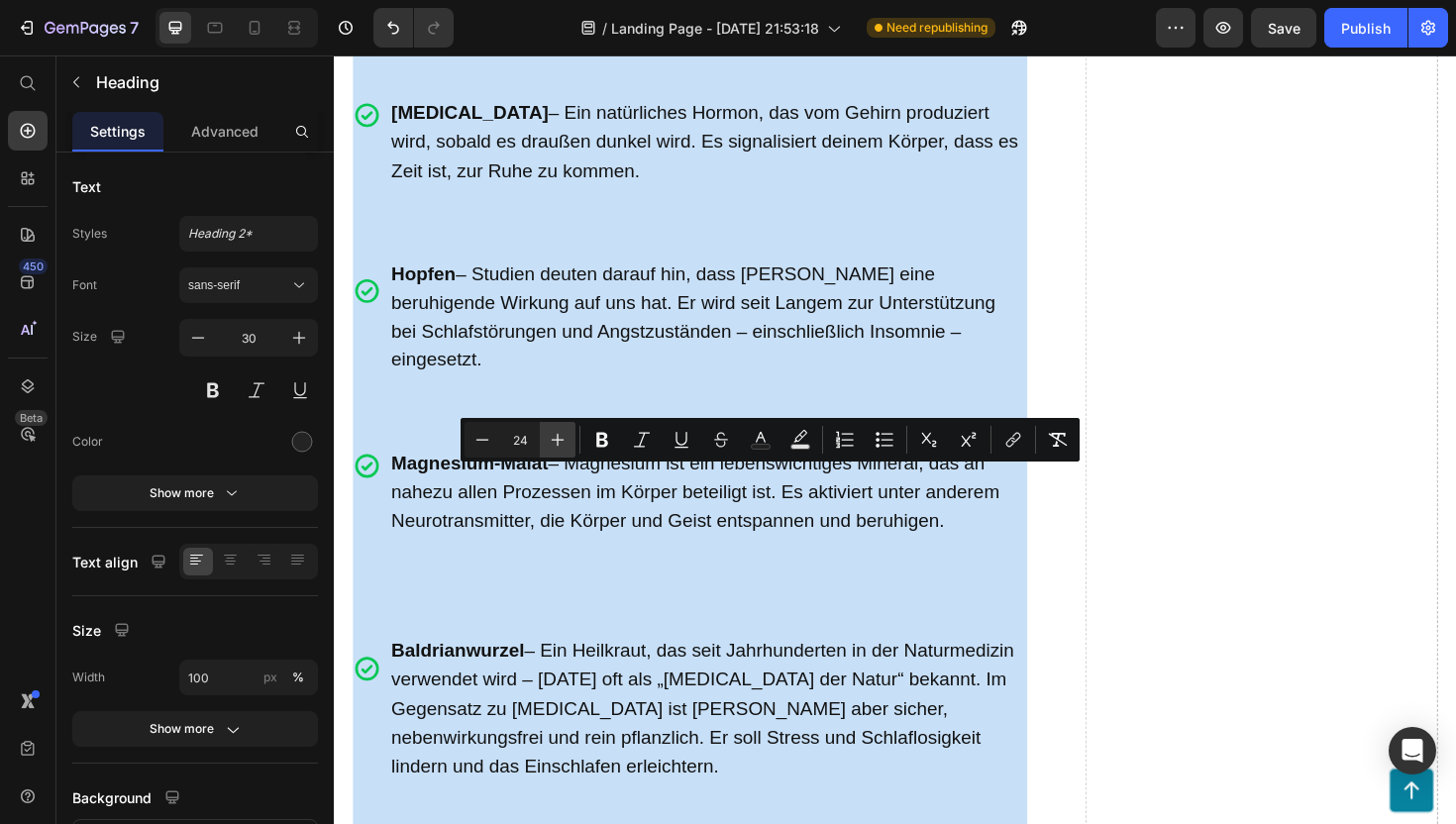 click 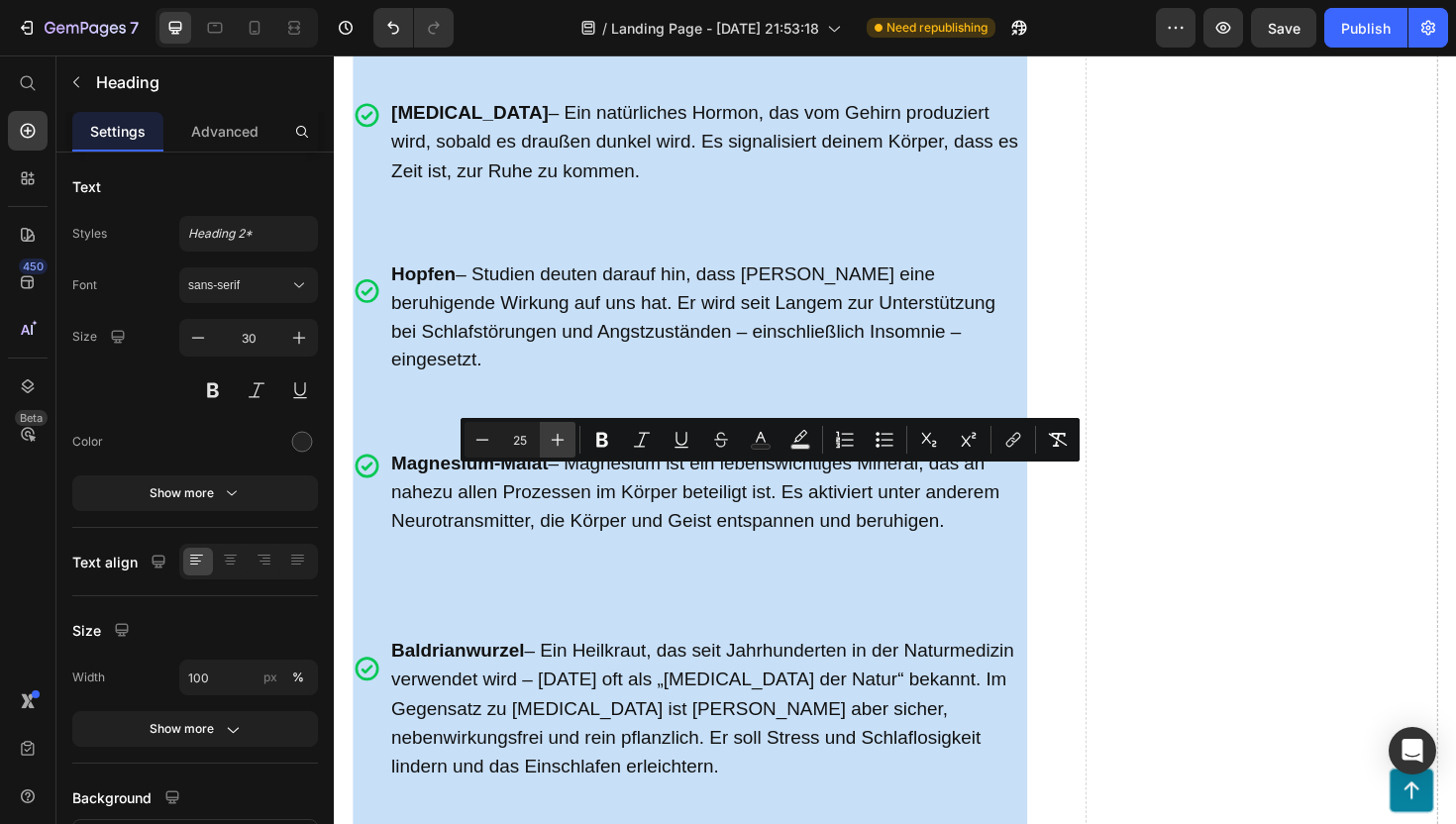 click 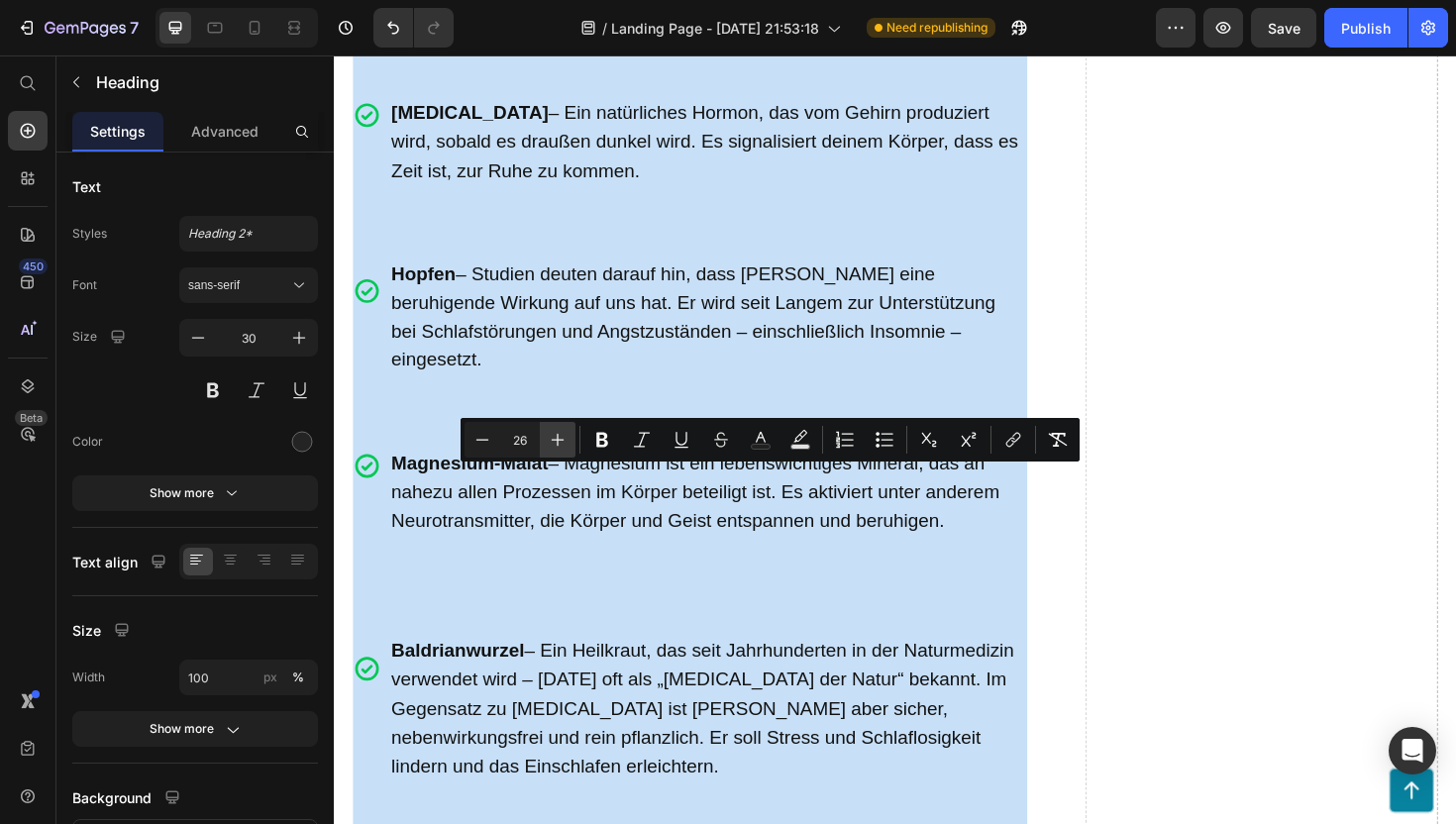 click 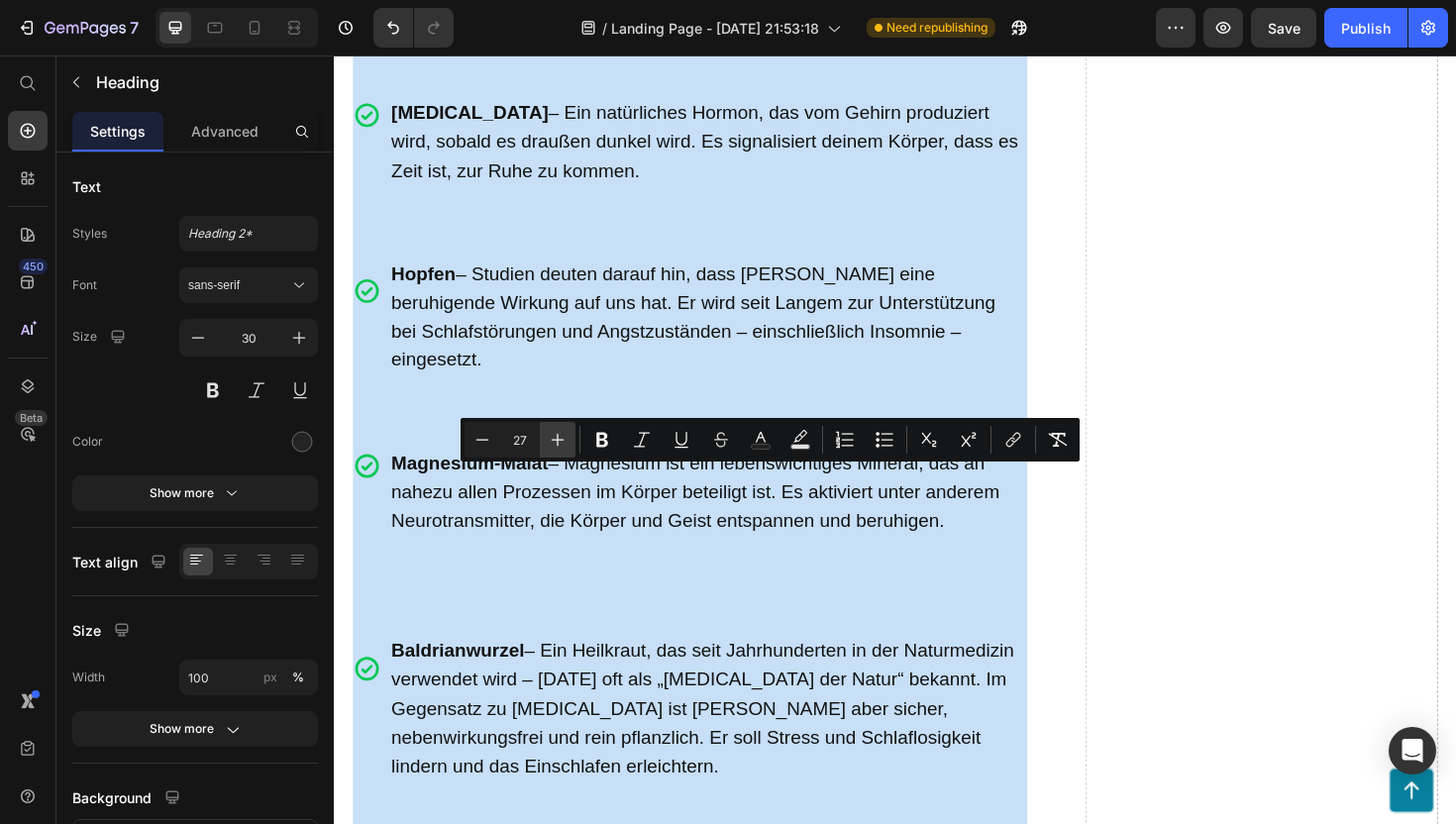 click 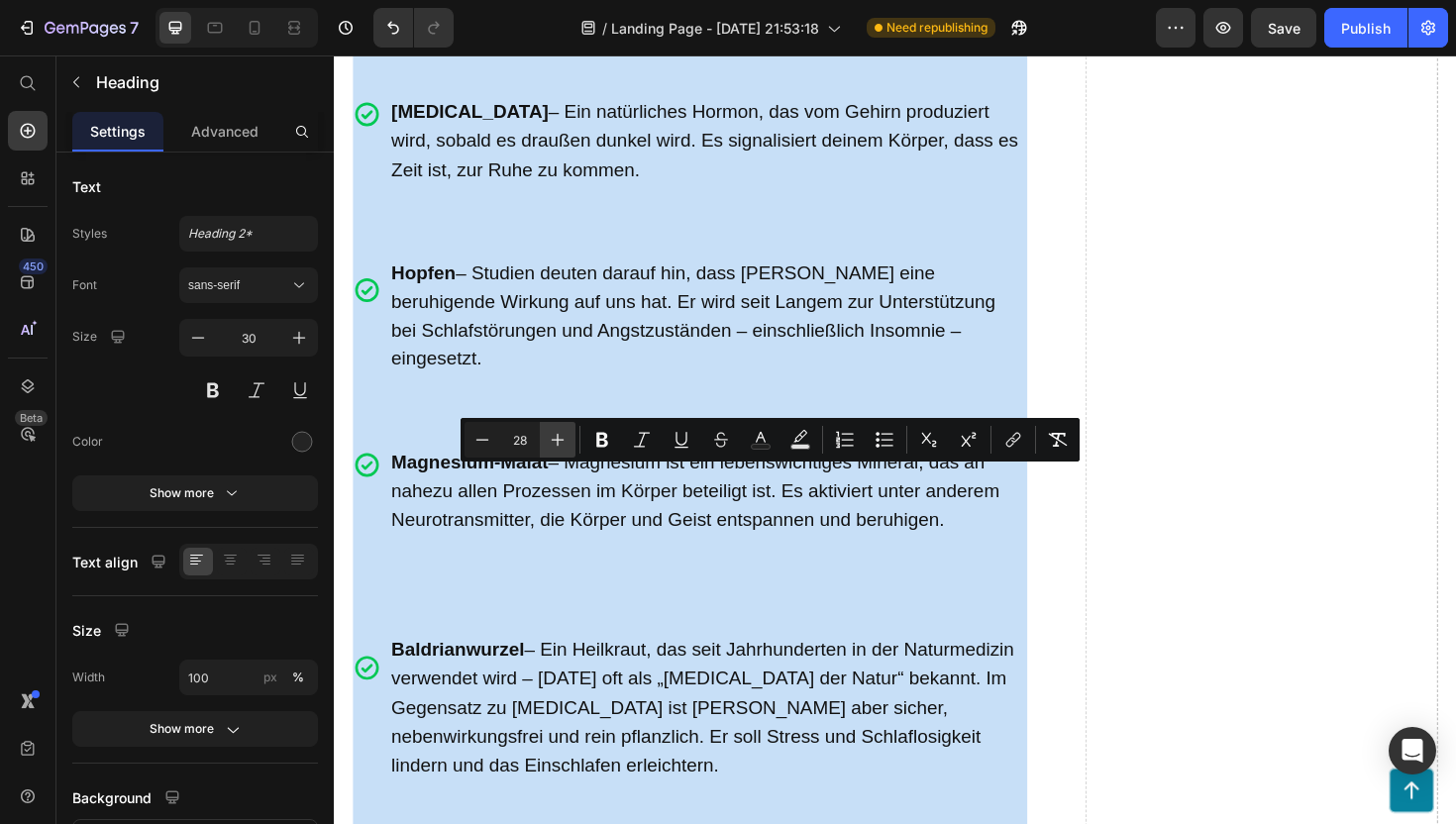 click 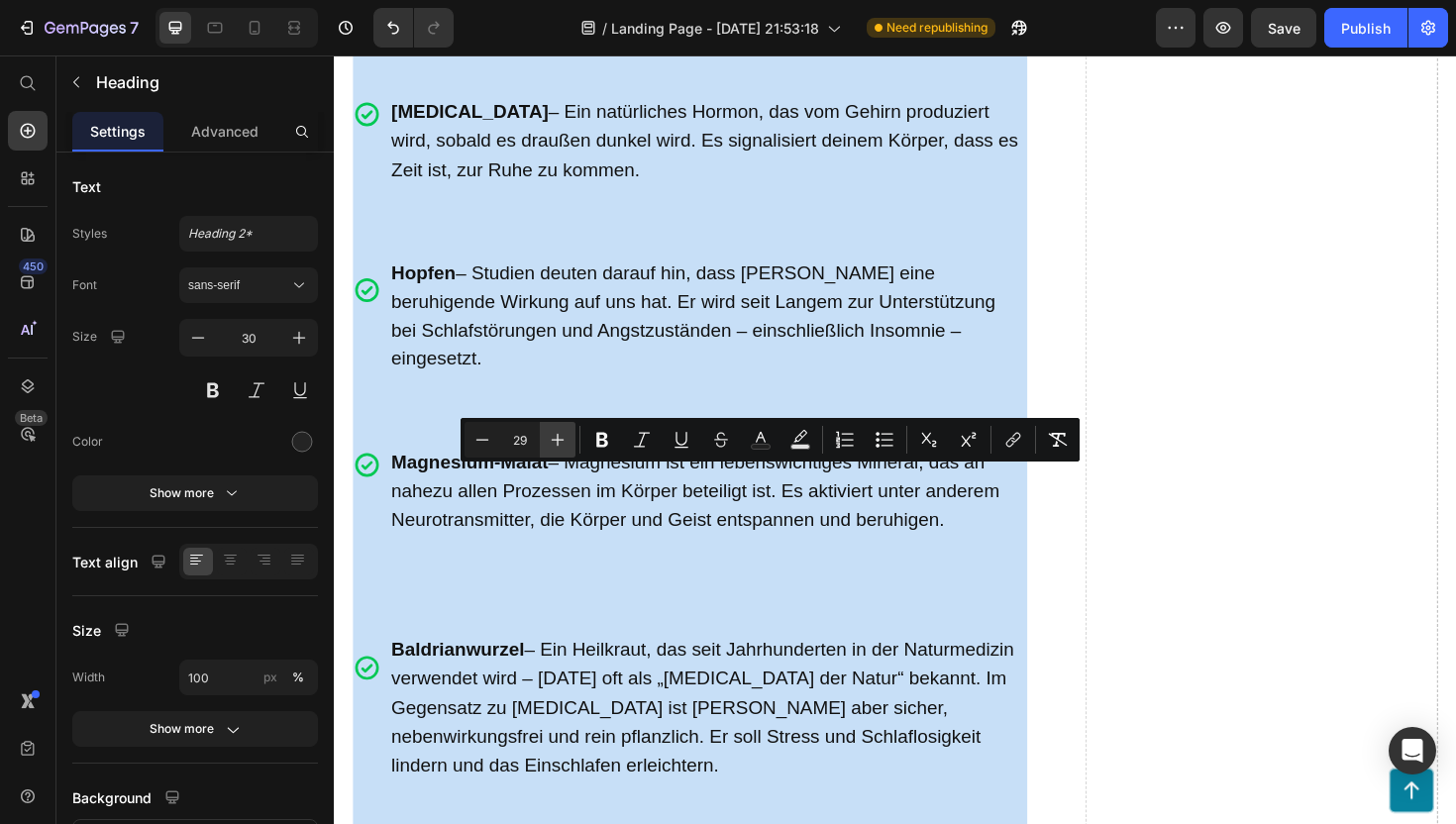 click 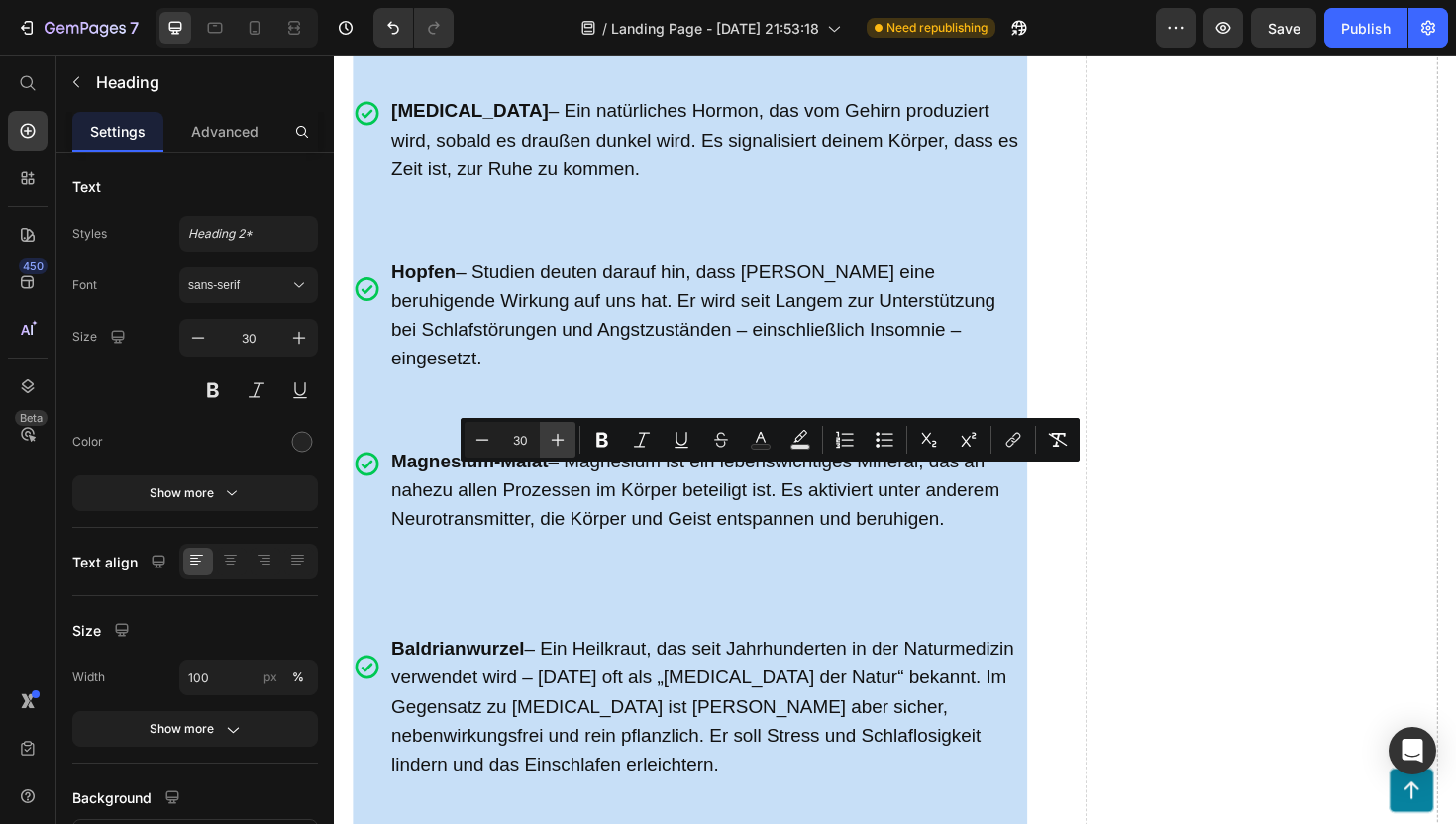 click 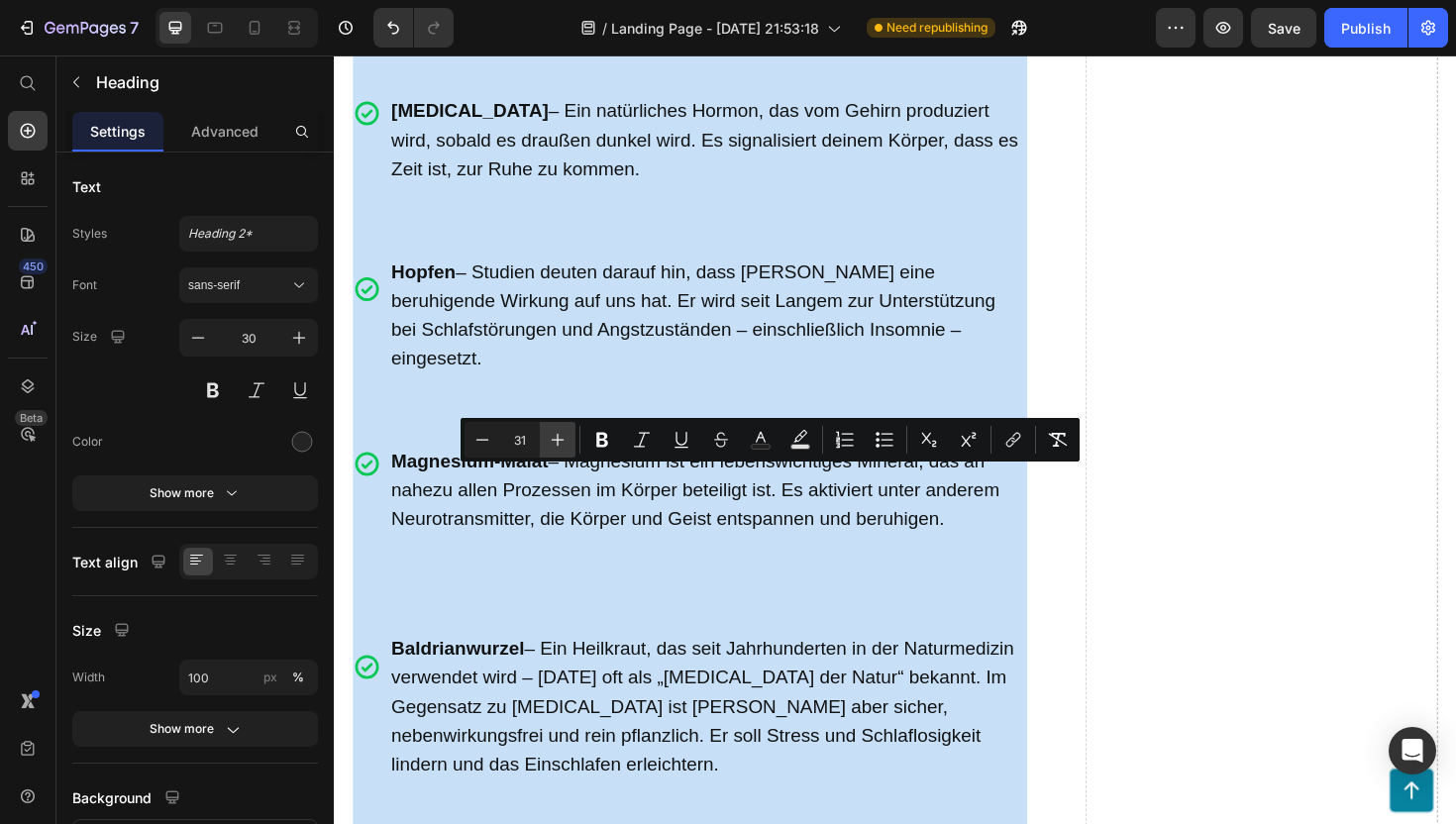click 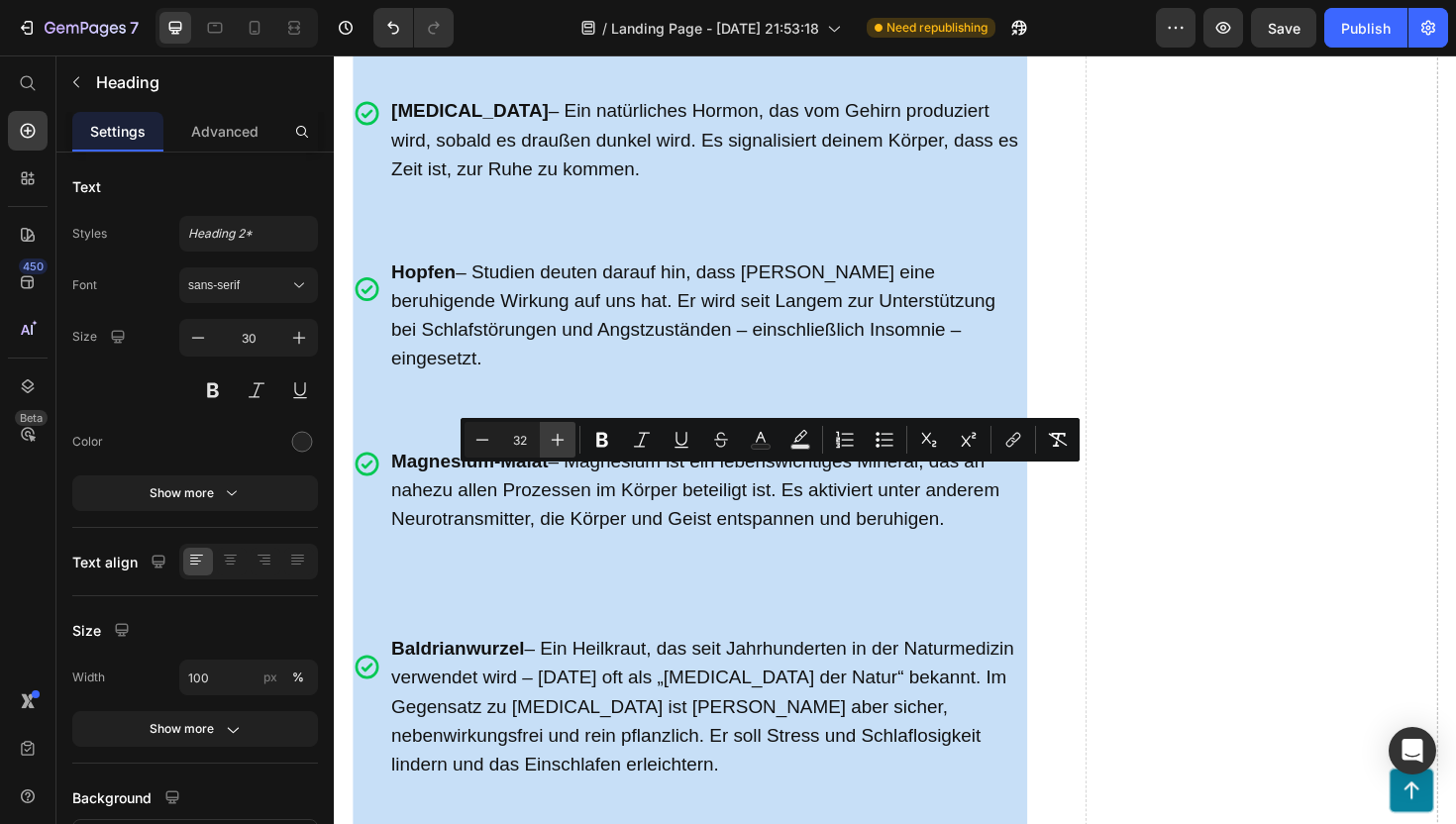 click 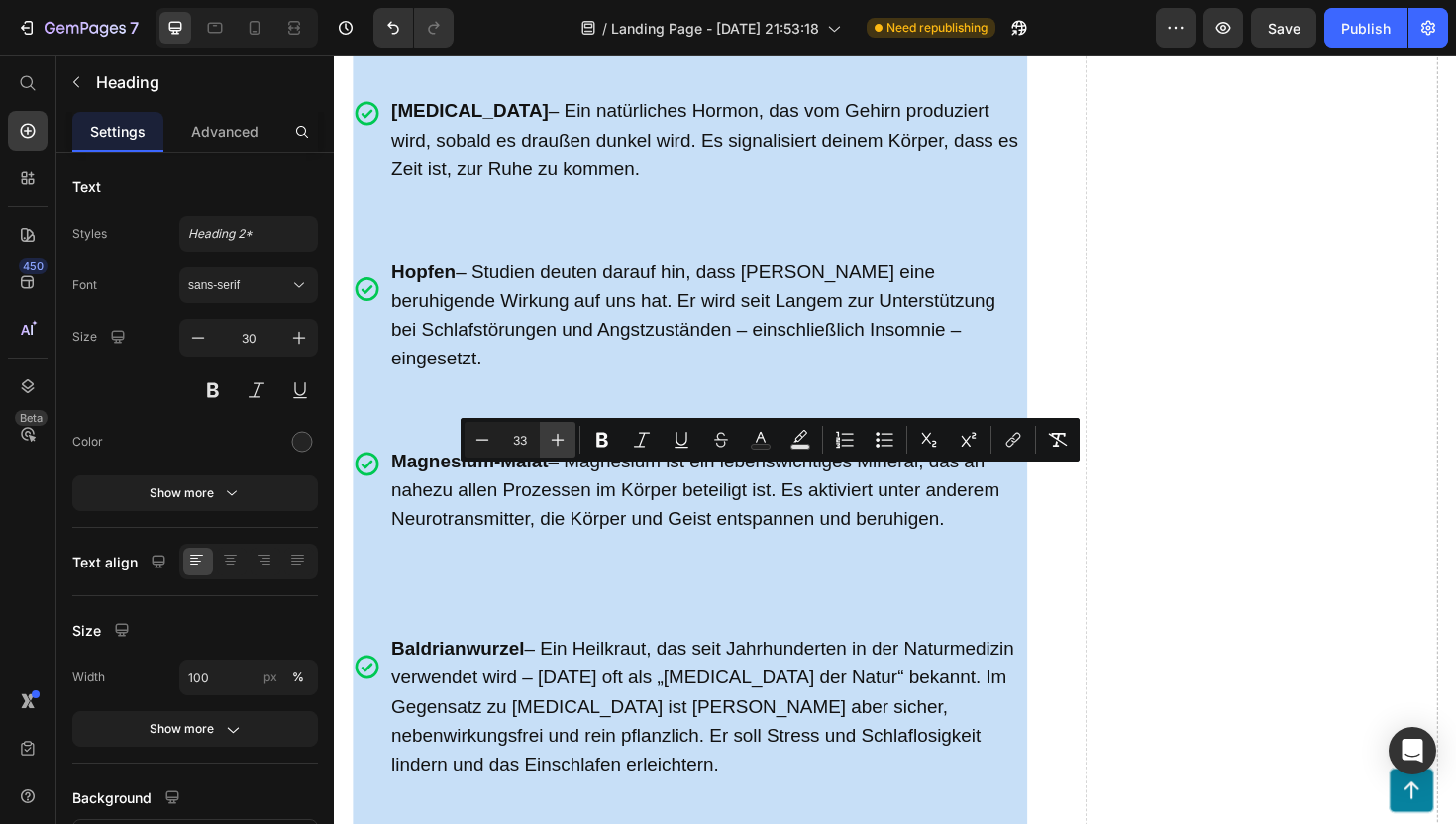 click 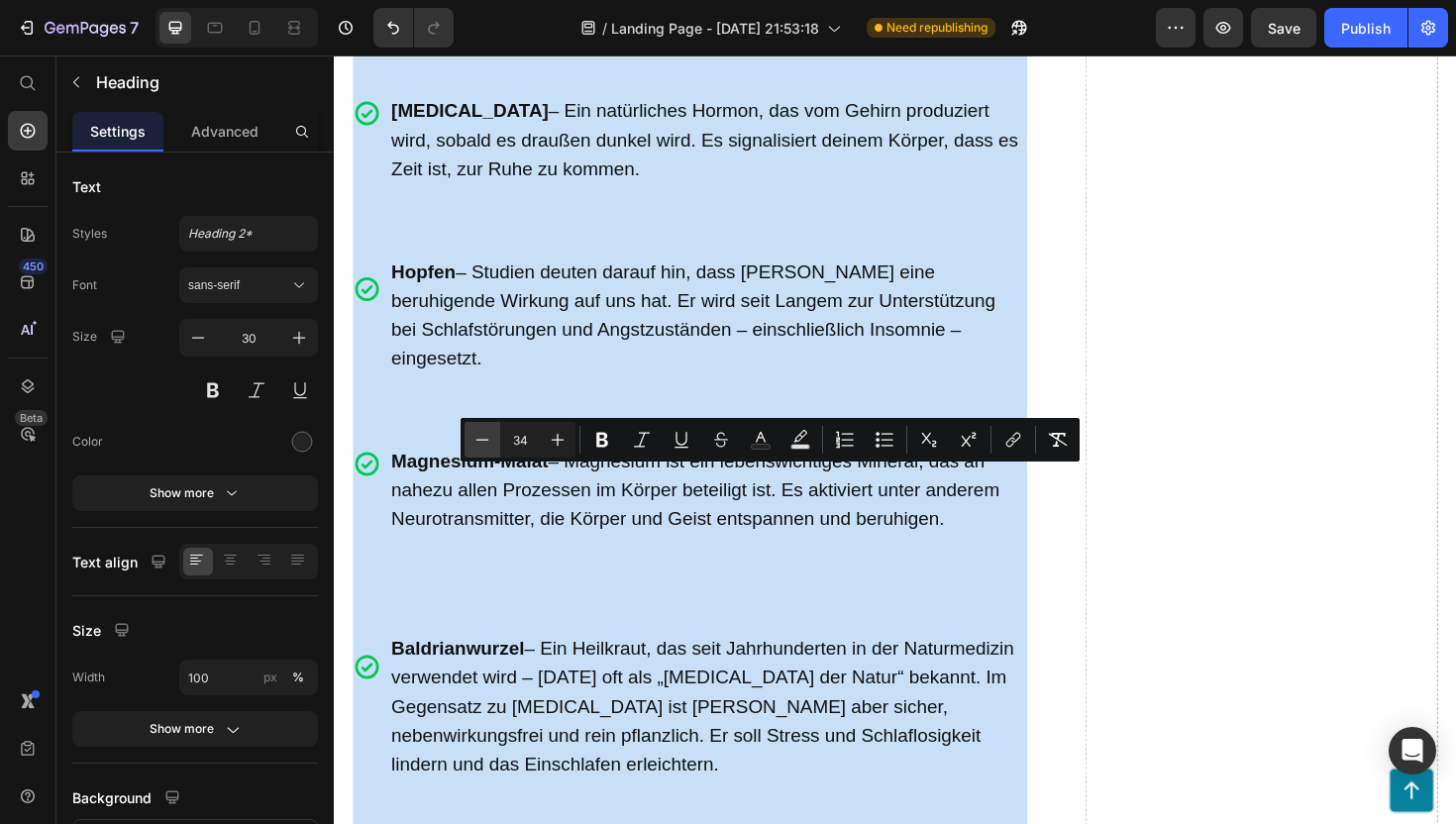 click 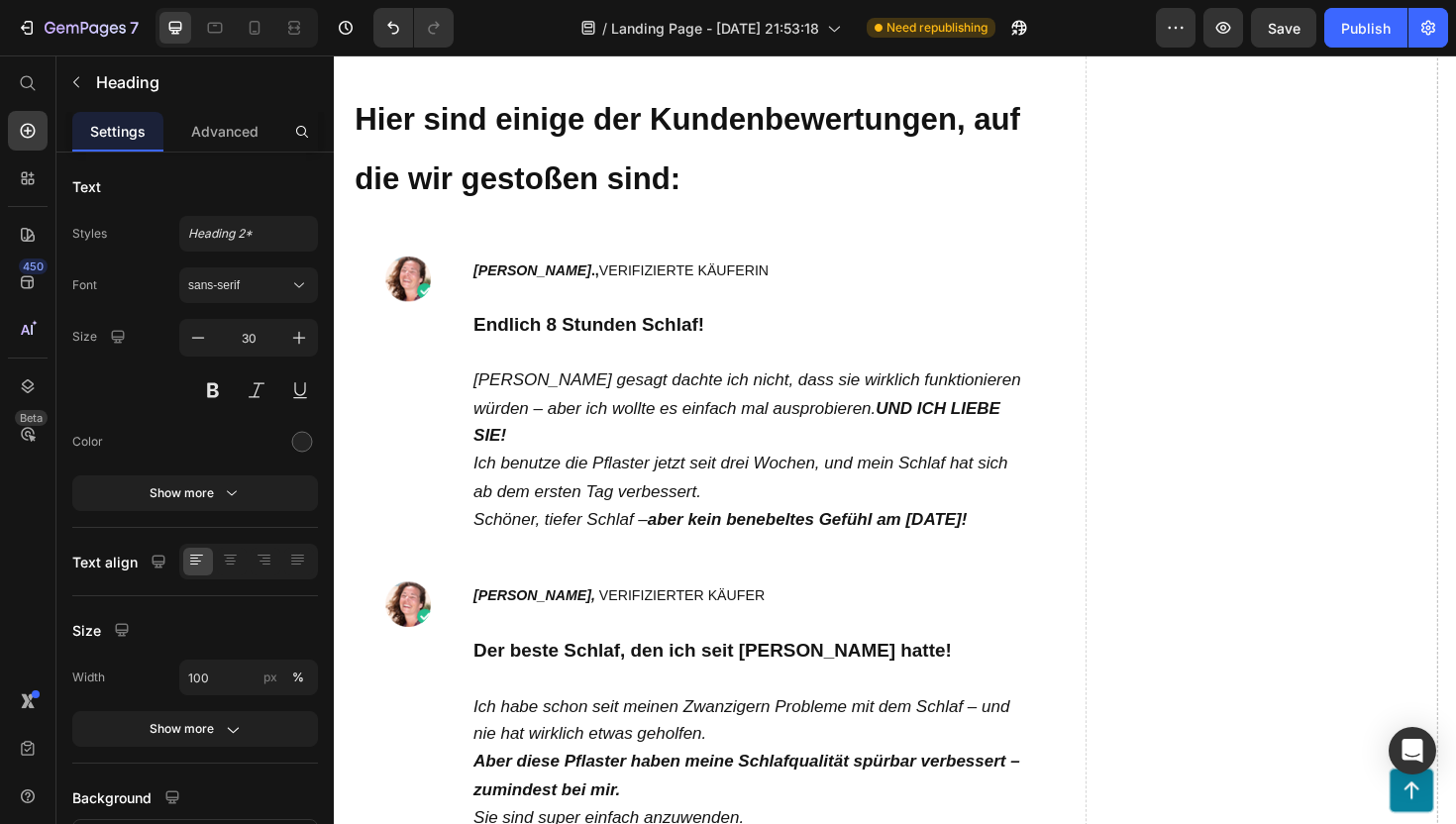 scroll, scrollTop: 9729, scrollLeft: 0, axis: vertical 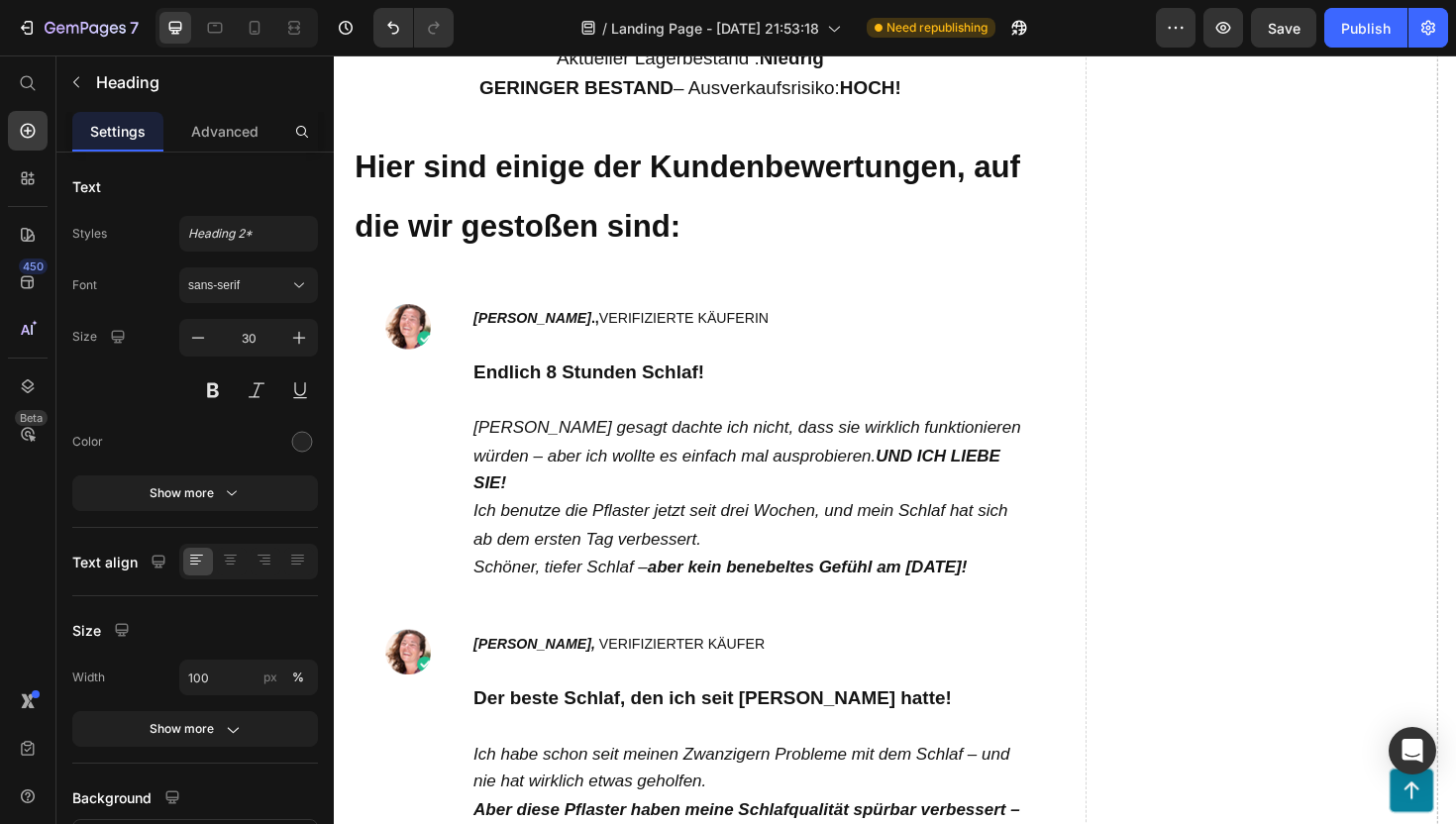 click on "Calmi Sleep" at bounding box center [865, -1553] 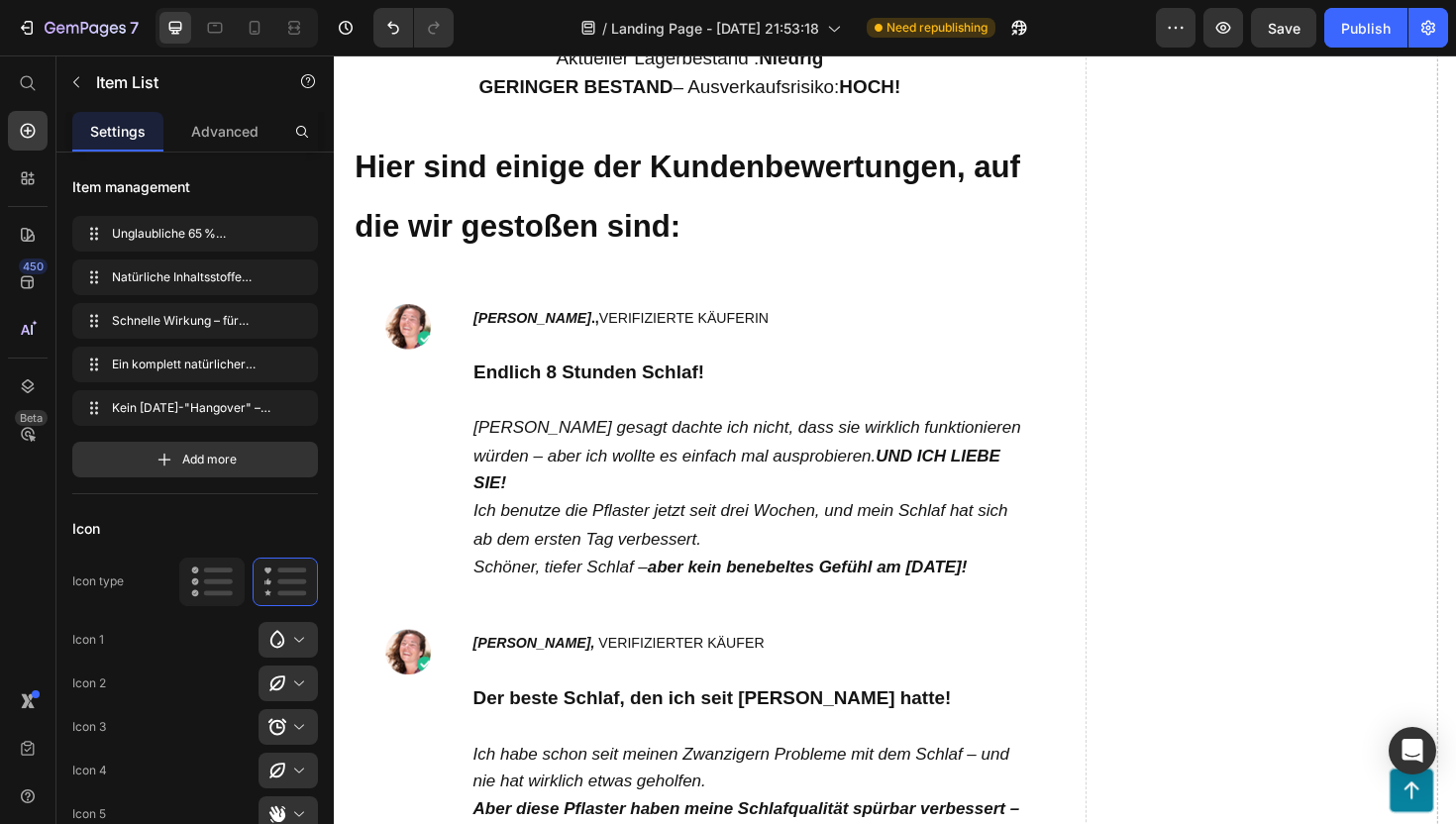 click on "Calmi Sleep" at bounding box center [865, -1553] 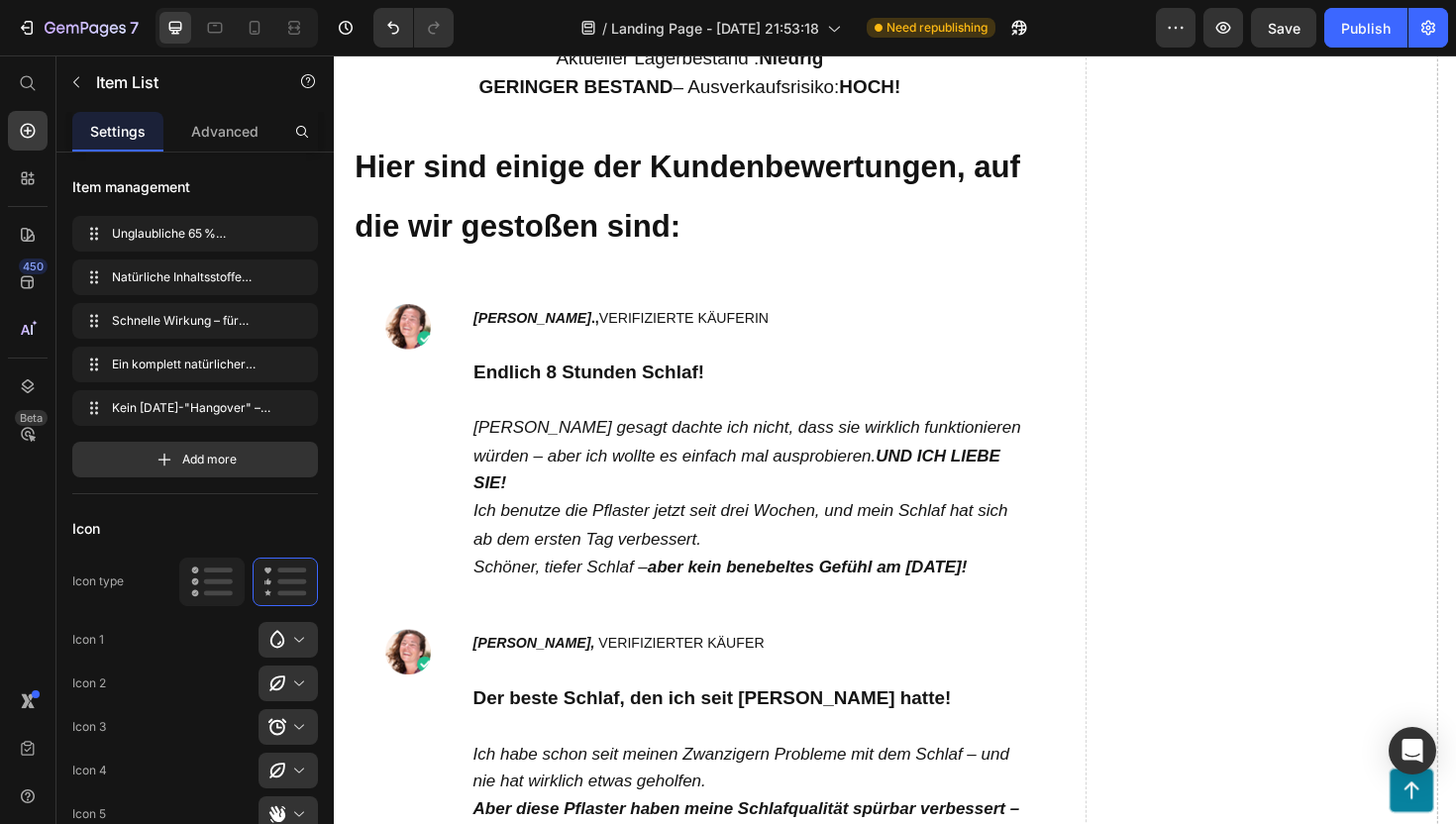 click on "Natürliche Inhaltsstoffe  sorgen dafür, dass die  CalmiSleep ™ Schlafpflaster nicht abhängig machen – anders als viele herkömmliche Schlafmittel." at bounding box center (728, -1538) 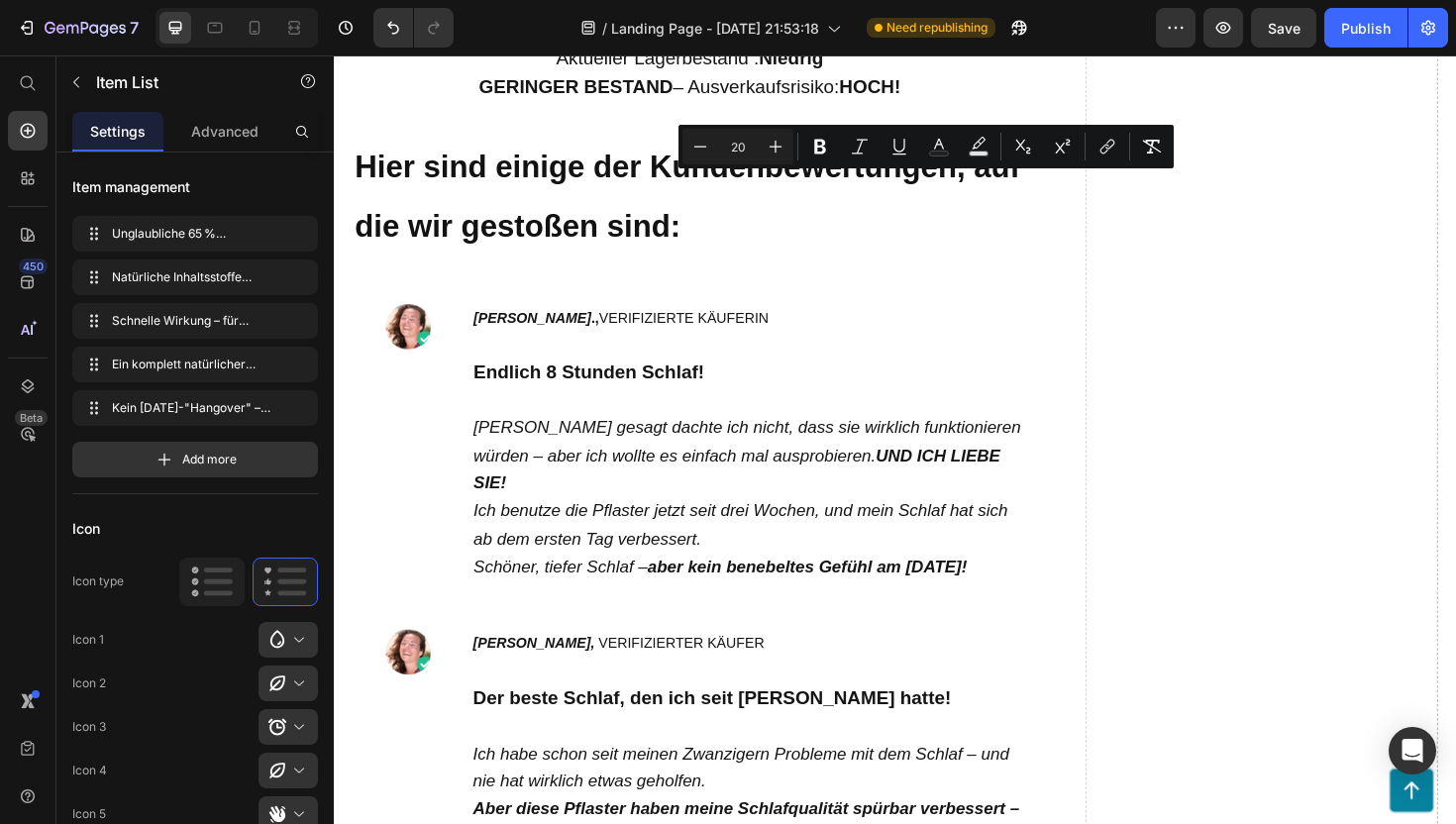 click on "Natürliche Inhaltsstoffe  sorgen dafür, dass die  CalmiSleep ™ Schlafpflaster nicht abhängig machen – anders als viele herkömmliche Schlafmittel." at bounding box center (728, -1538) 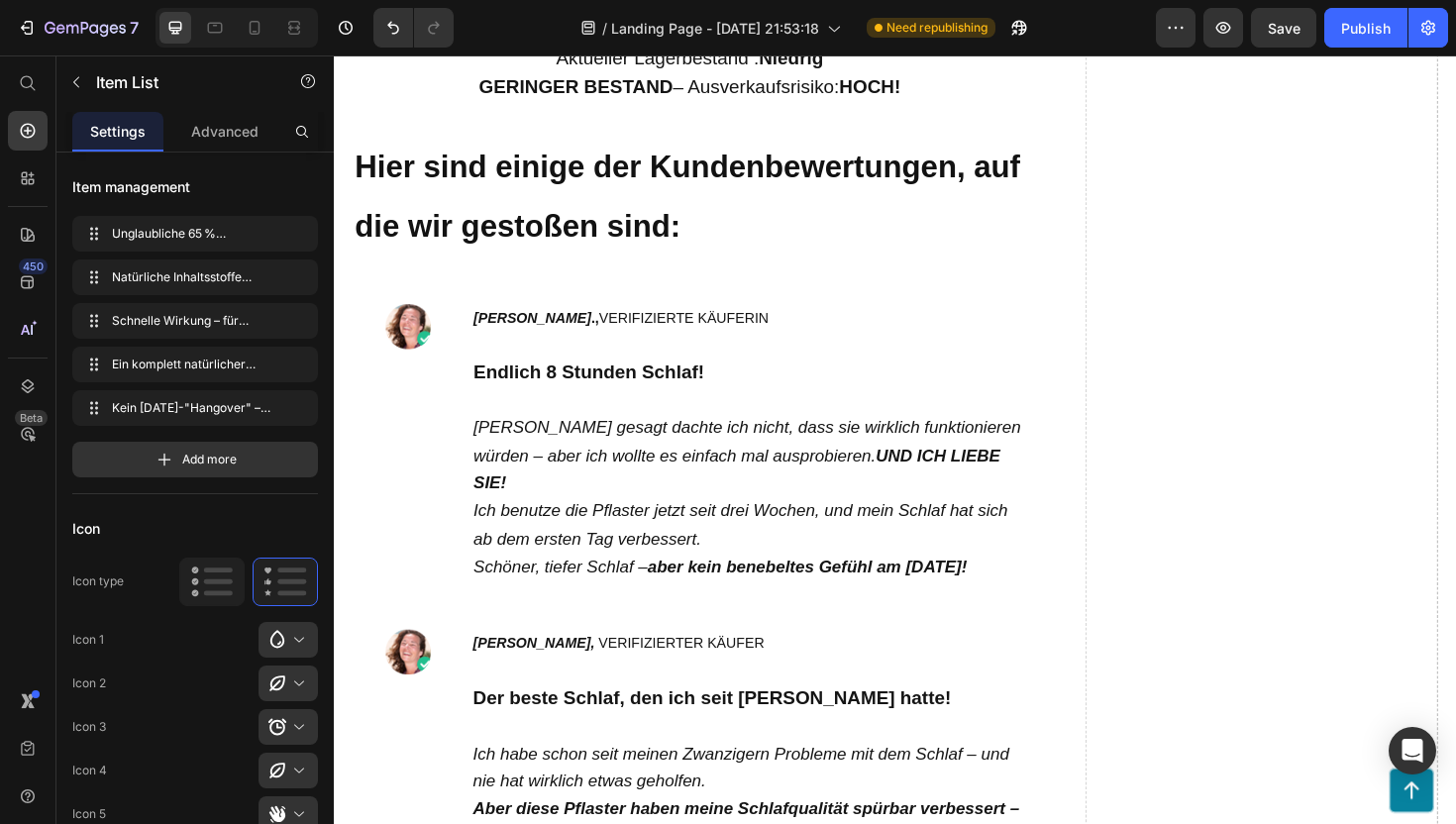 click on "Natürliche Inhaltsstoffe  sorgen dafür, dass die  CalmiSleep ™ Schlafpflaster nicht abhängig machen – anders als viele herkömmliche Schlafmittel." at bounding box center (728, -1538) 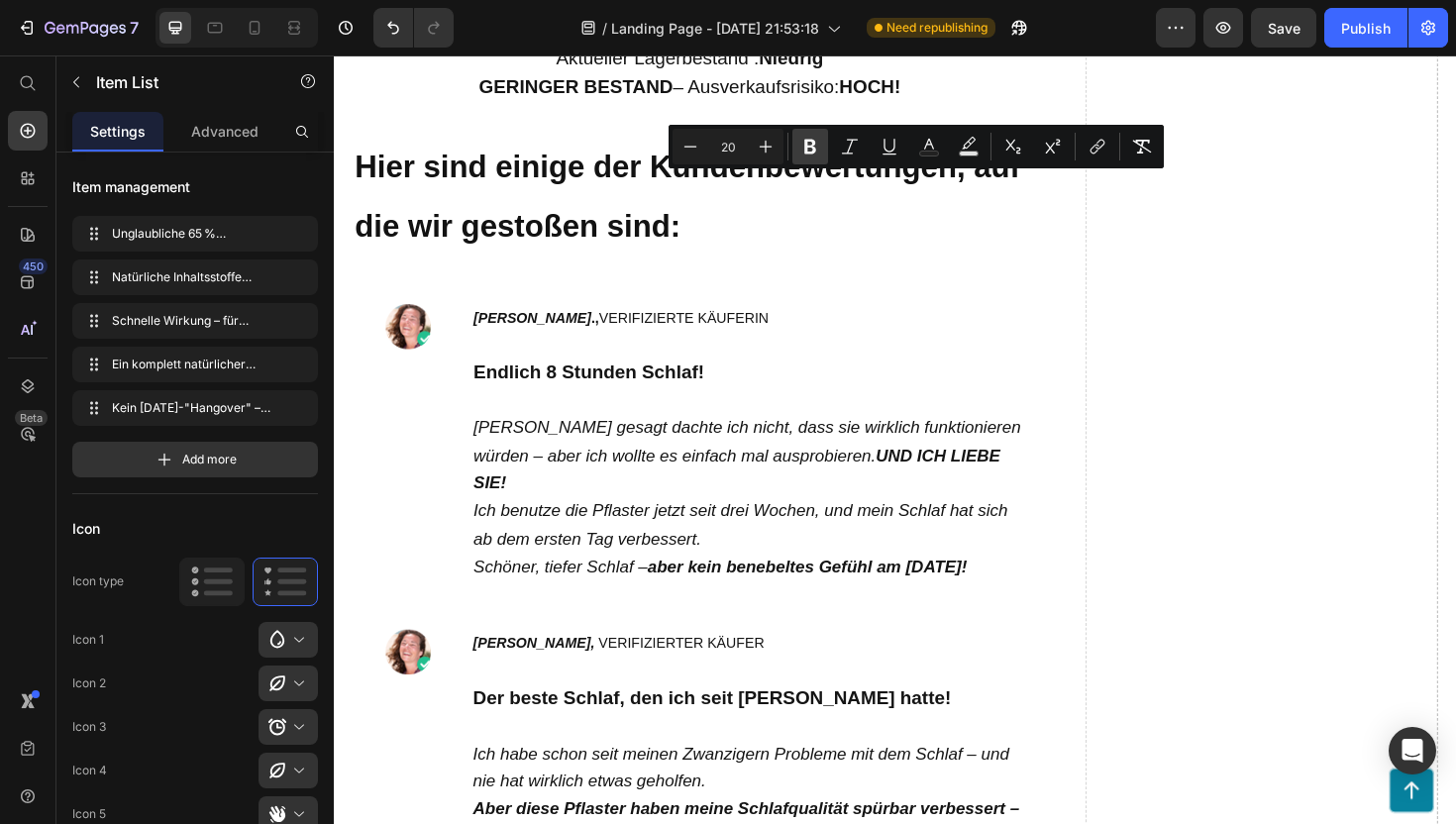 click on "Bold" at bounding box center [810, 147] 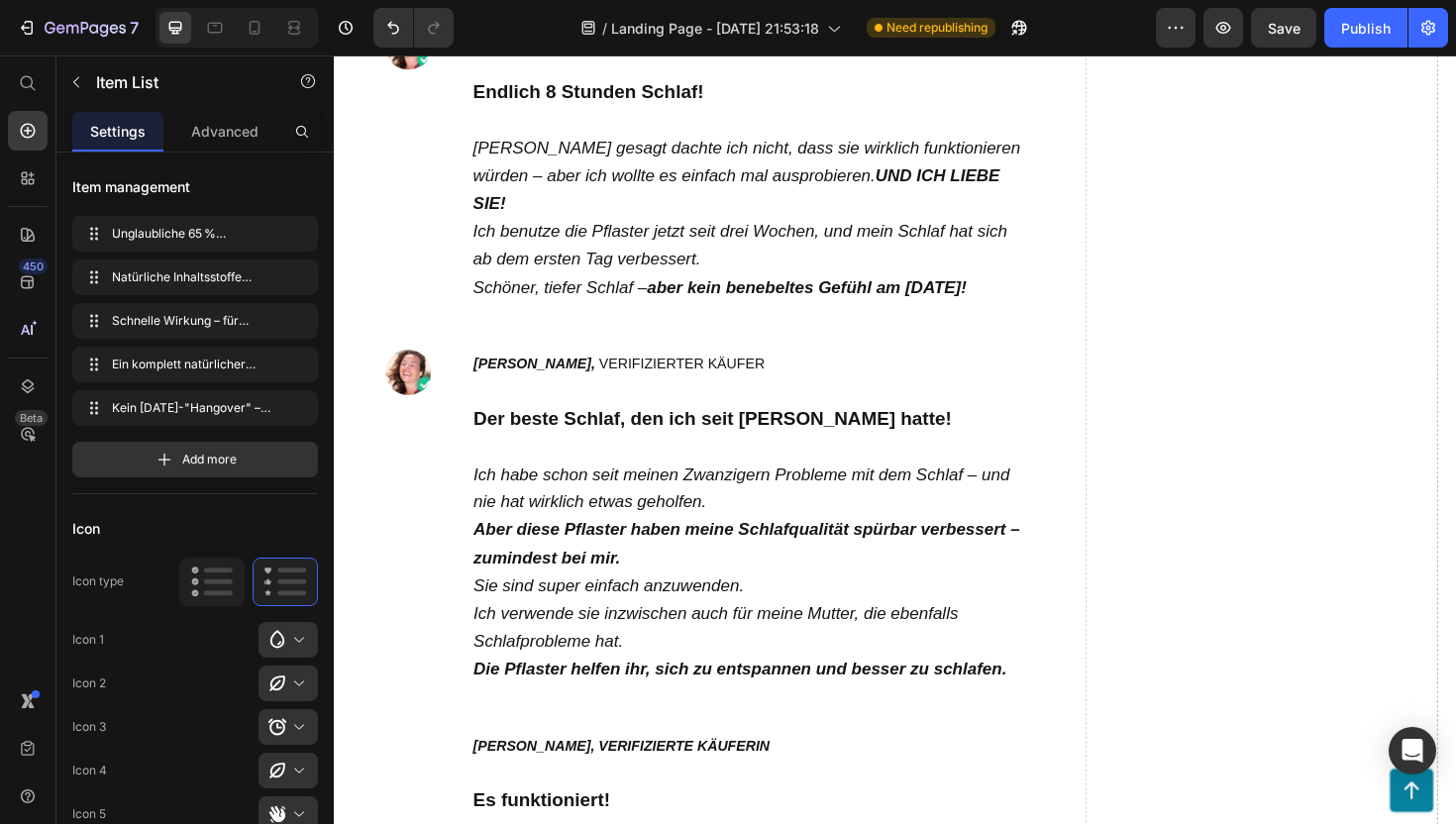 scroll, scrollTop: 10036, scrollLeft: 0, axis: vertical 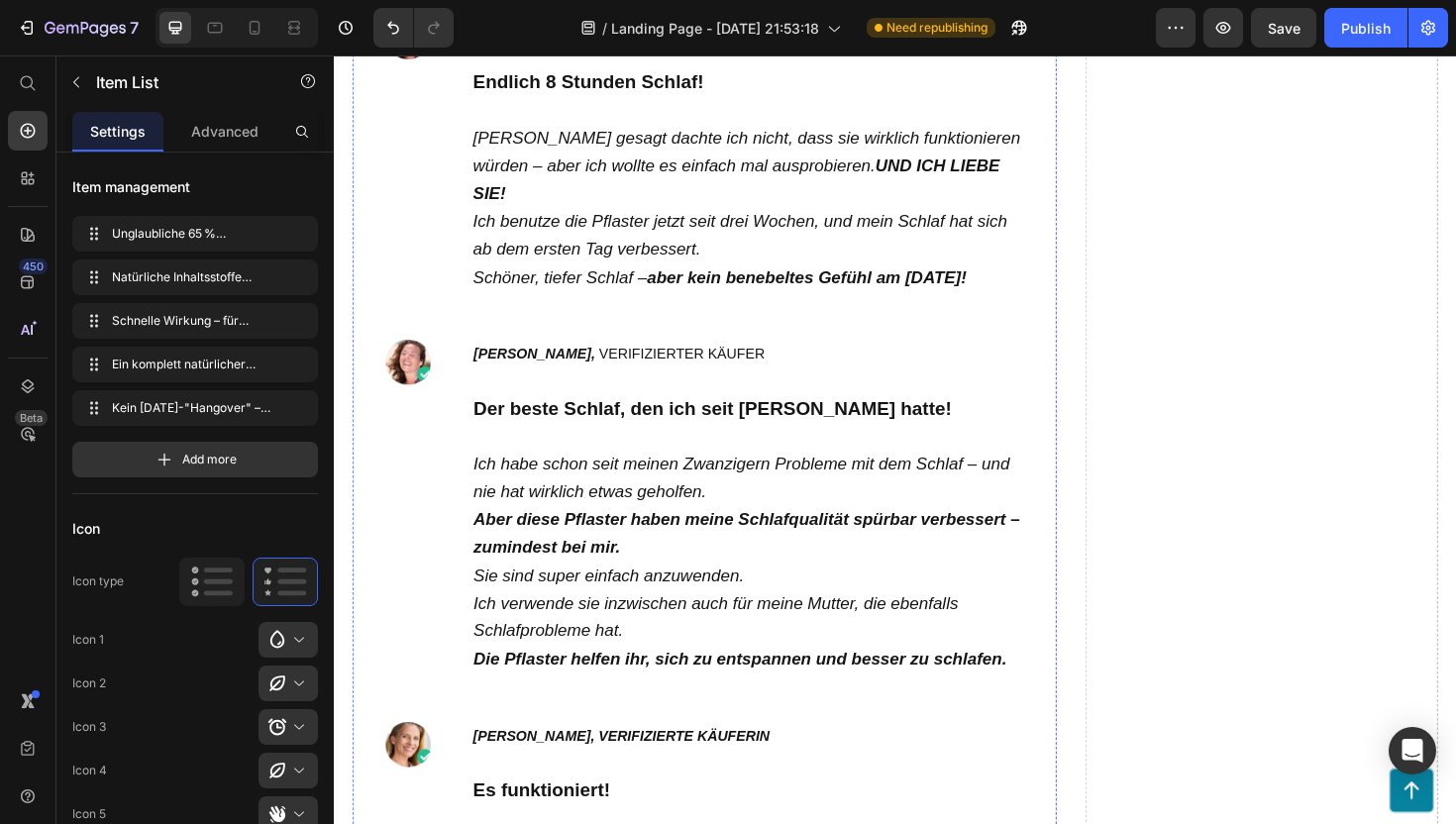 click on "Wo kann ich die  Calmi  Schlafpflaster kaufen?" at bounding box center [699, -1441] 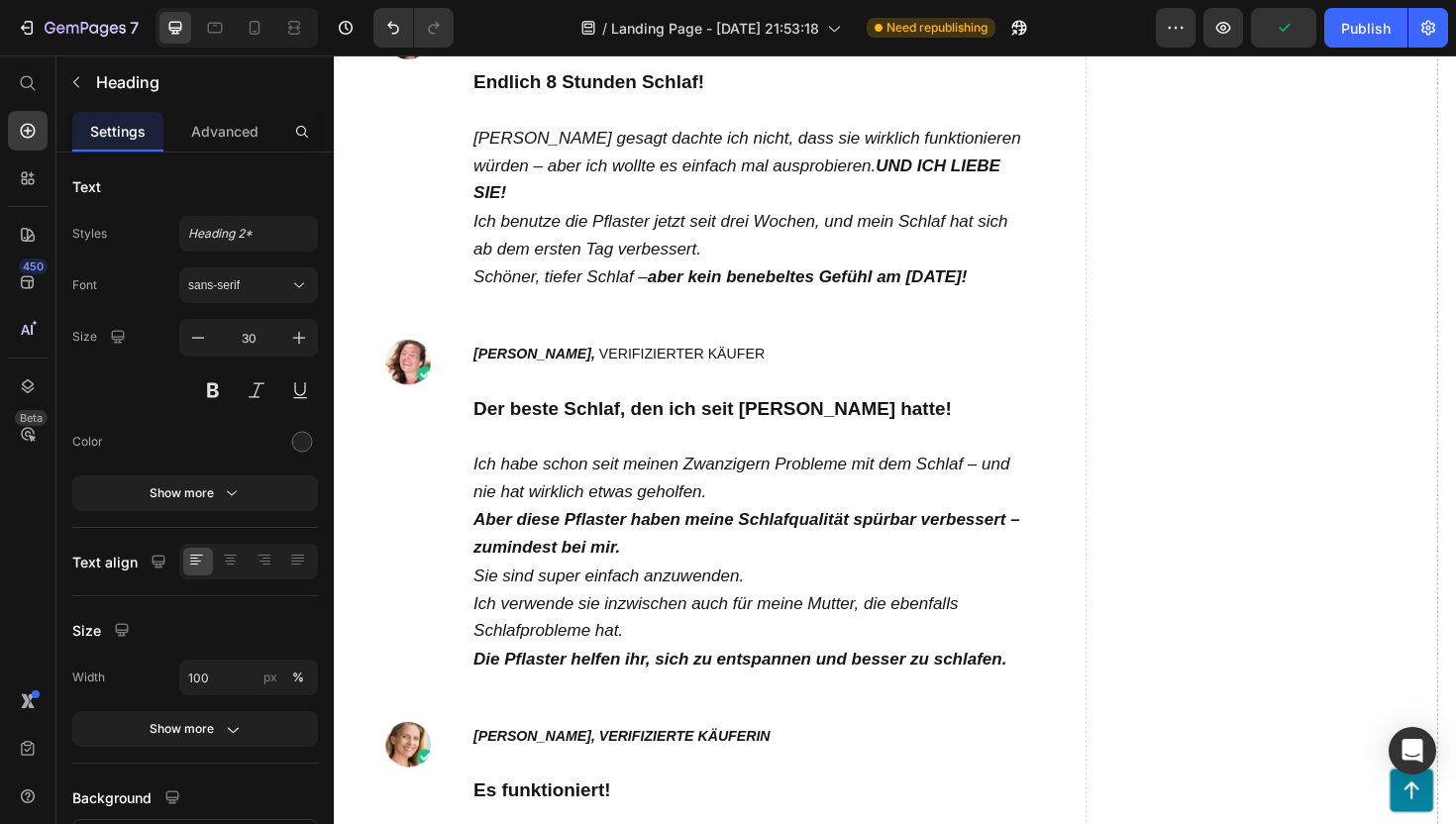 drag, startPoint x: 924, startPoint y: 321, endPoint x: 702, endPoint y: 325, distance: 222.036 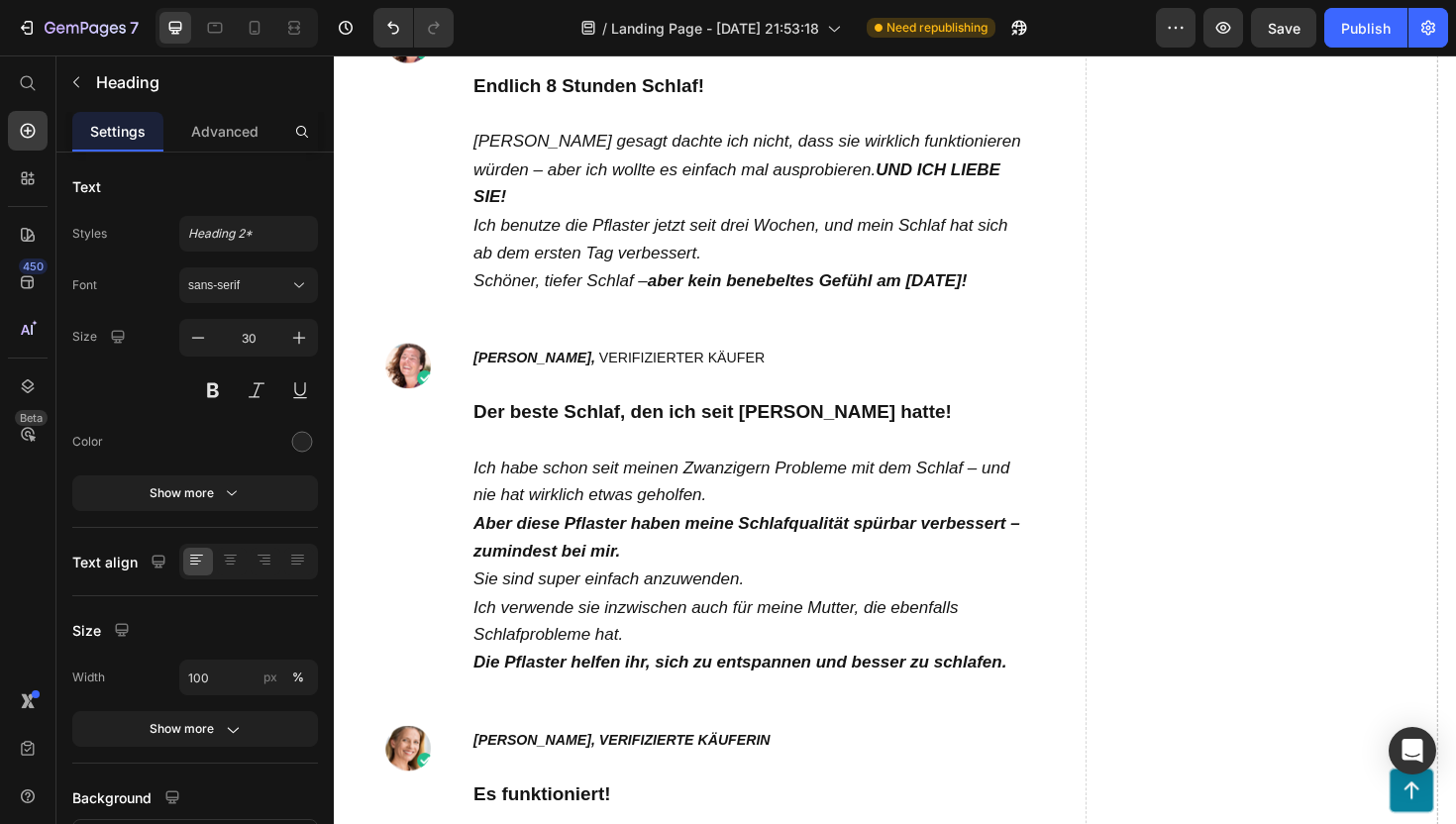 click on "™" at bounding box center (790, -1436) 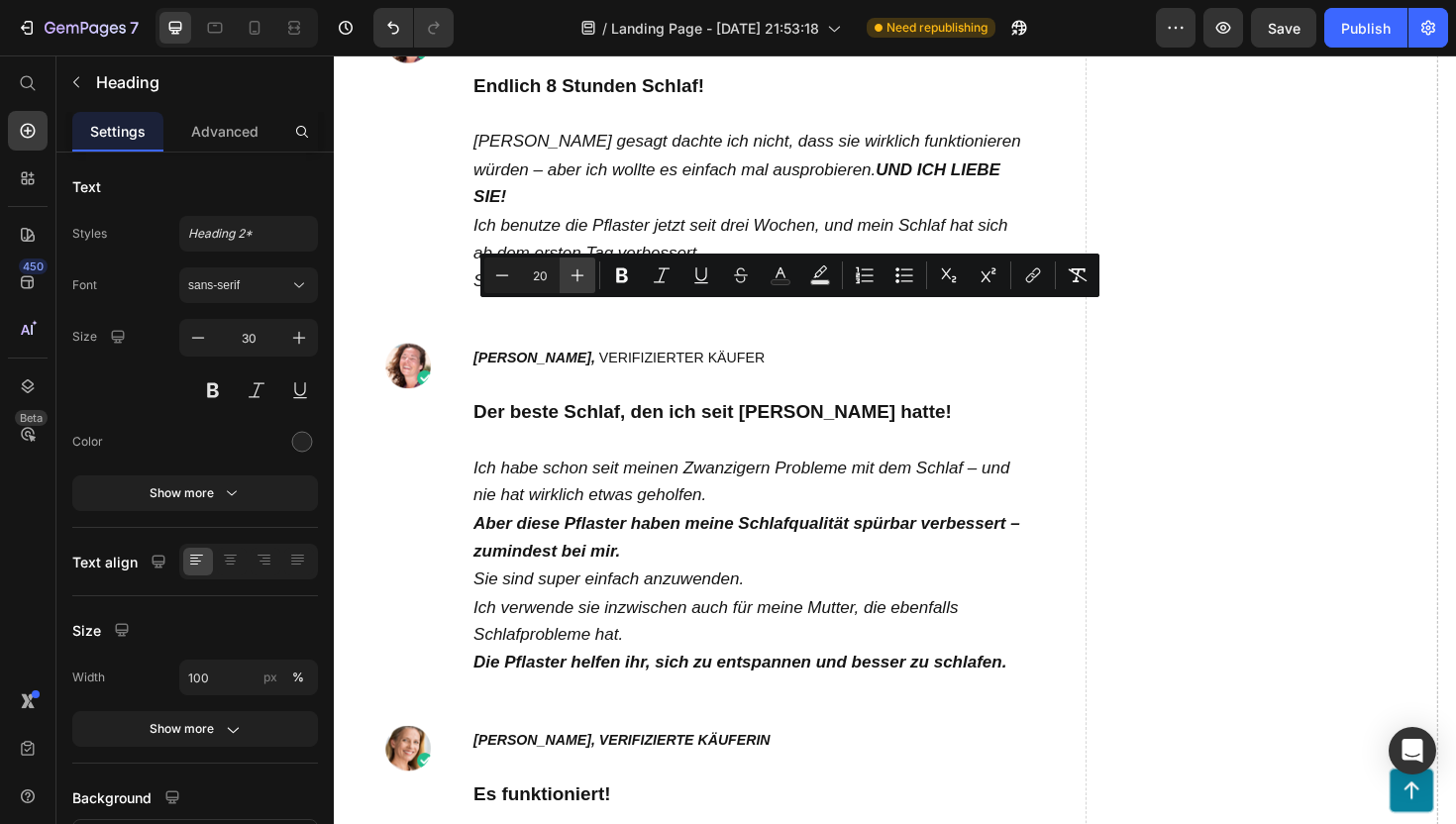click 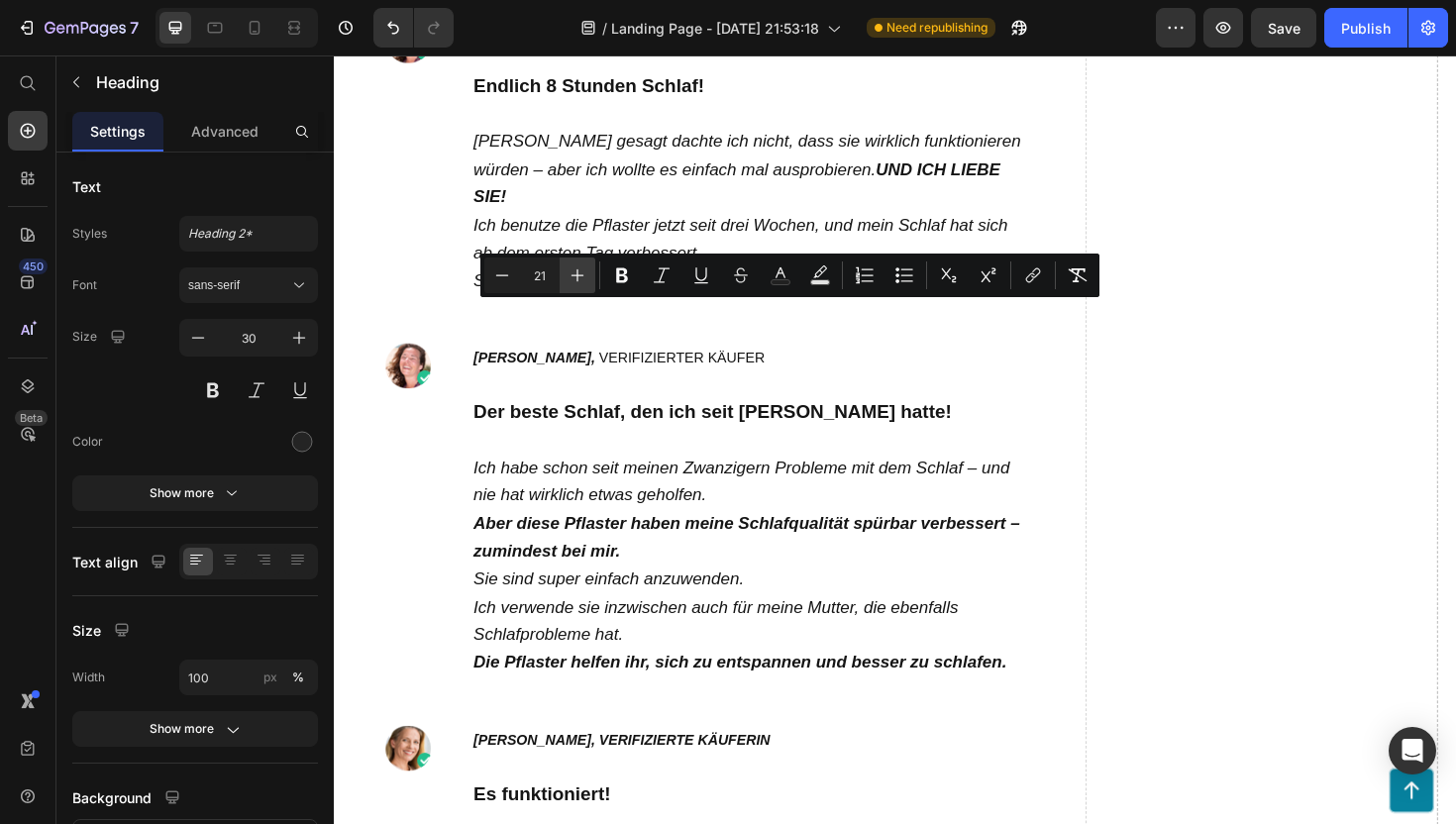 click 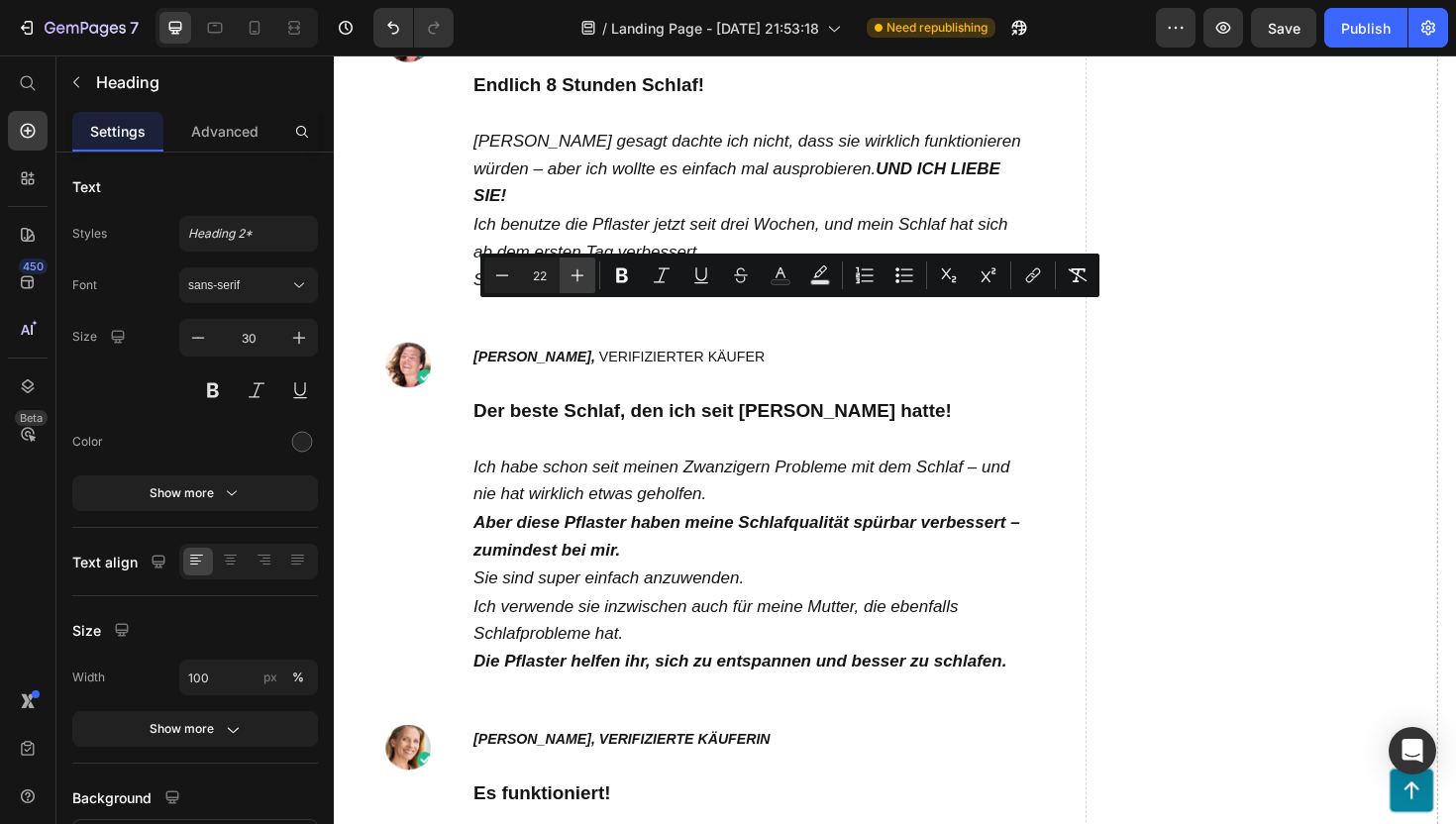 click 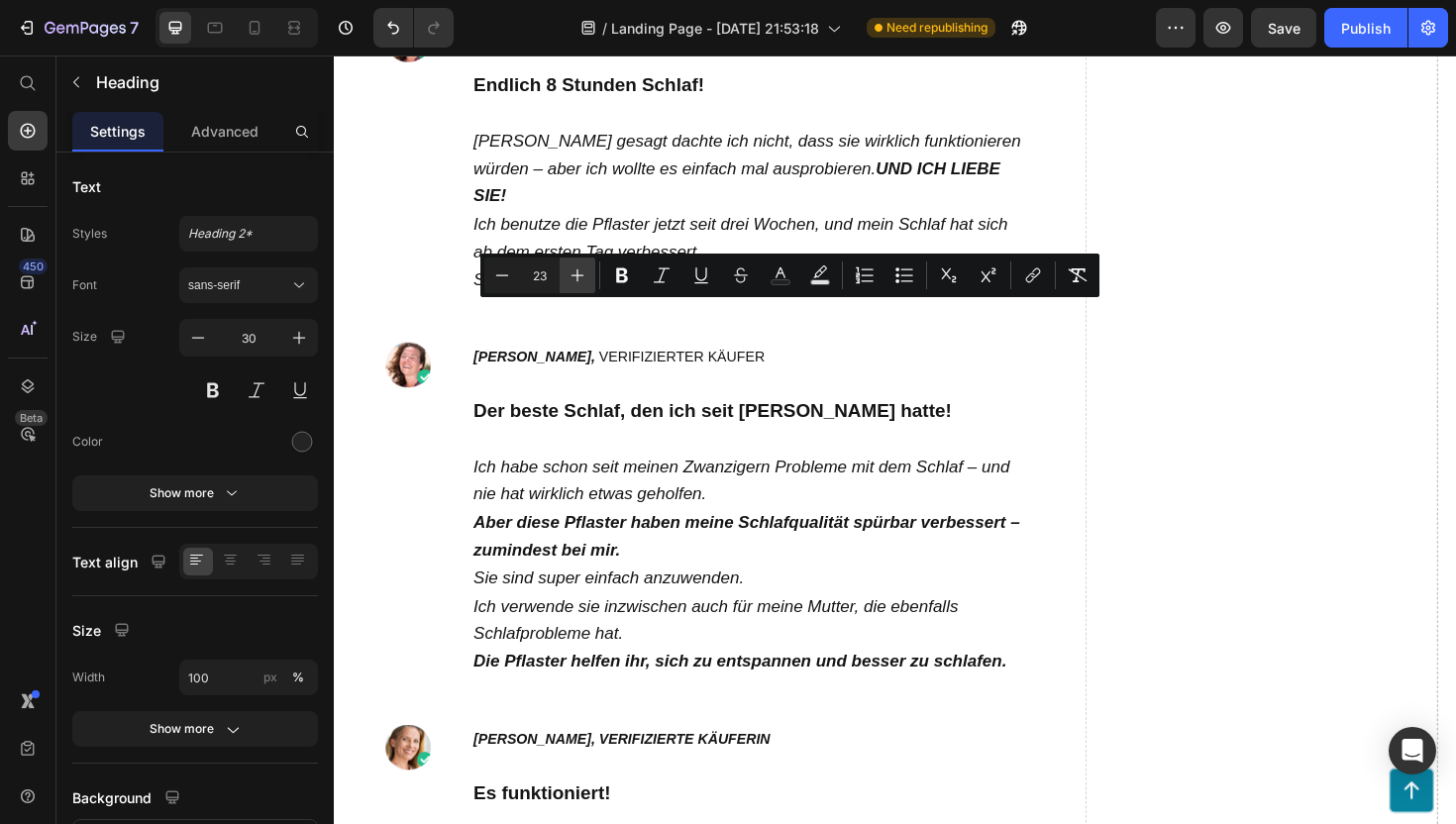 click 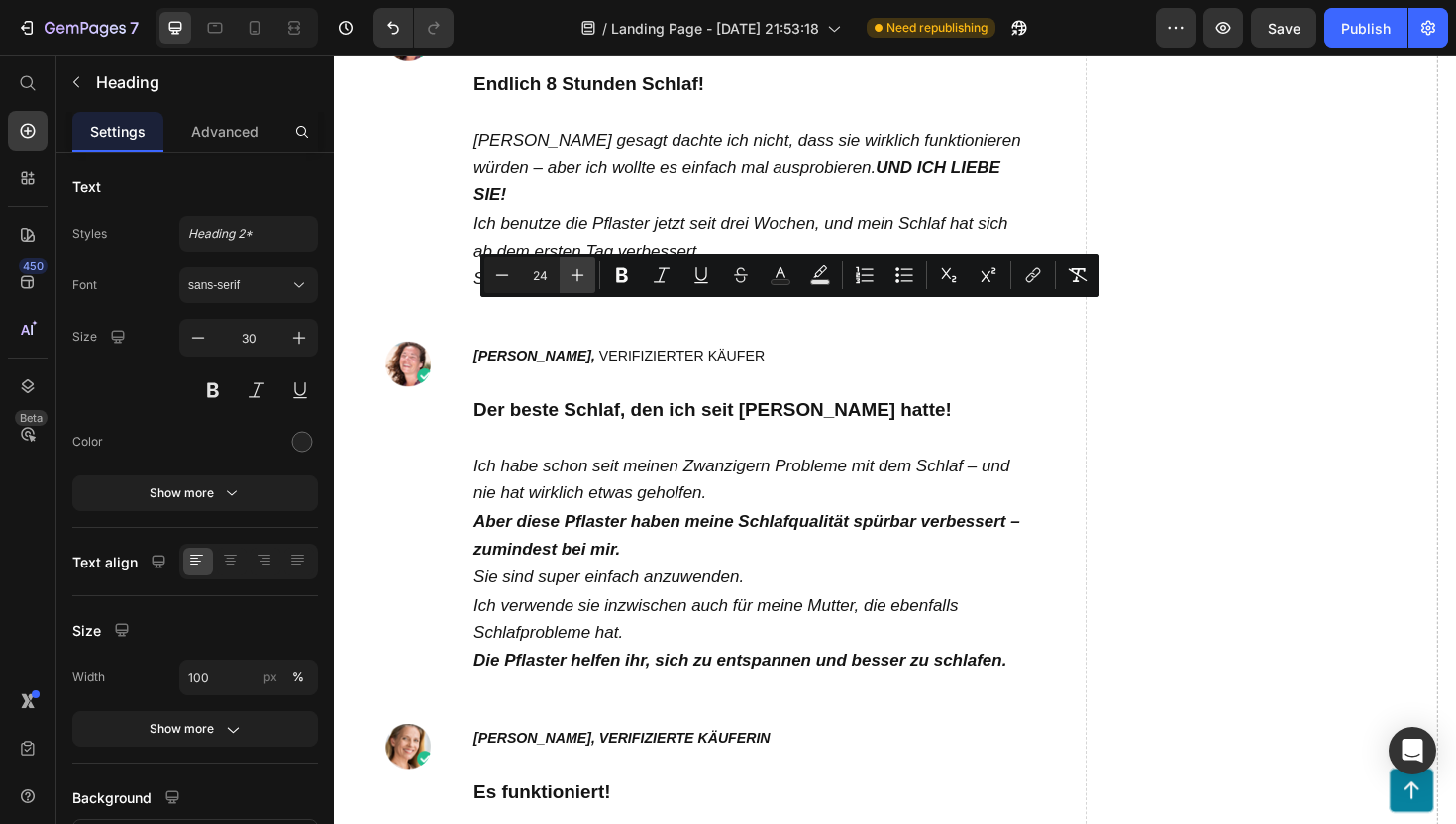 click 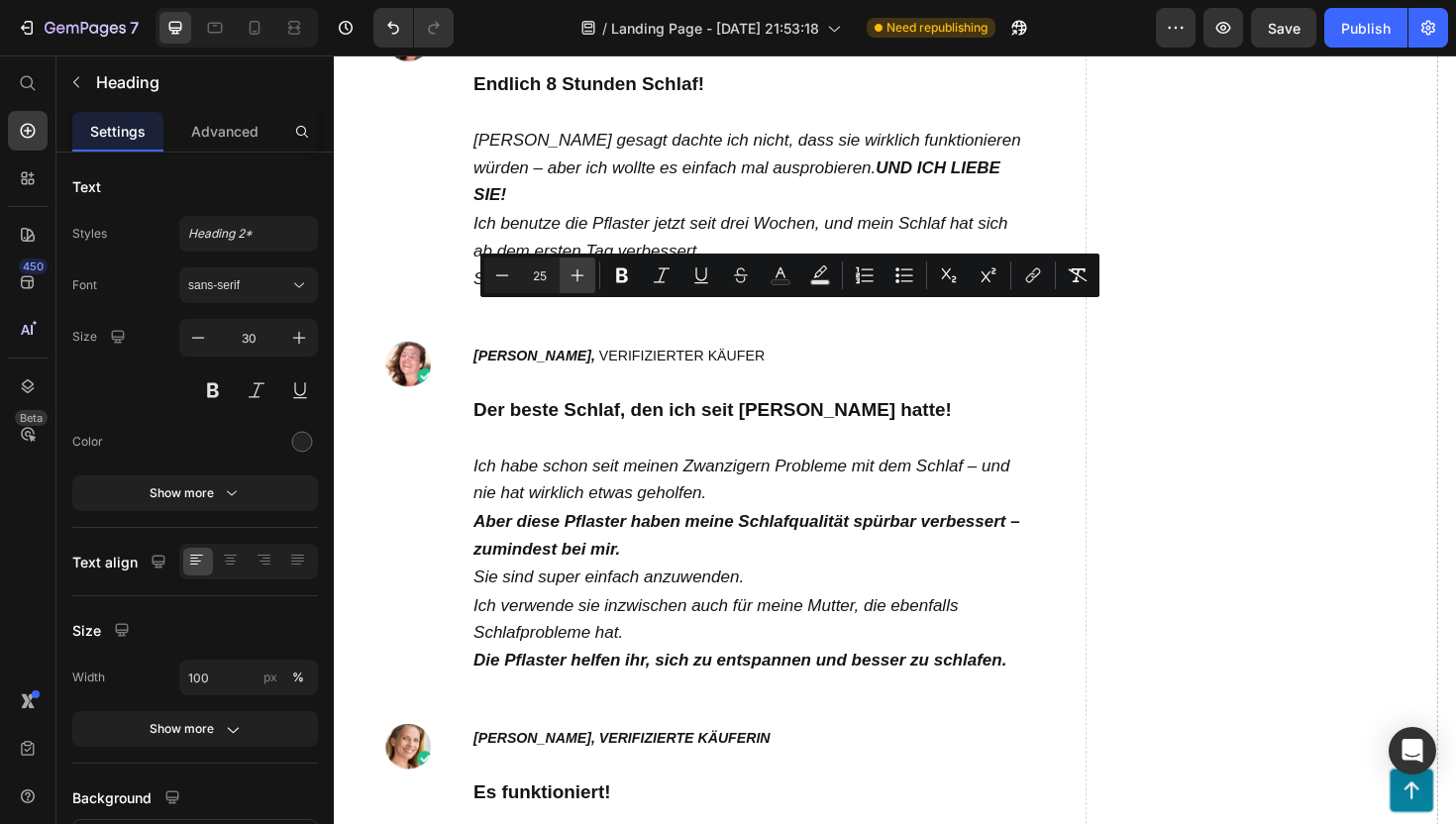 click 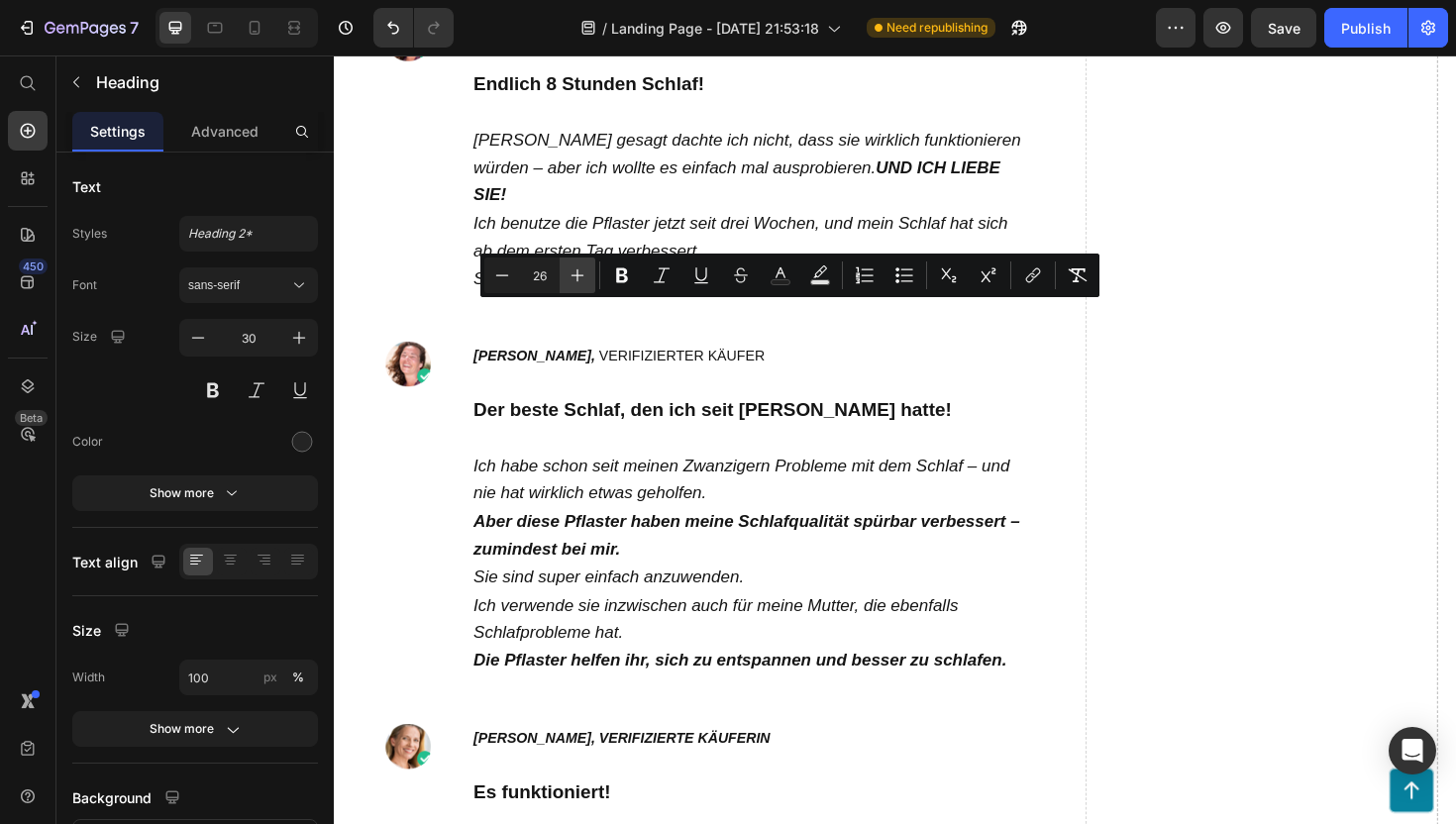 click 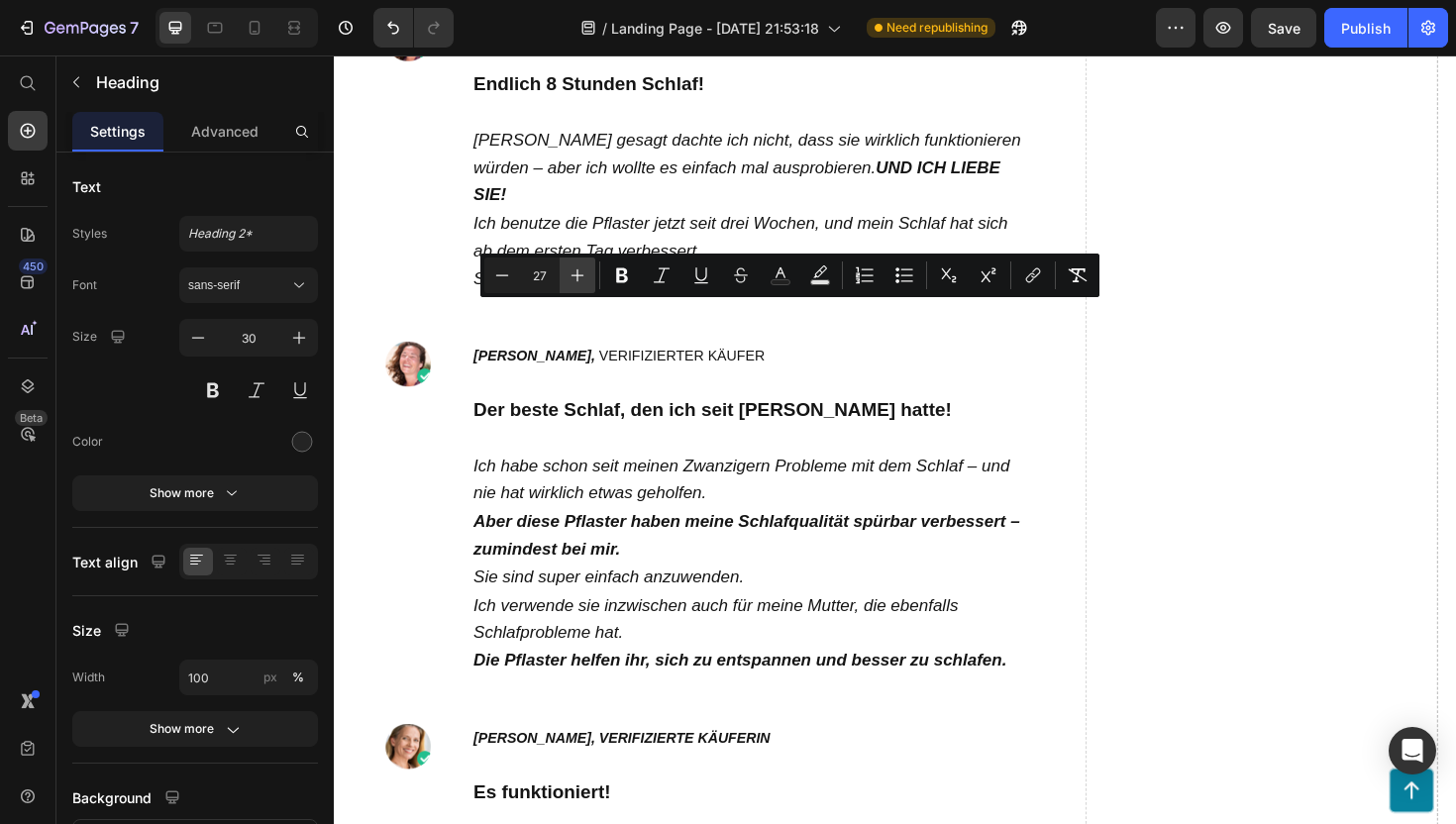 click 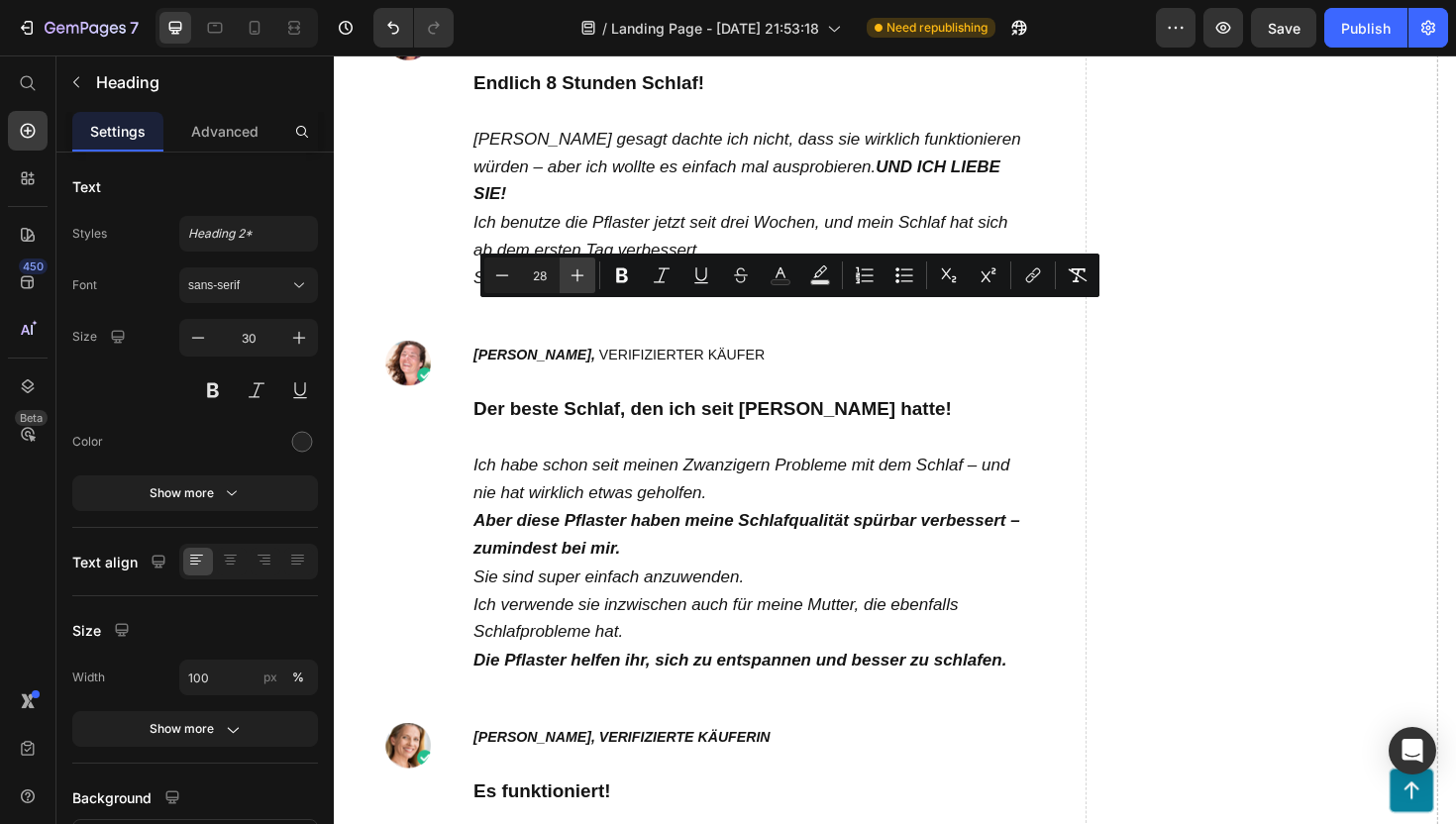 click 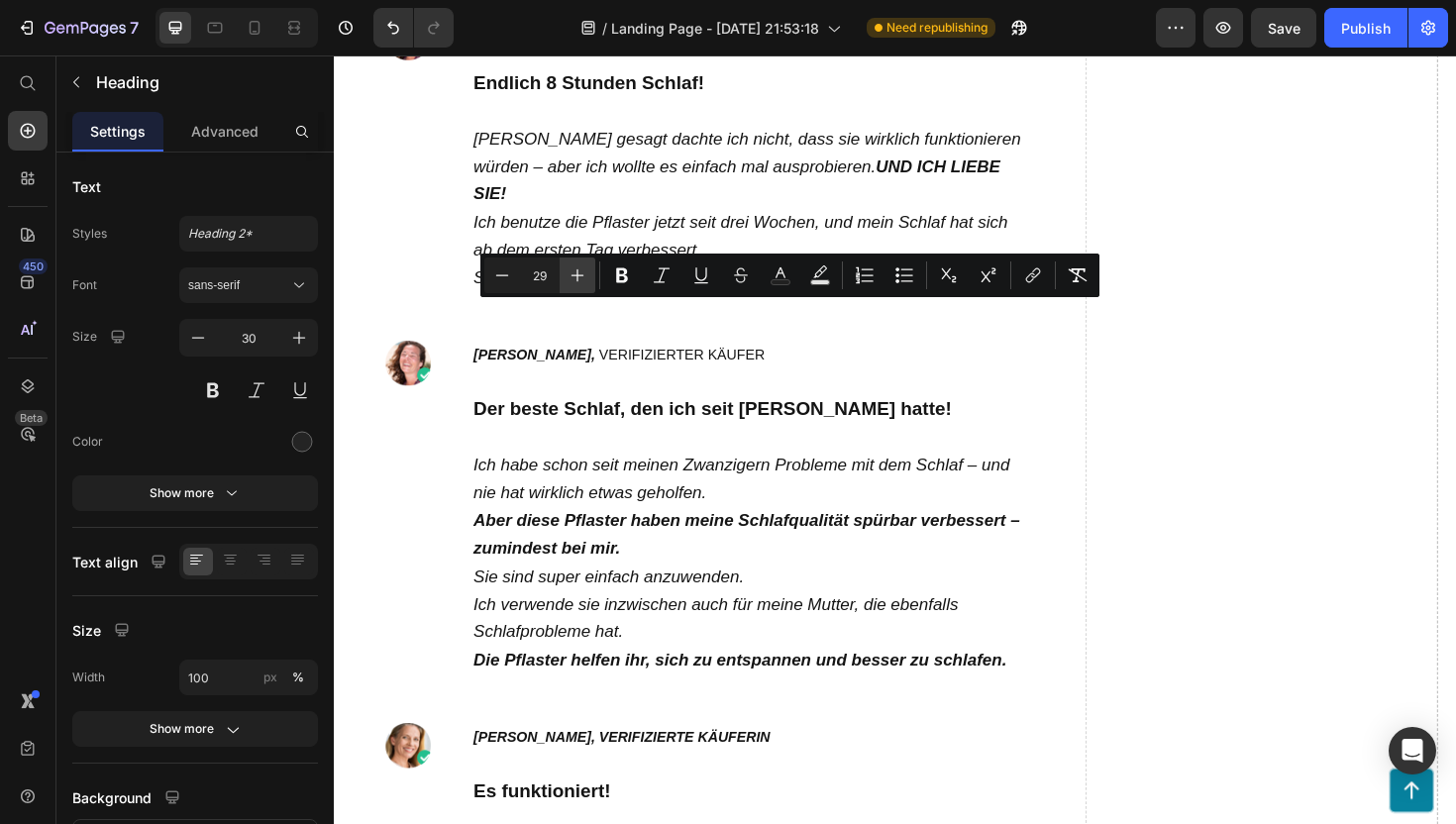 click 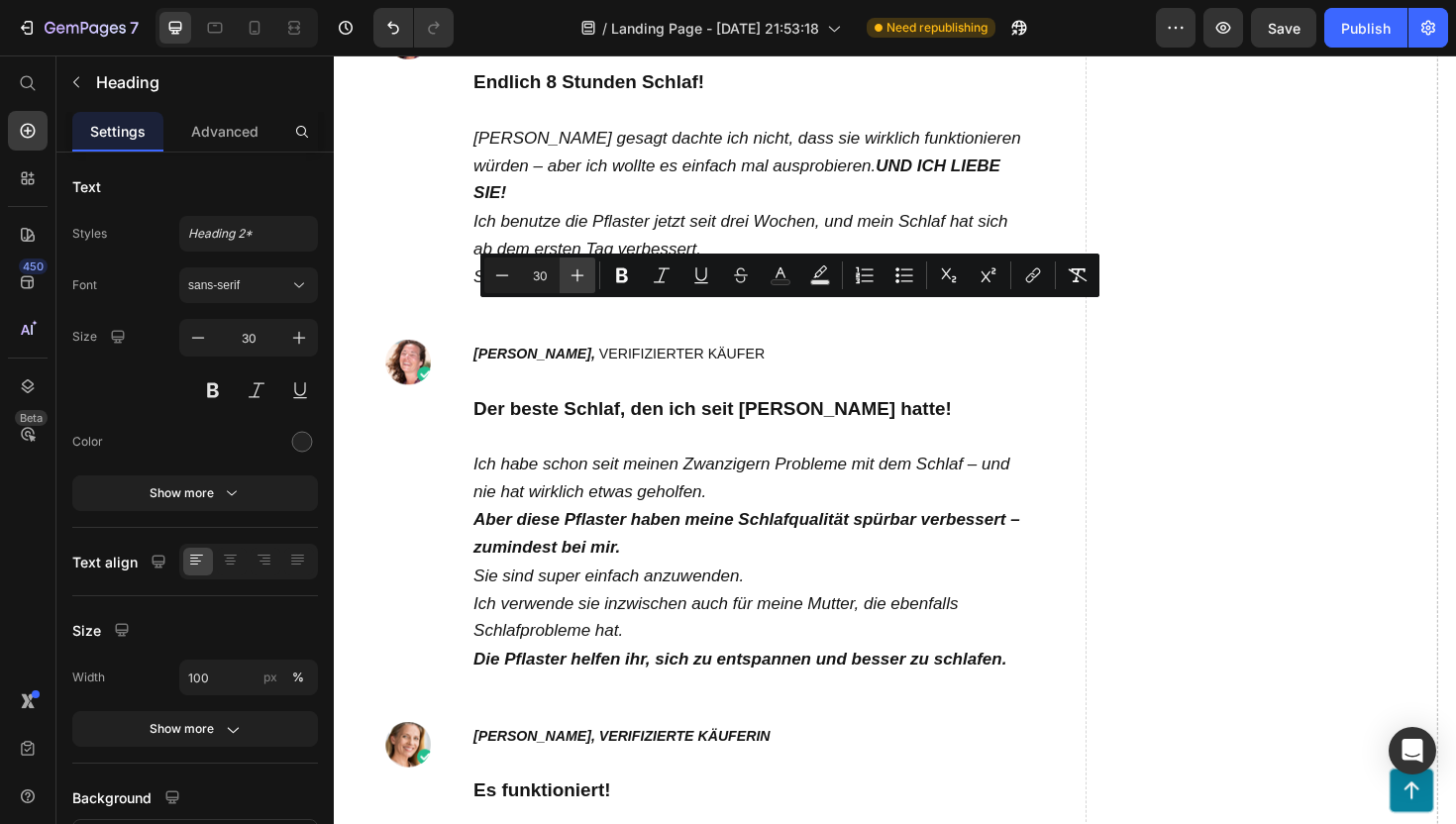 click 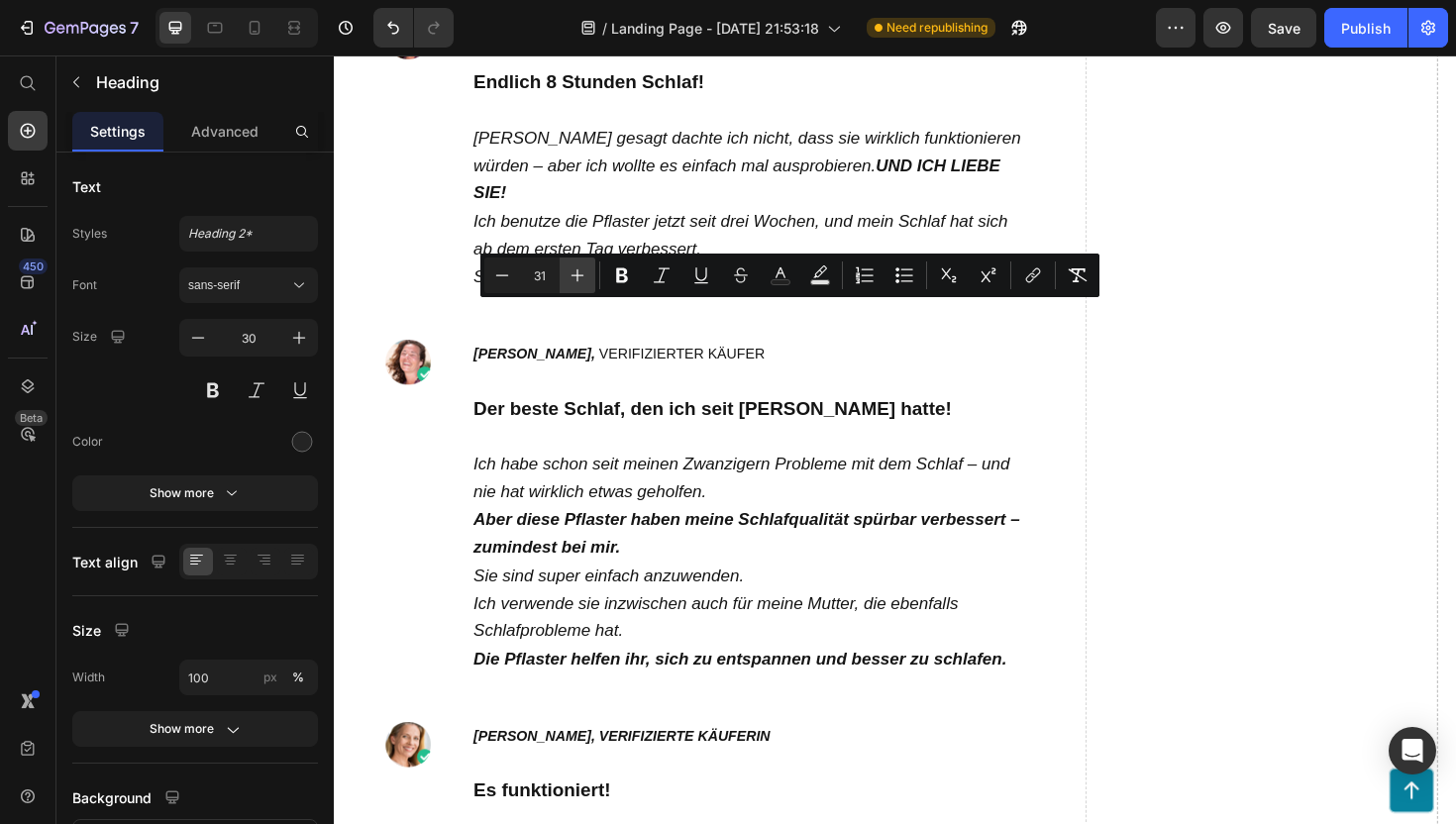 click 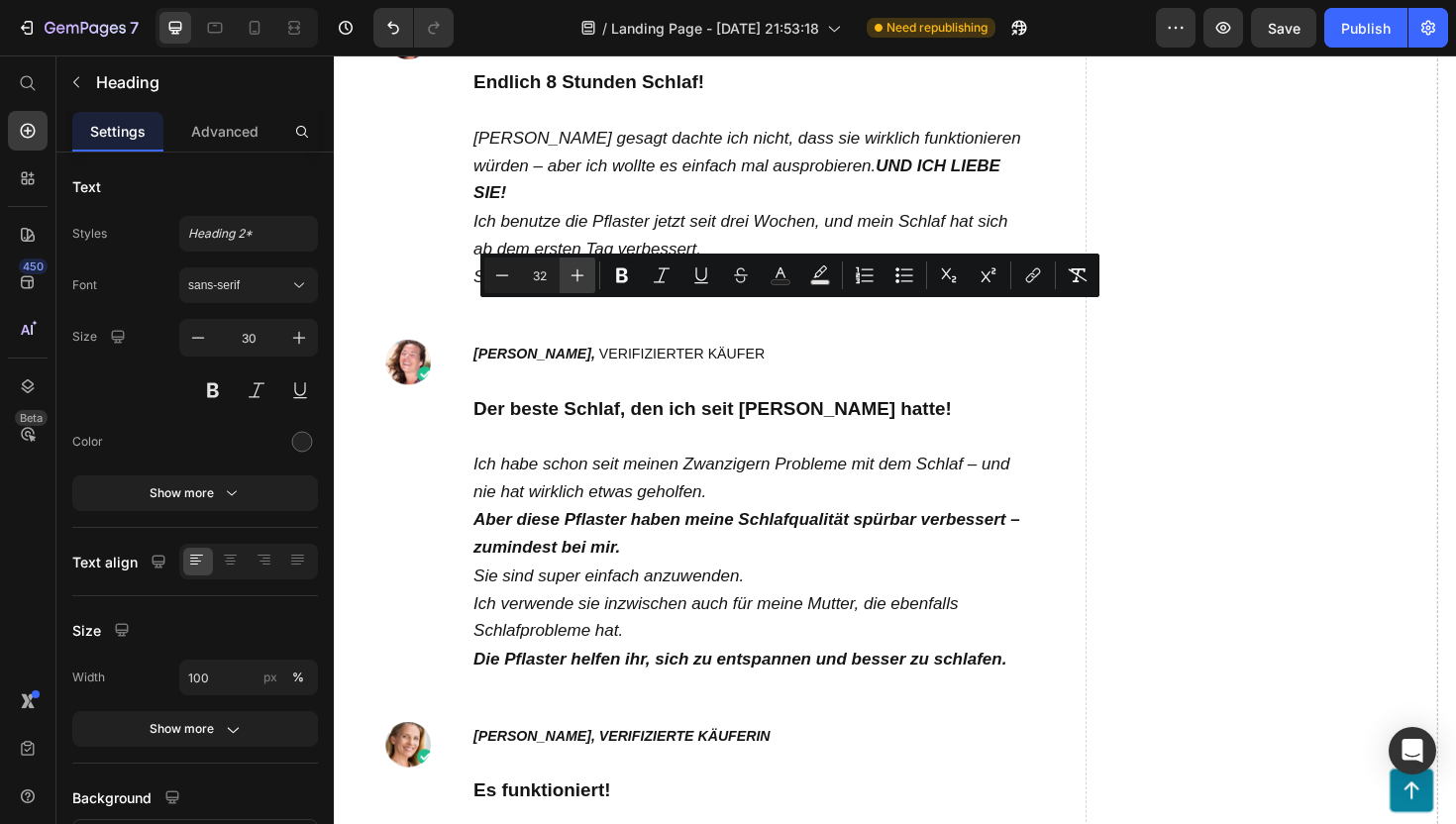 click 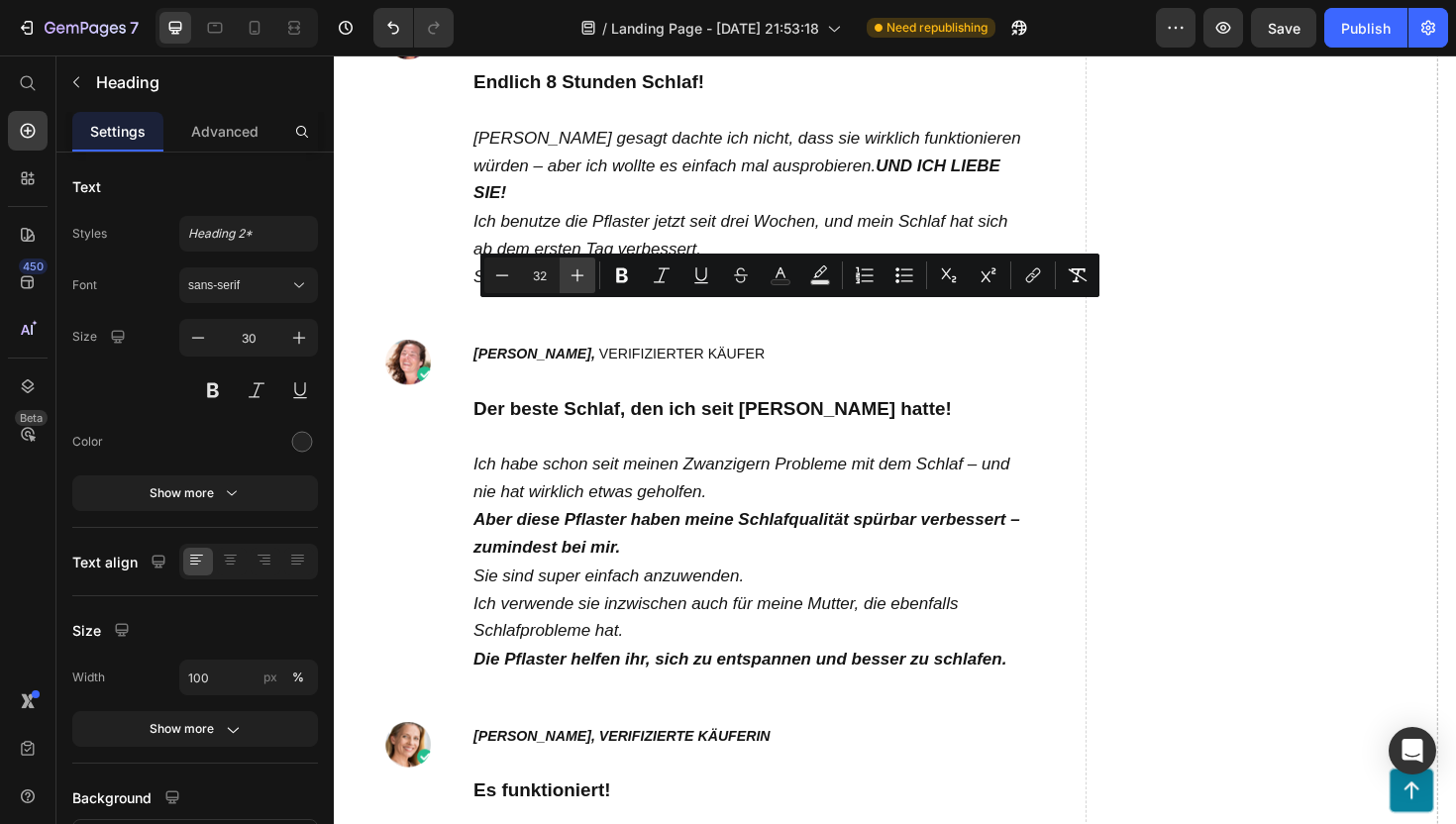 type on "33" 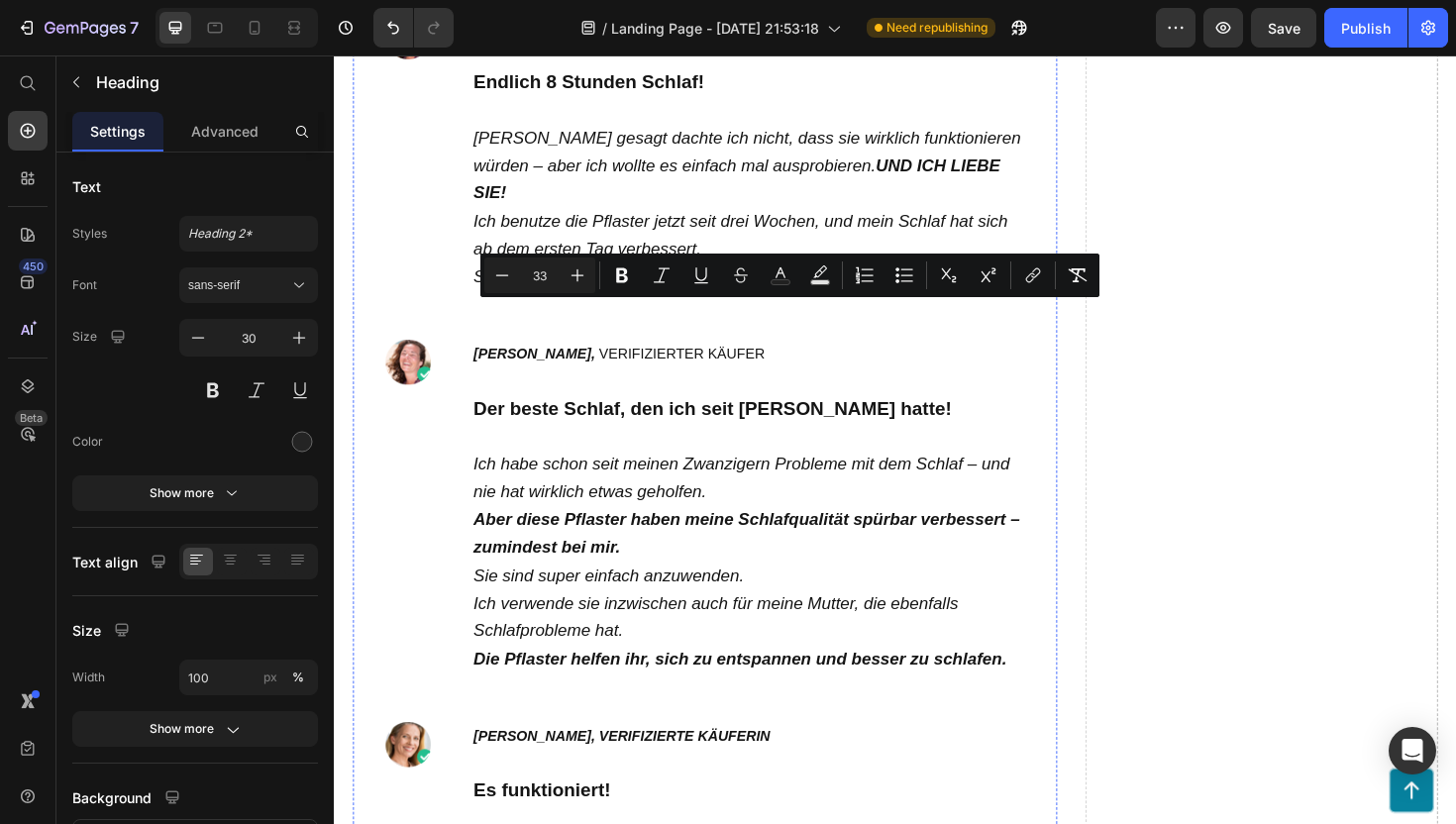 click on "Aktuell erhalten alle Leser, die auf den Button unten klicken,  70 % Rabatt auf ihre erste Bestellung  der natürlichen  Calmi Sleep  Schlafpflaster!" at bounding box center [690, -1227] 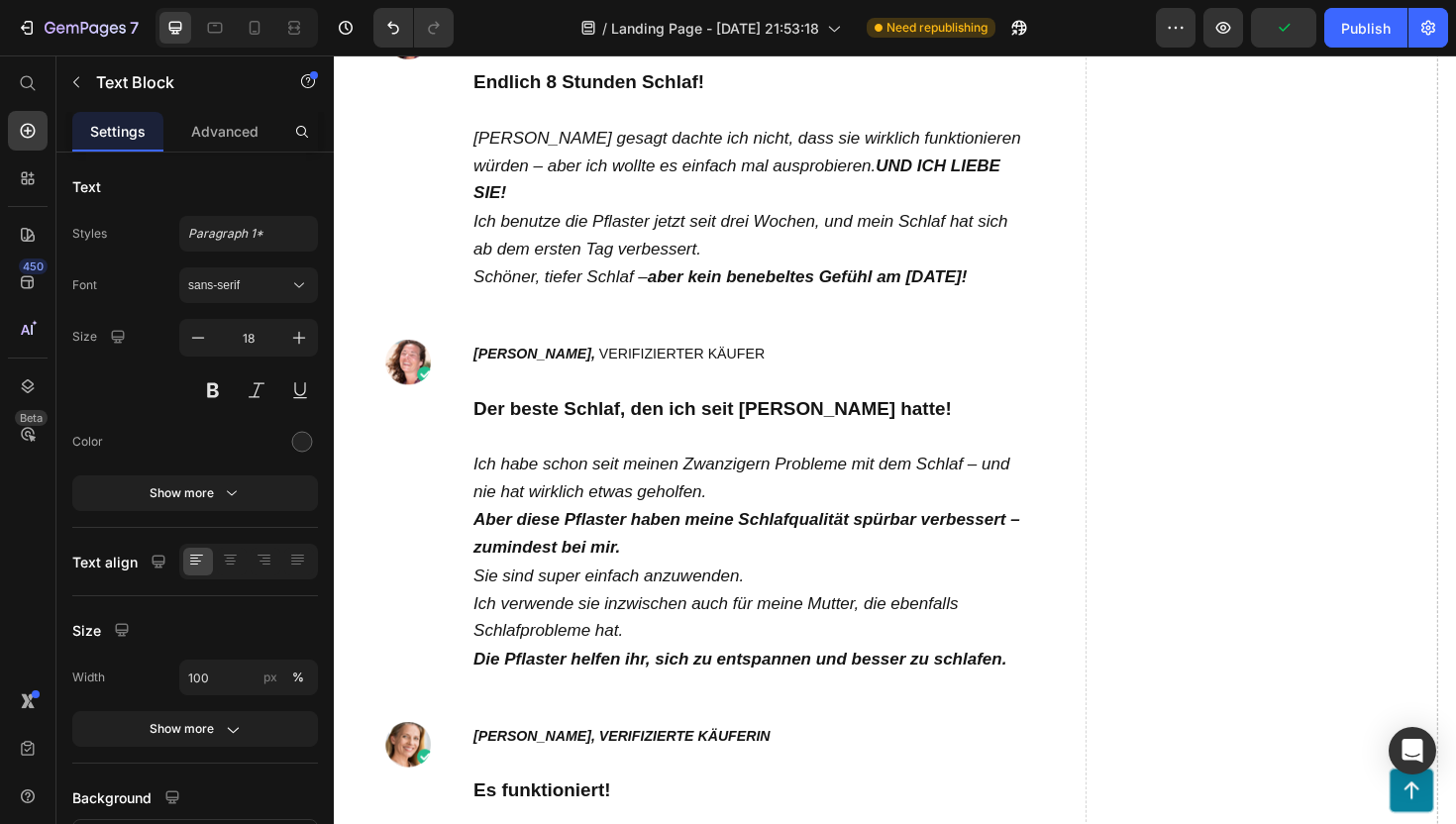 click on "Calmi Sleep" at bounding box center (738, -1215) 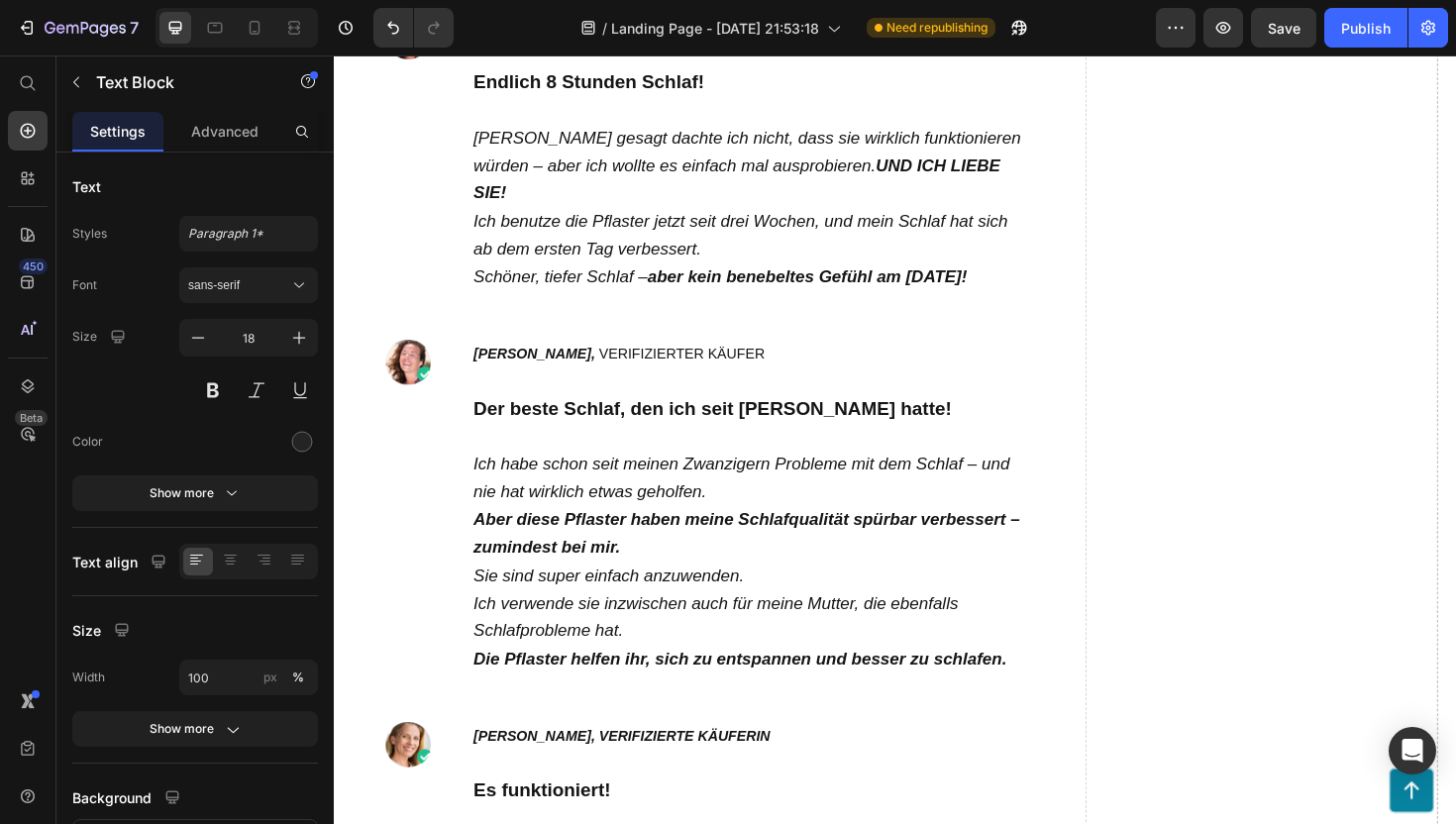 click on "Aktuell erhalten alle Leser, die auf den Button unten klicken,  70 % Rabatt auf ihre erste Bestellung  der natürlichen  CalmiSleep ™ Schlafpflaster!" at bounding box center [690, -1227] 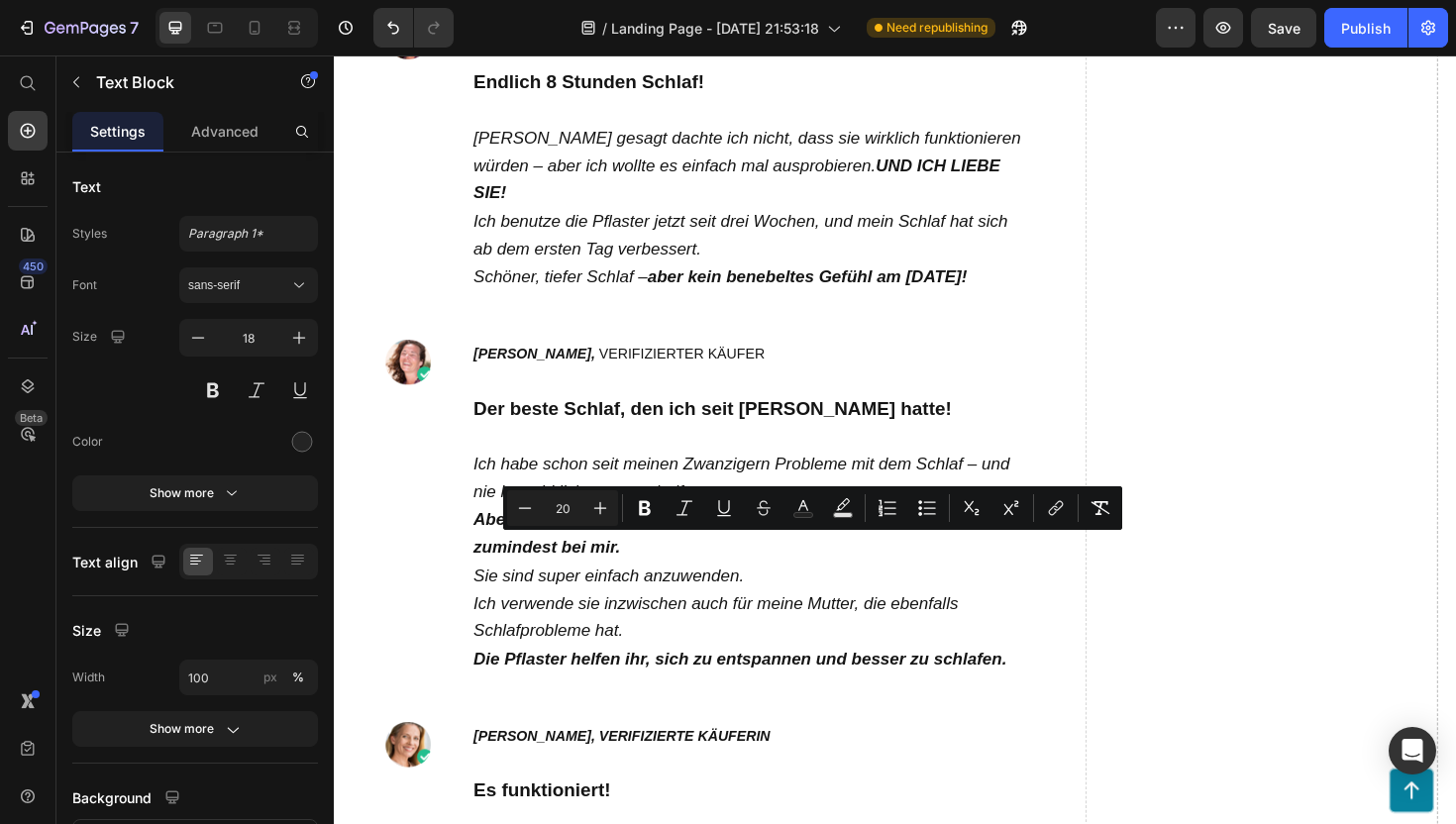click on "Aktuell erhalten alle Leser, die auf den Button unten klicken,  70 % Rabatt auf ihre erste Bestellung  der natürlichen  CalmiSleep ™ Schlafpflaster!" at bounding box center [690, -1227] 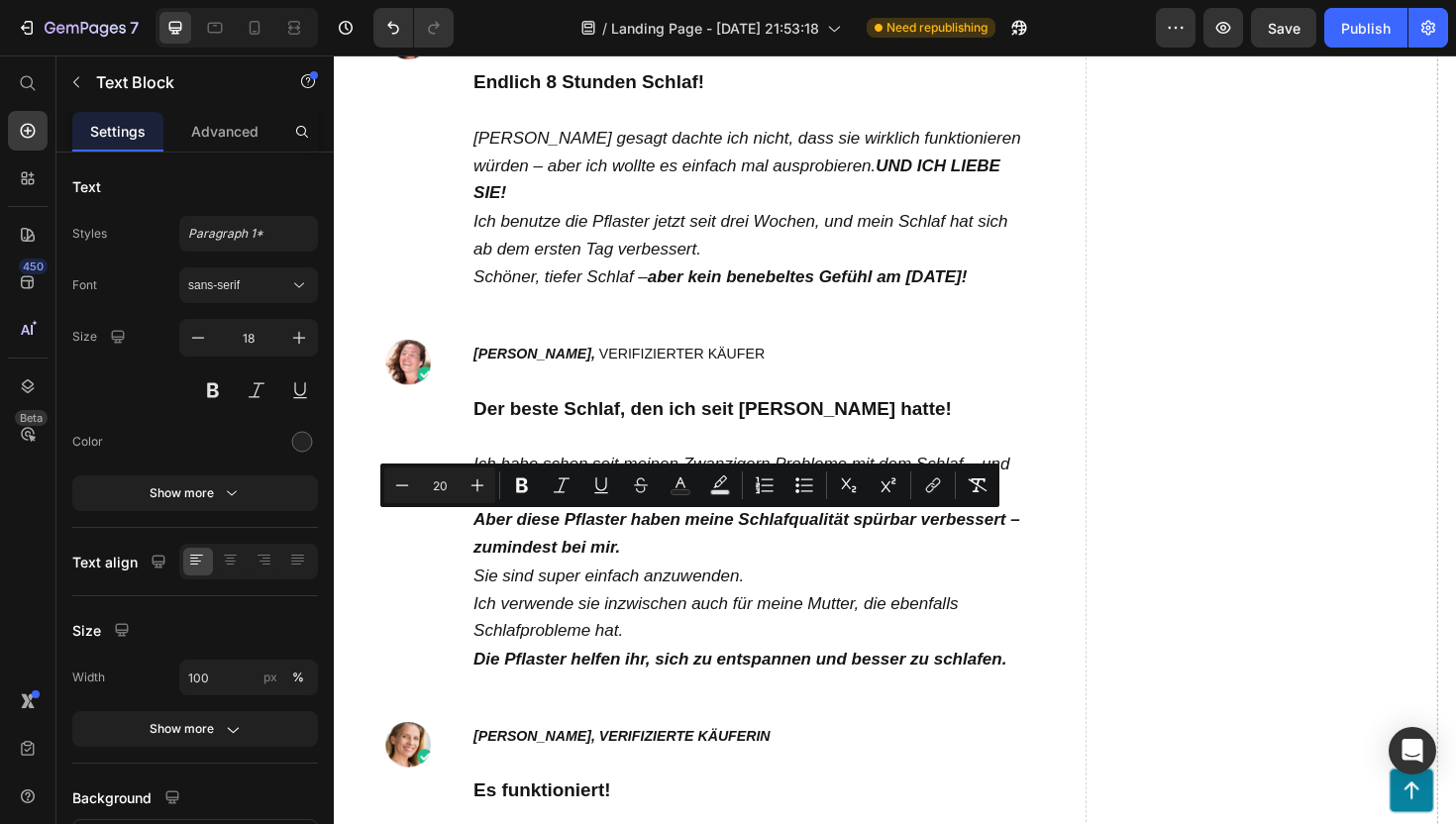 click on "Aktuell erhalten alle Leser, die auf den Button unten klicken,  70 % Rabatt auf ihre erste Bestellung  der natürlichen  CalmiSleep ™ Schlafpflaster!" at bounding box center (690, -1227) 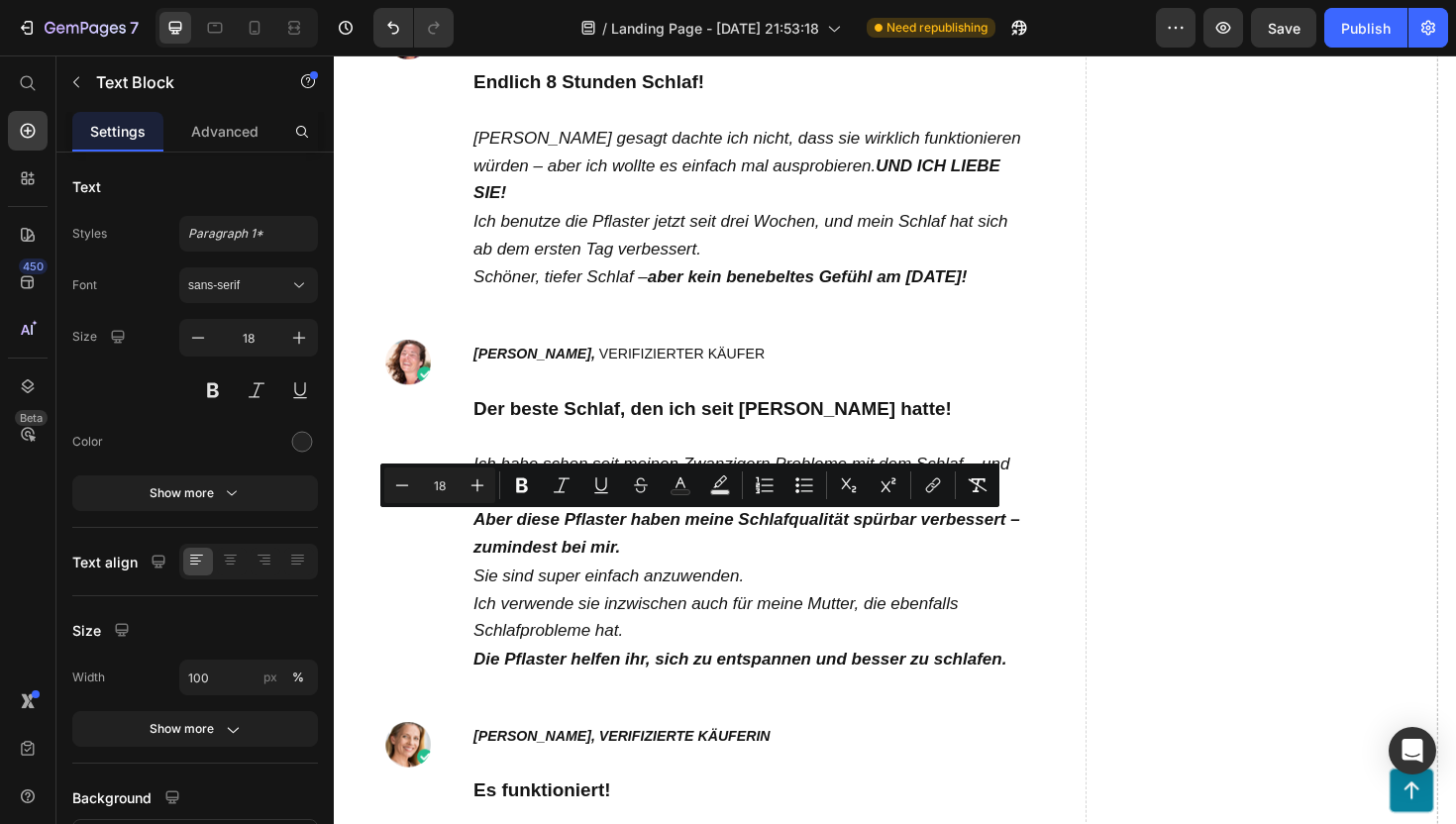 click at bounding box center (710, -1358) 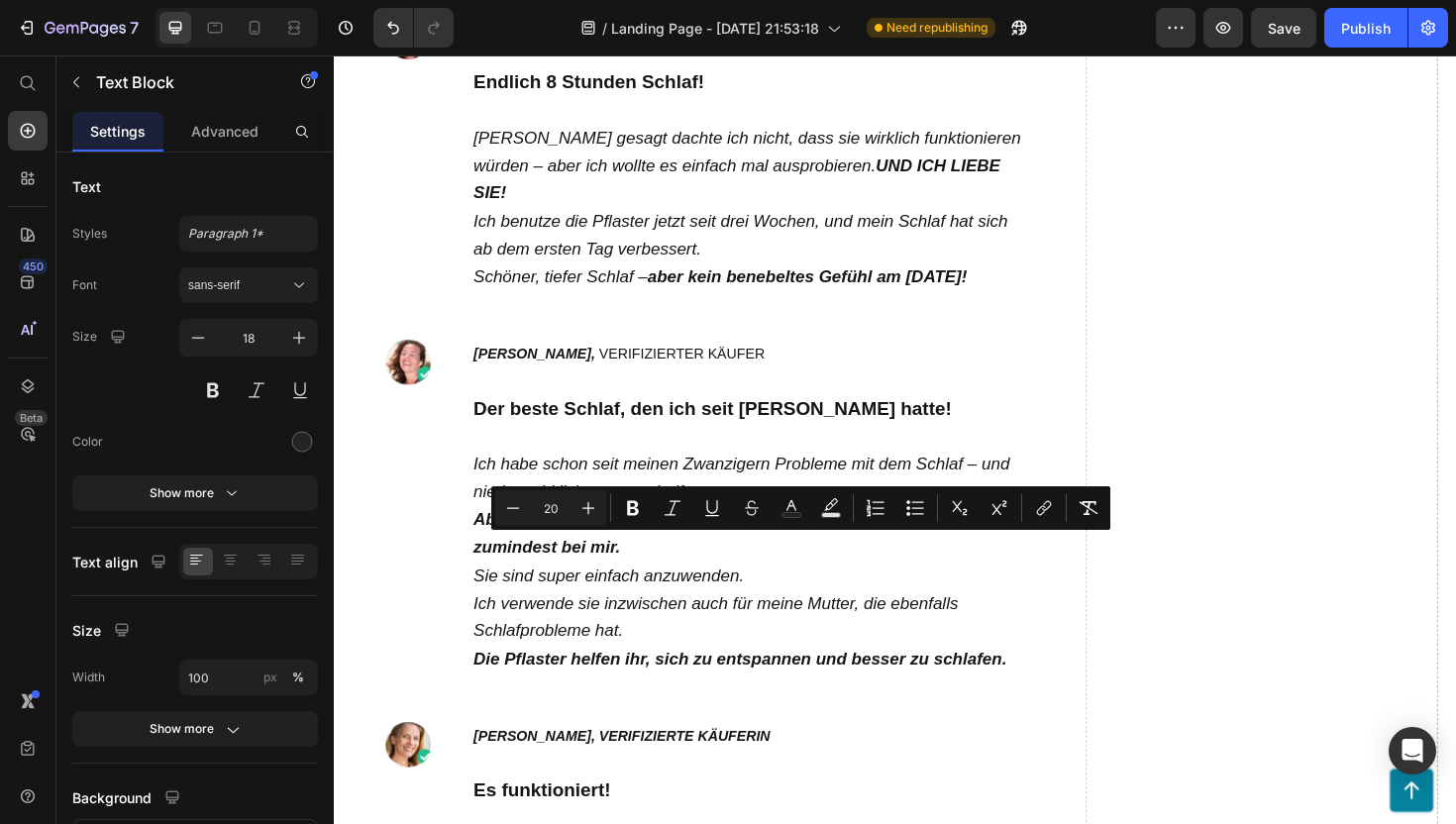 drag, startPoint x: 806, startPoint y: 572, endPoint x: 817, endPoint y: 573, distance: 11.045361 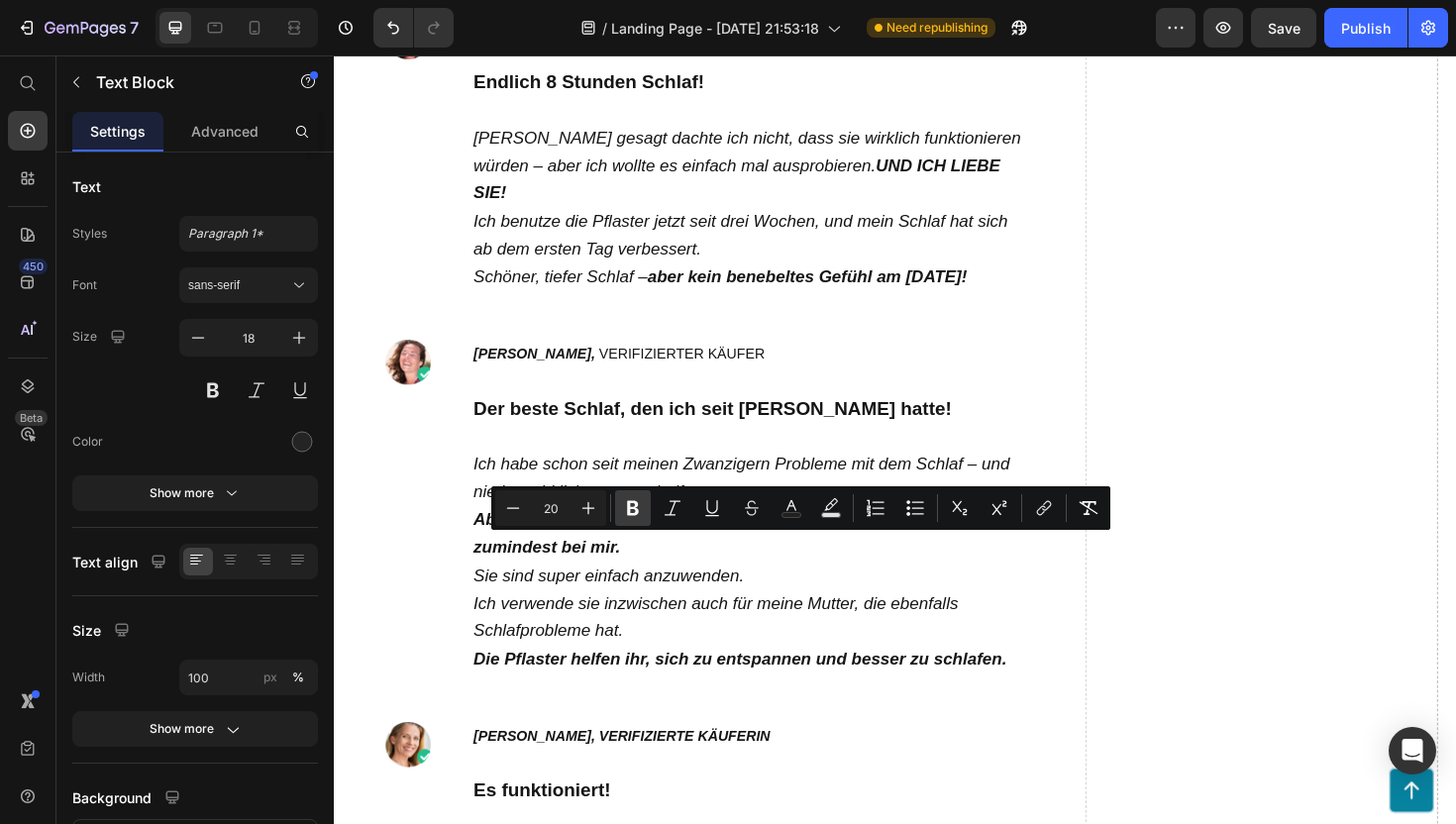 click 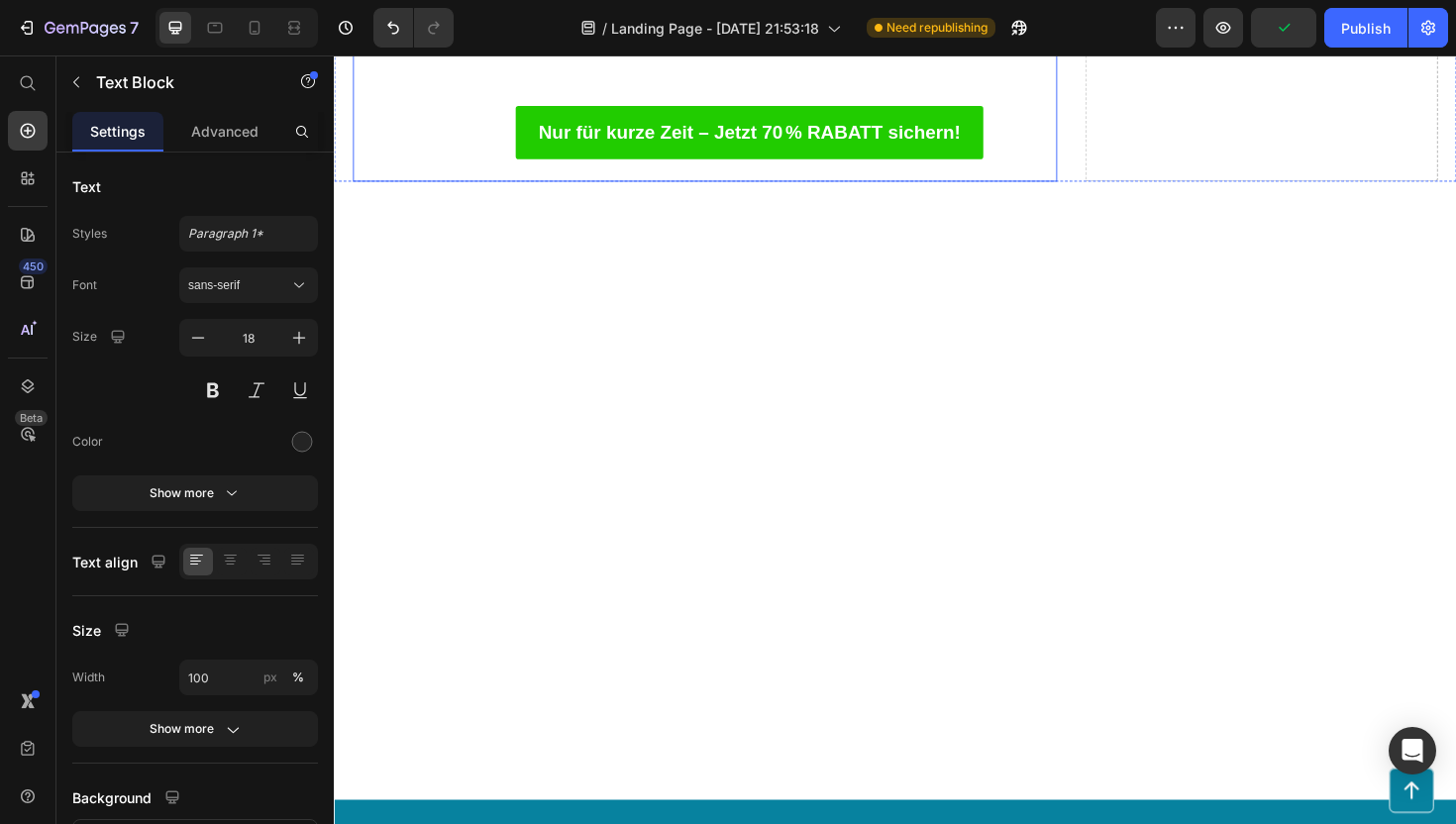 scroll, scrollTop: 10986, scrollLeft: 0, axis: vertical 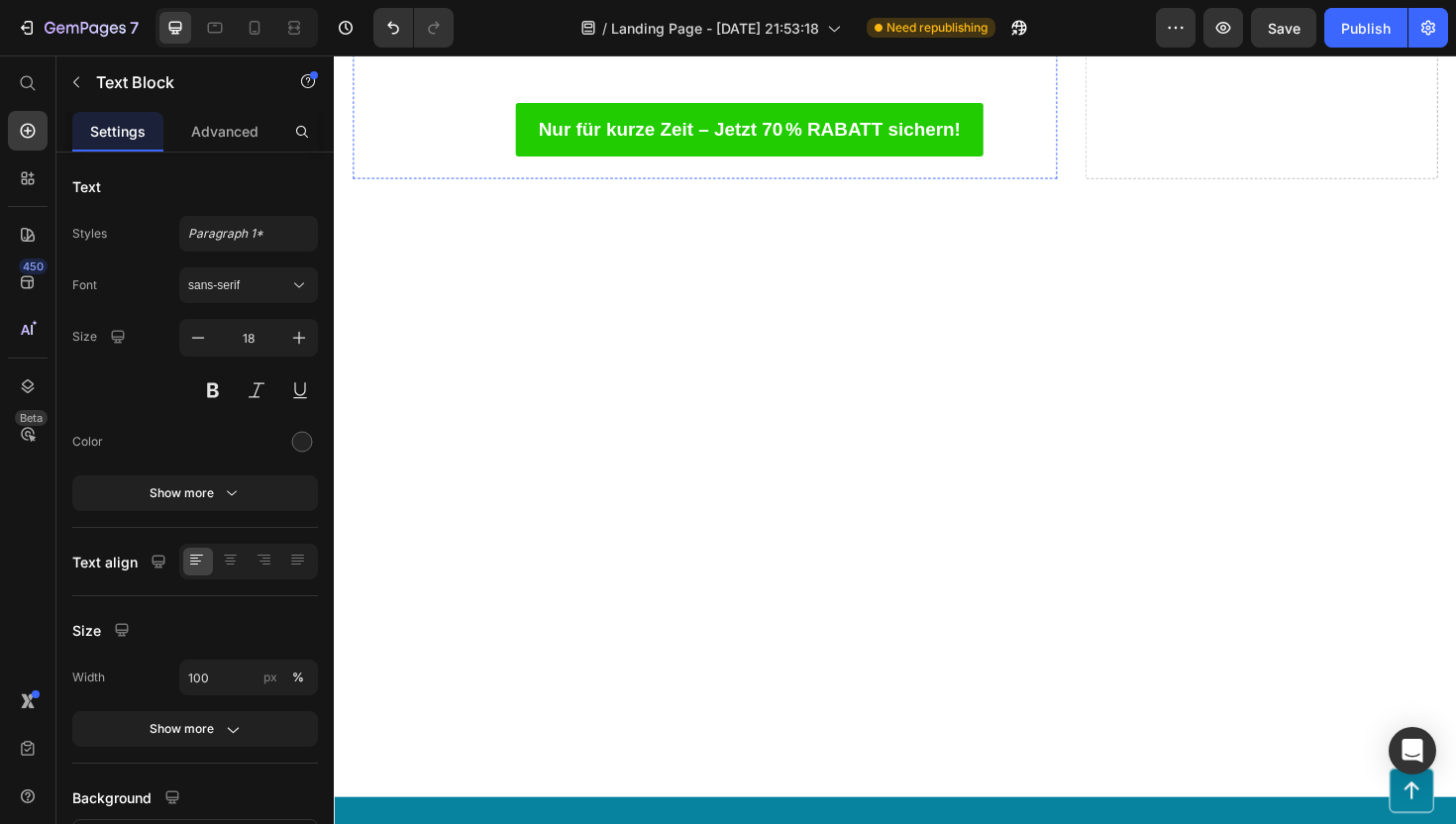 click on "Schlafpflaster" at bounding box center [510, -1706] 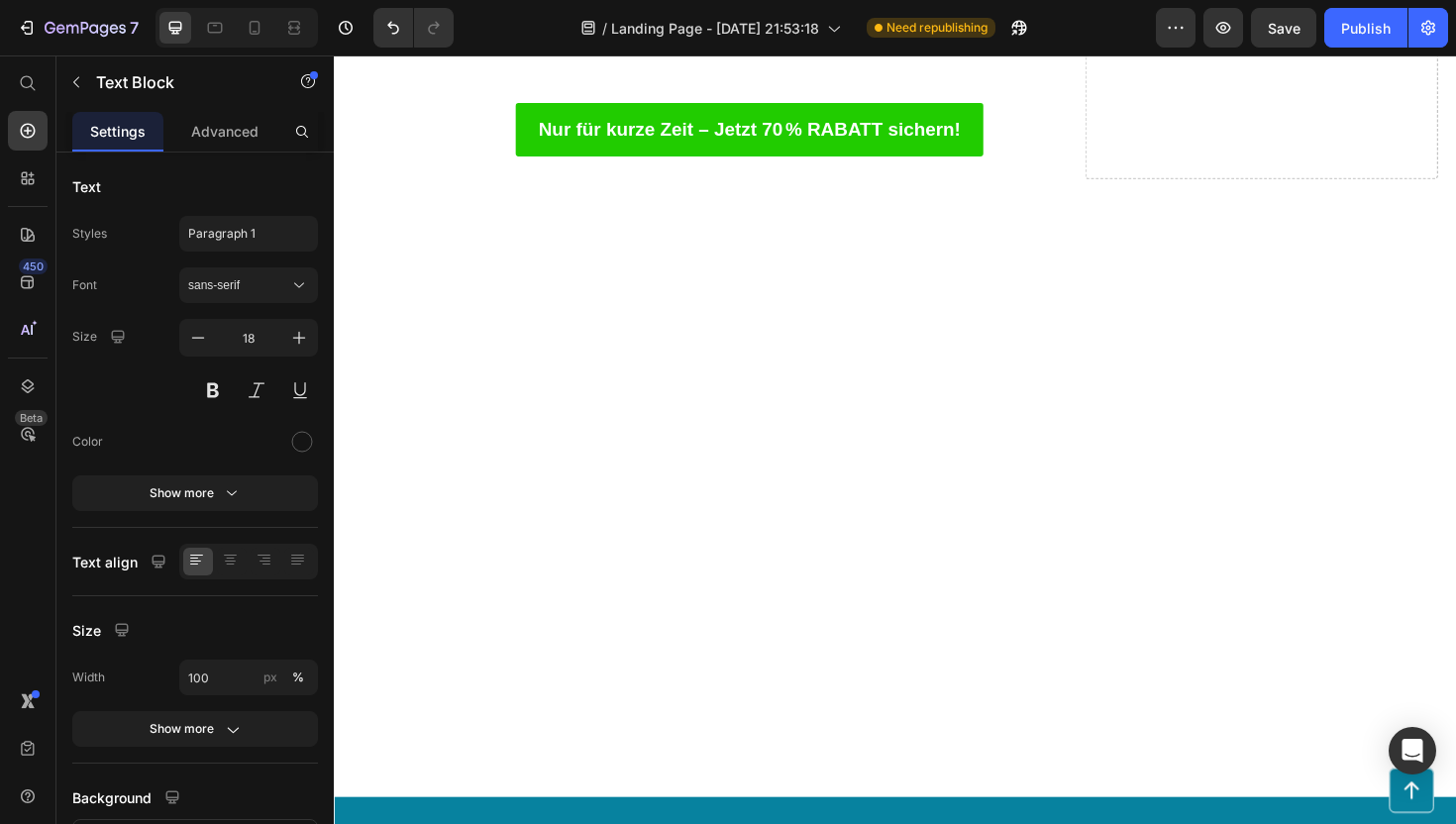 click on "Die  Calmi   Schlafpflaster  basieren auf echter, natürlicher und sicherer Schlaftechnologie – und das ganz ohne Vermögen." at bounding box center [659, -1691] 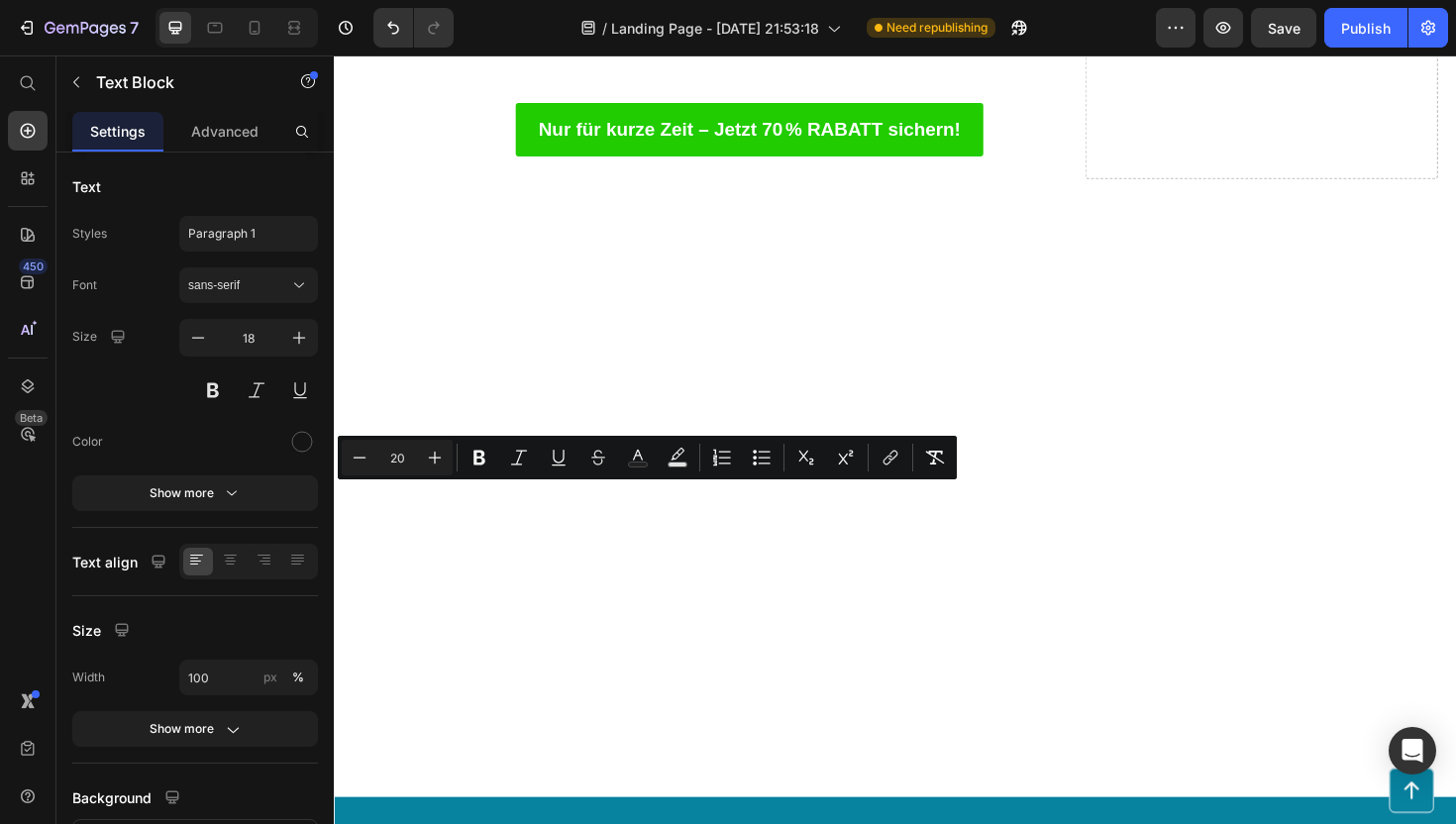drag, startPoint x: 581, startPoint y: 525, endPoint x: 446, endPoint y: 513, distance: 135.53228 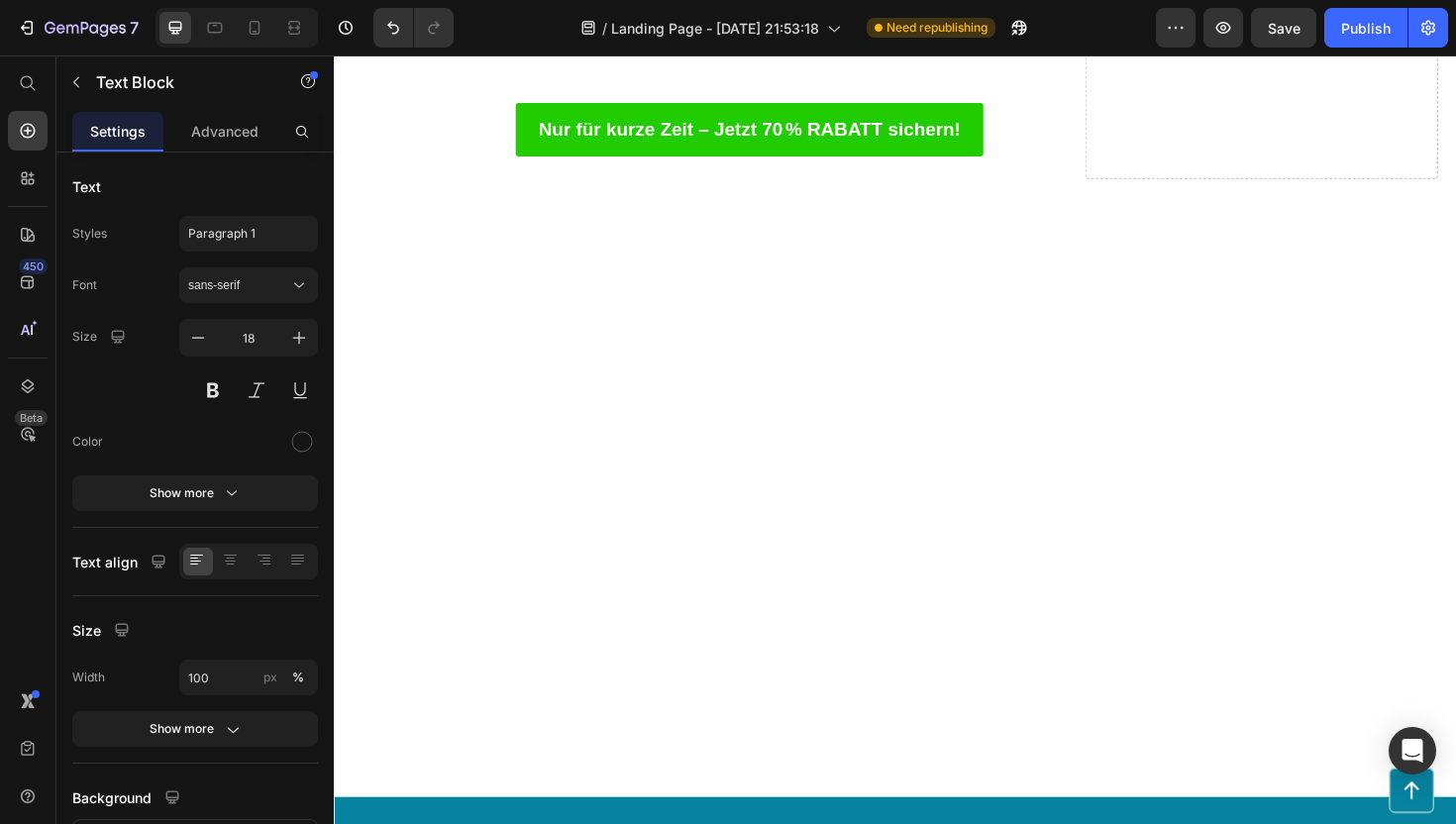 drag, startPoint x: 504, startPoint y: 519, endPoint x: 515, endPoint y: 520, distance: 11.045361 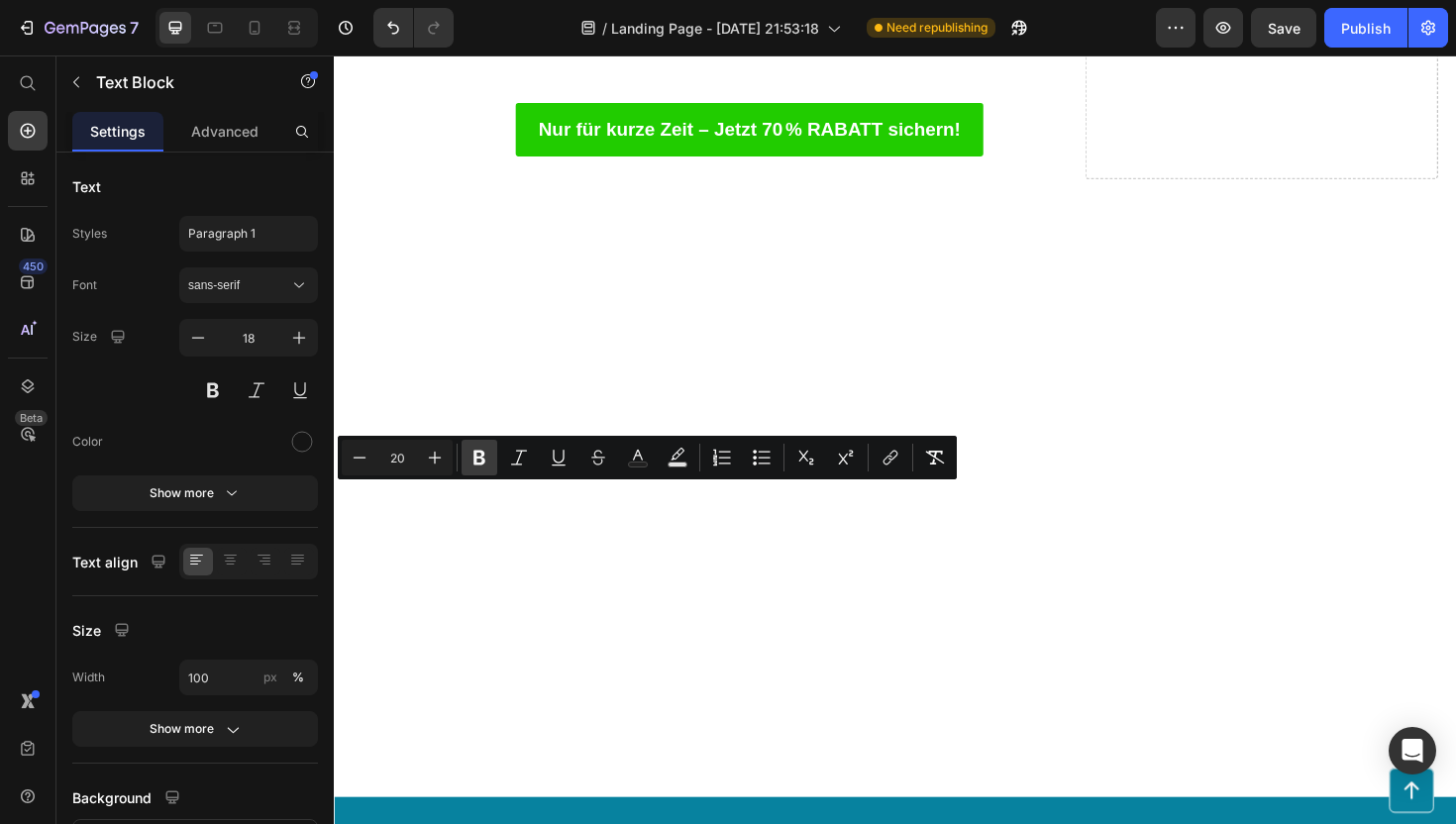 click 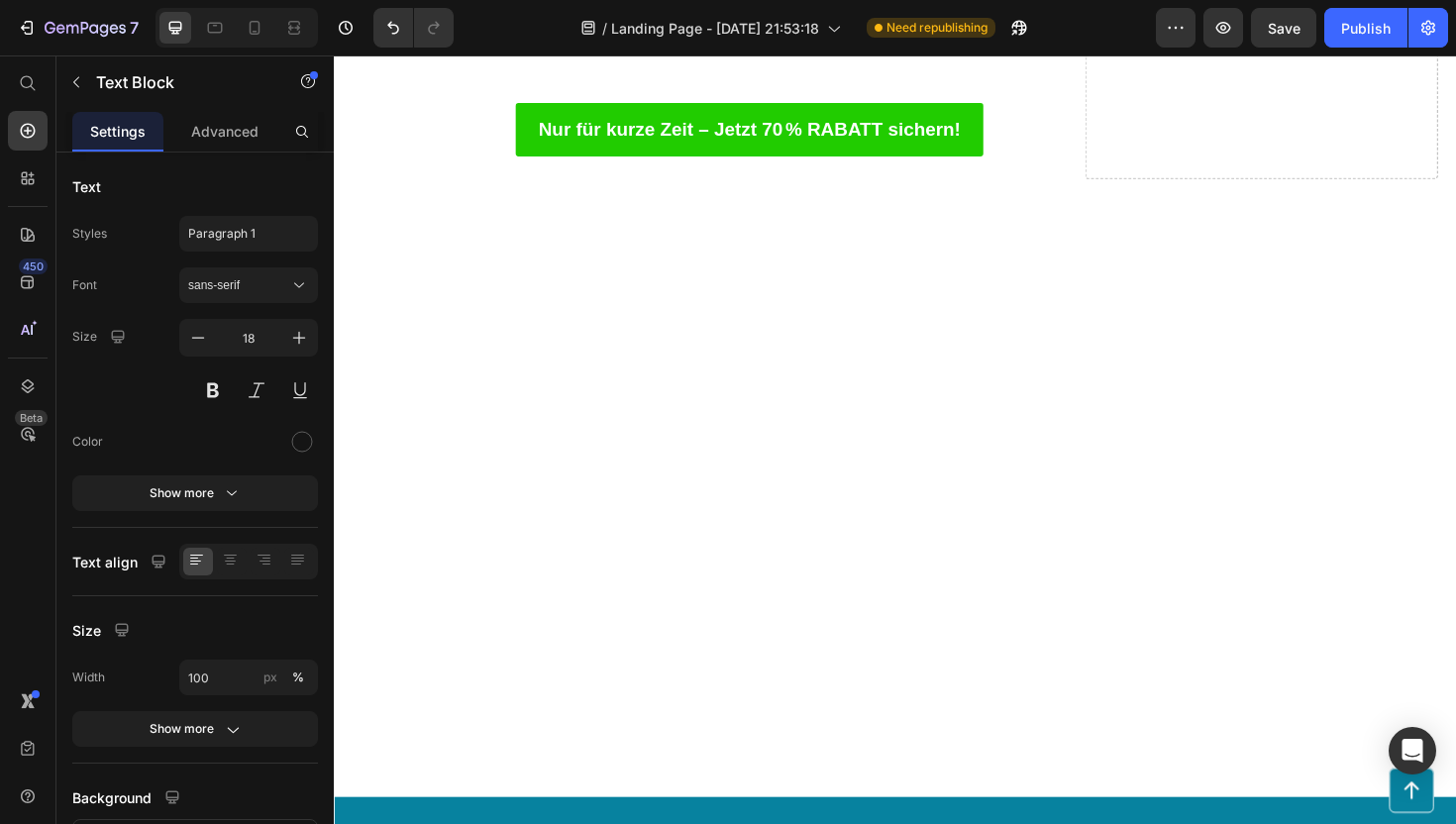 click on "Calmi Sleep" at bounding box center (482, -1576) 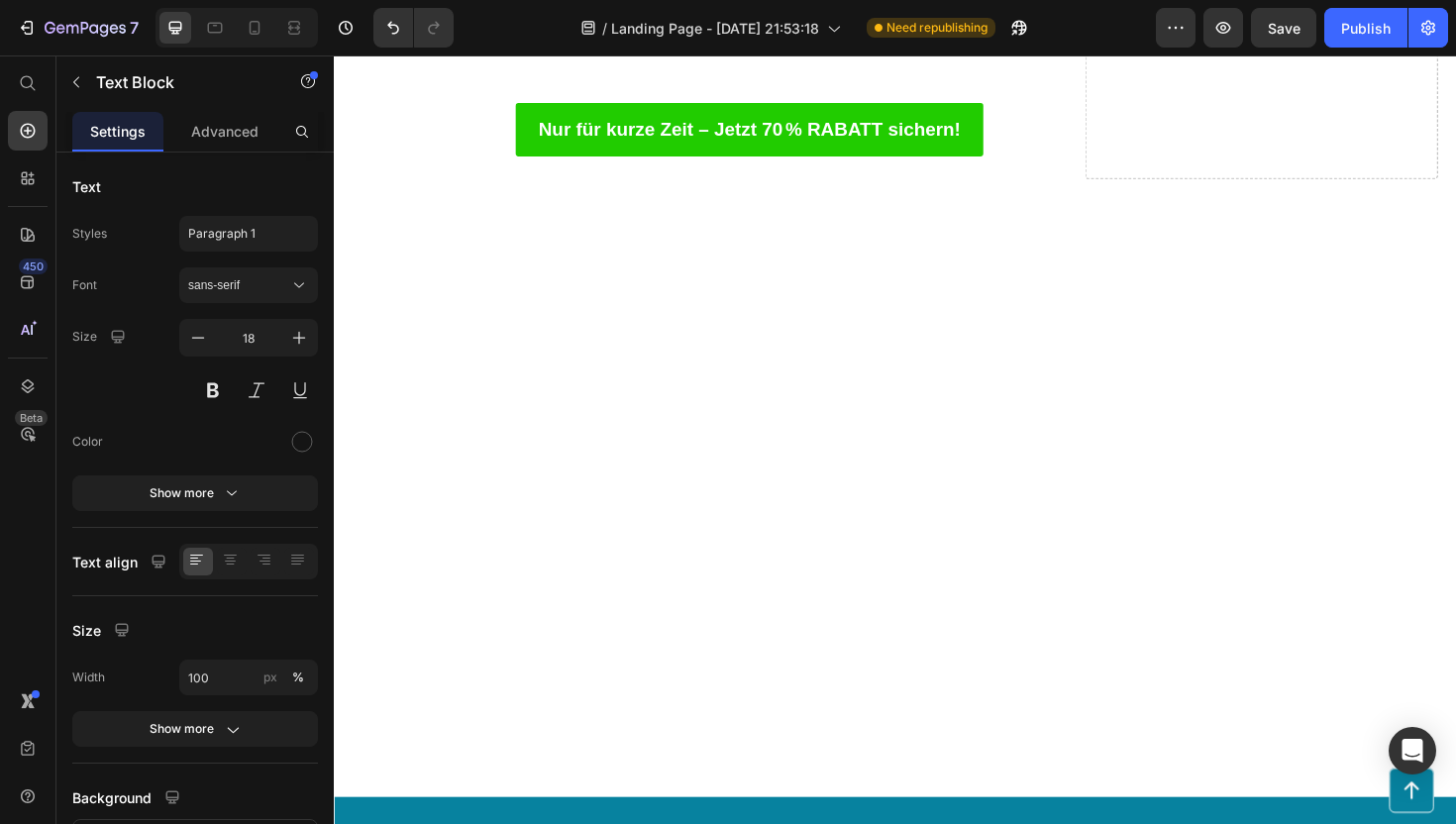 click on "Trotzdem verzichten viele Menschen noch immer auf sicheren, erholsamen Schlaf –  CalmiSleep ™ möchte das ändern und dir die Schlafqualität bieten, die du verdienst – zu einem Bruchteil der üblichen Kosten." at bounding box center (710, -1575) 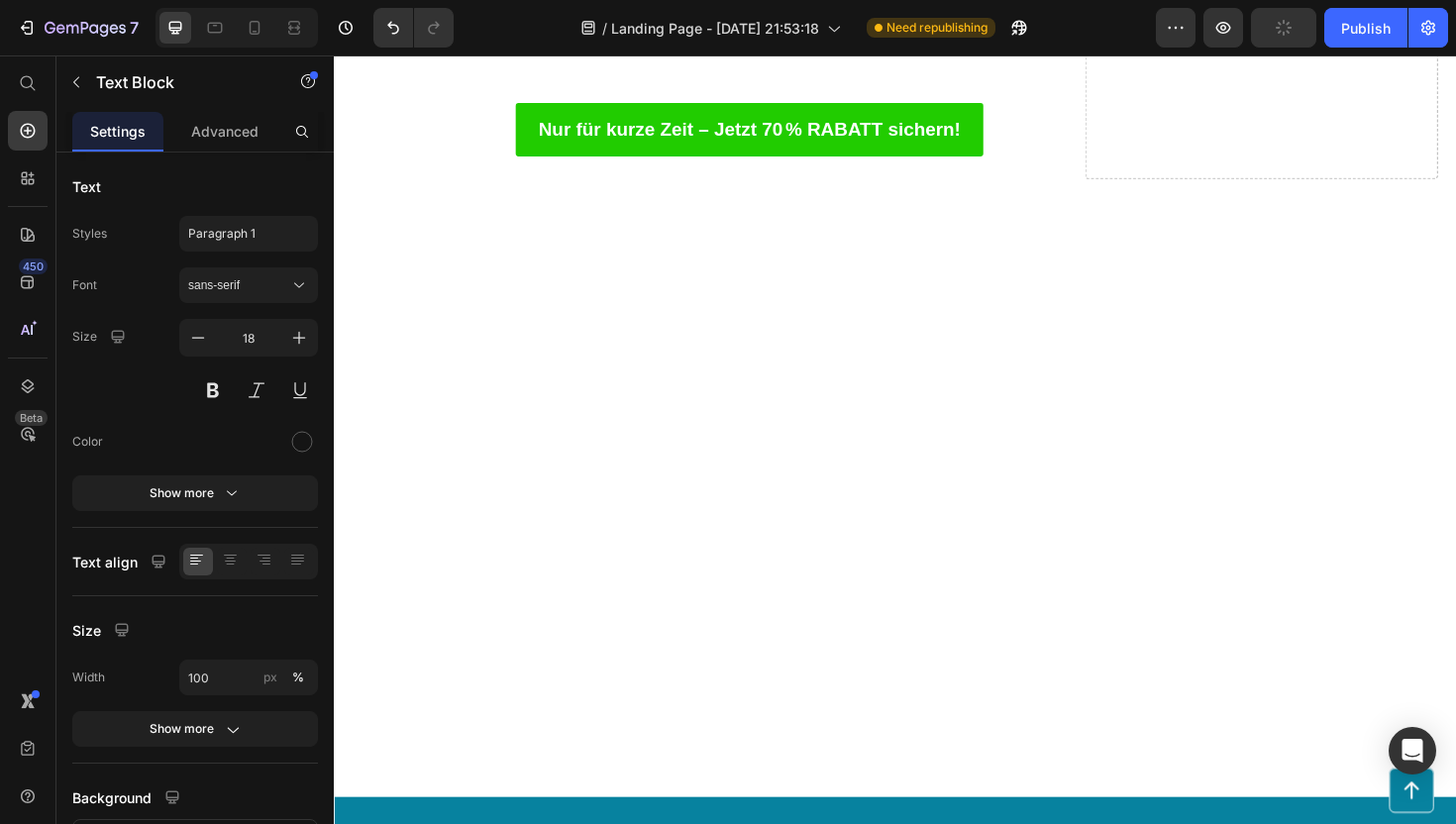 click on "Trotzdem verzichten viele Menschen noch immer auf sicheren, erholsamen Schlaf –  CalmiSleep ™ möchte das ändern und dir die Schlafqualität bieten, die du verdienst – zu einem Bruchteil der üblichen Kosten." at bounding box center [701, -1576] 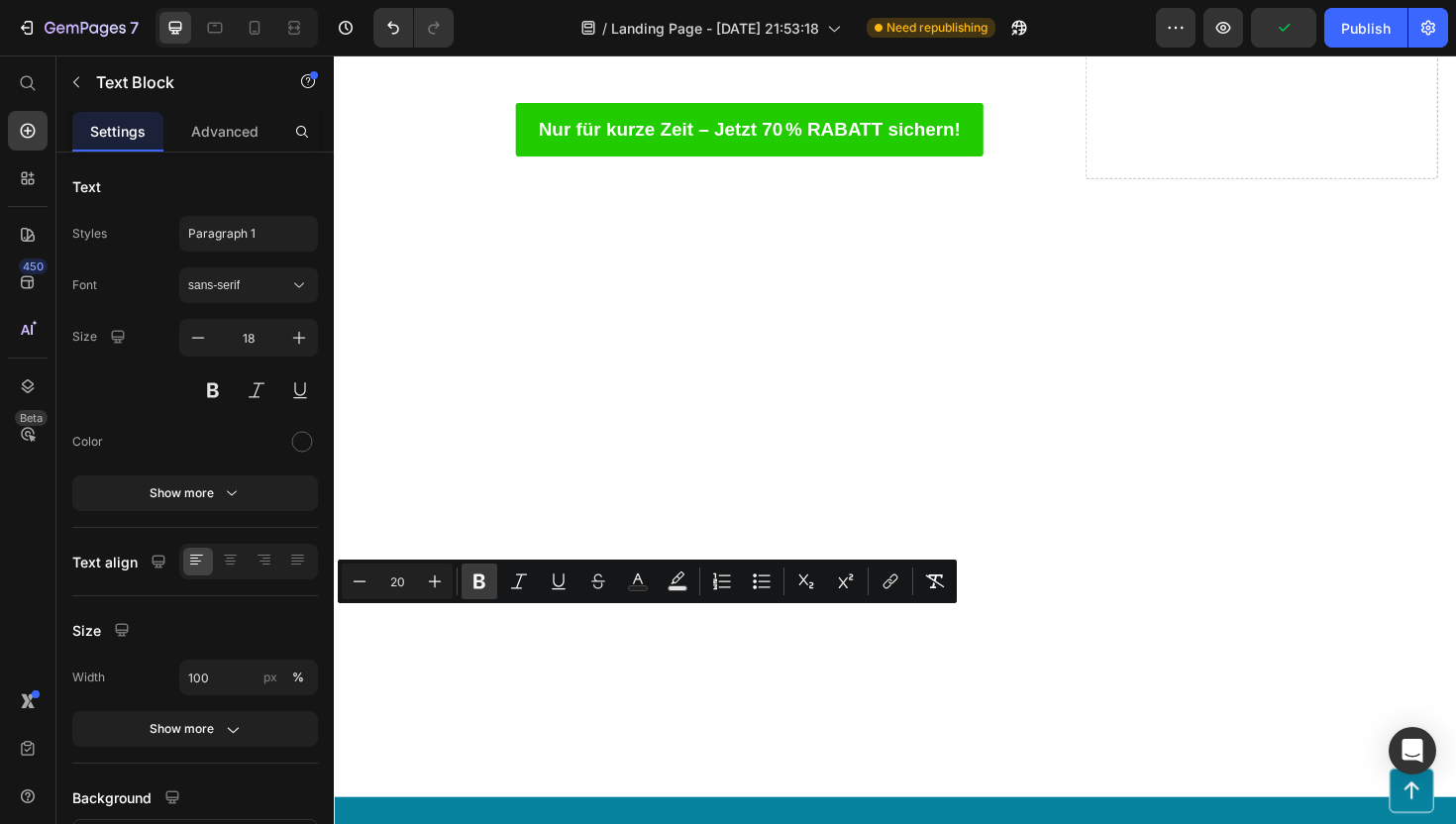 click 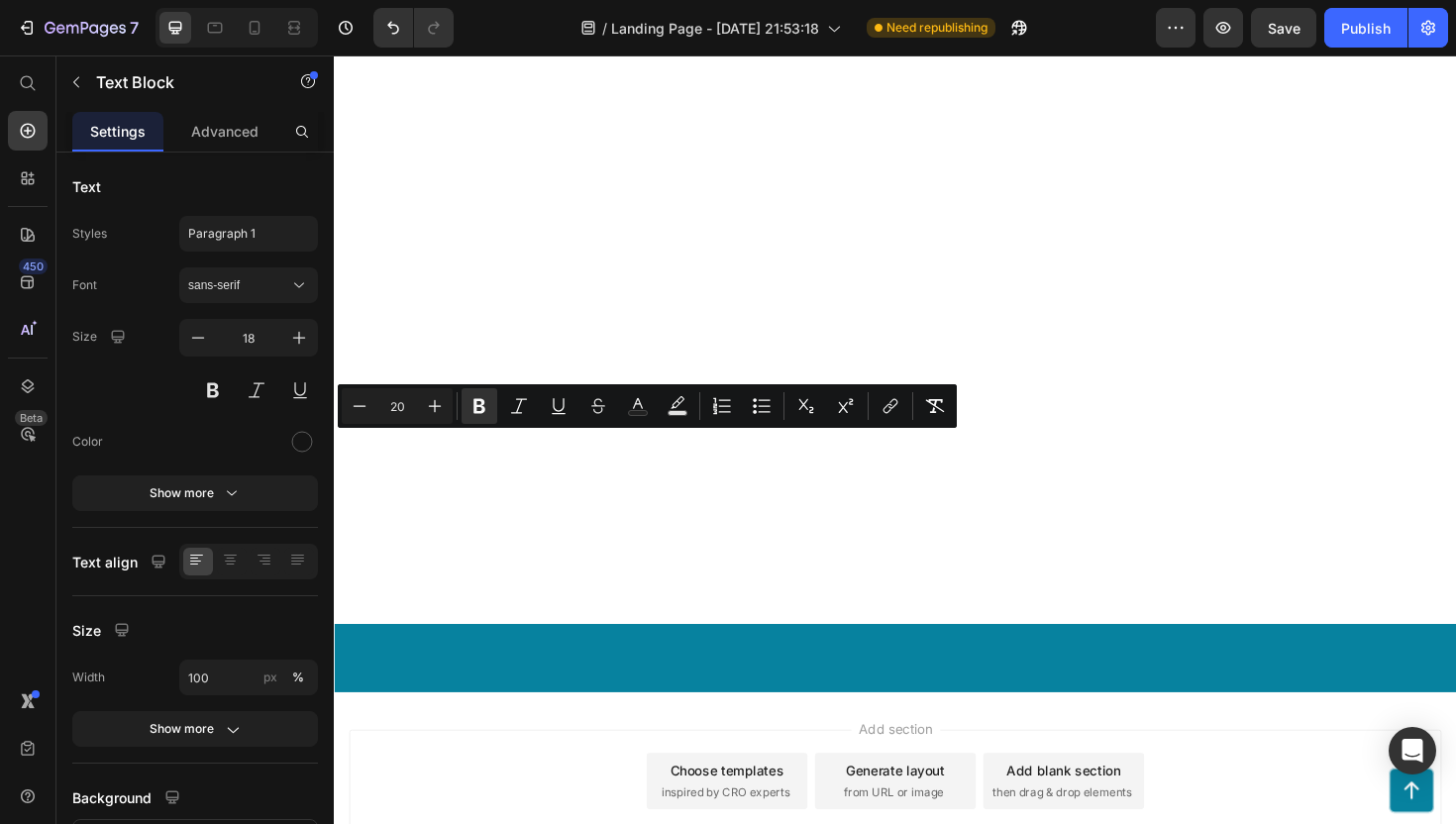scroll, scrollTop: 11175, scrollLeft: 0, axis: vertical 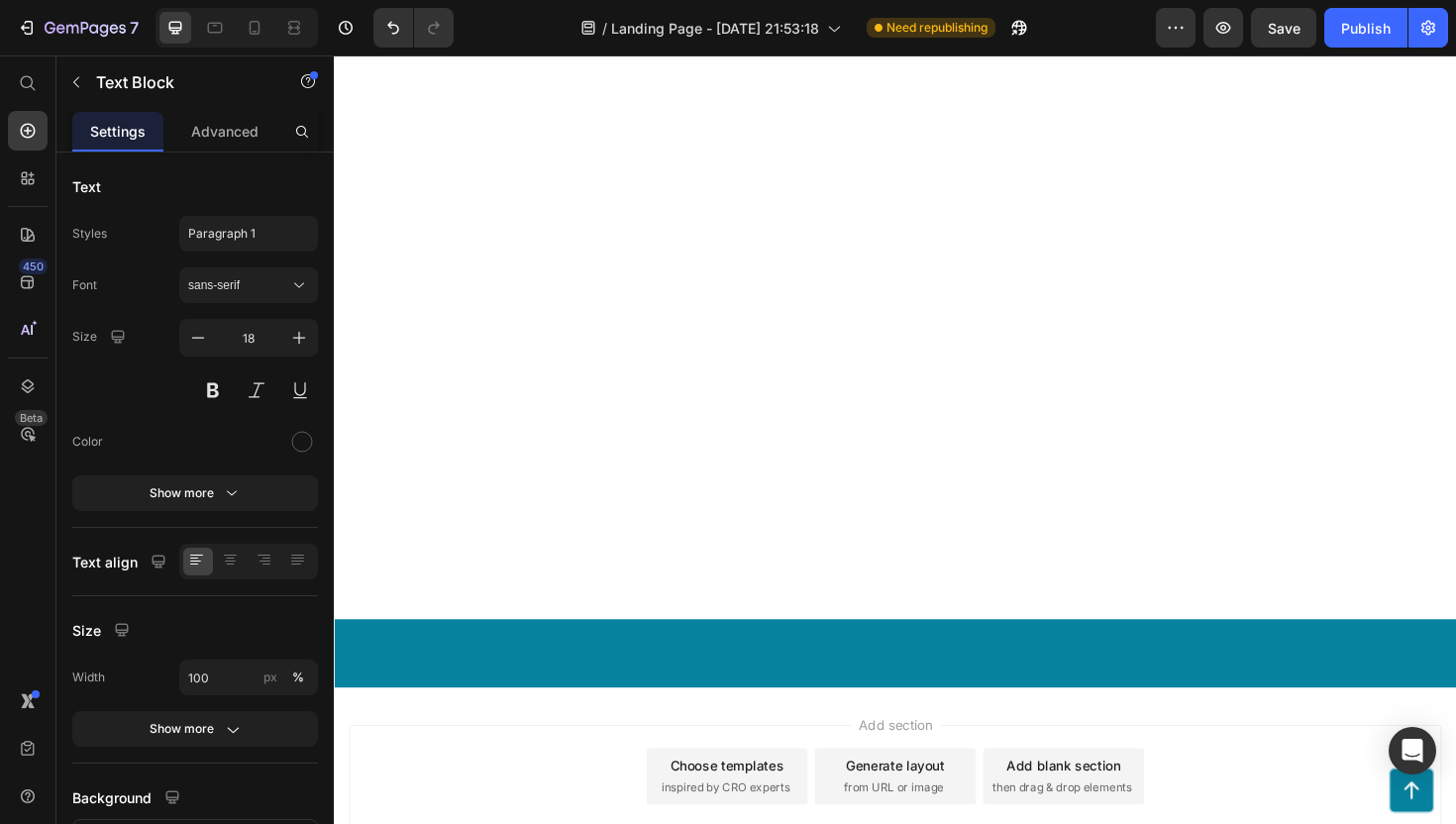 click on "Klicke jetzt auf den Button unten  und sichere dir  70 % Rabatt auf deine erste Bestellung  der  Calmi   Schlafpflaster!" at bounding box center (708, -1551) 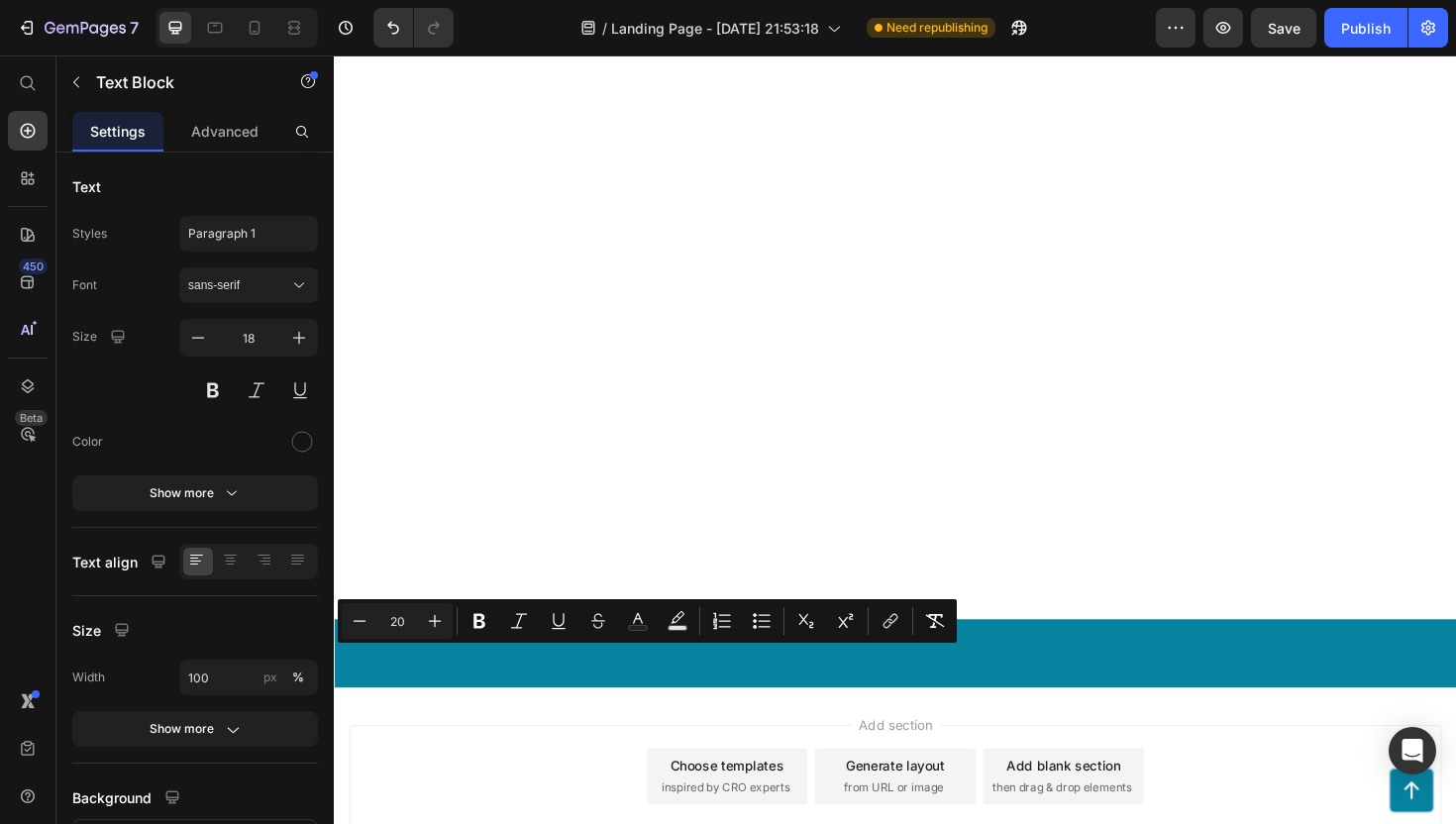 drag, startPoint x: 684, startPoint y: 699, endPoint x: 547, endPoint y: 697, distance: 137.0146 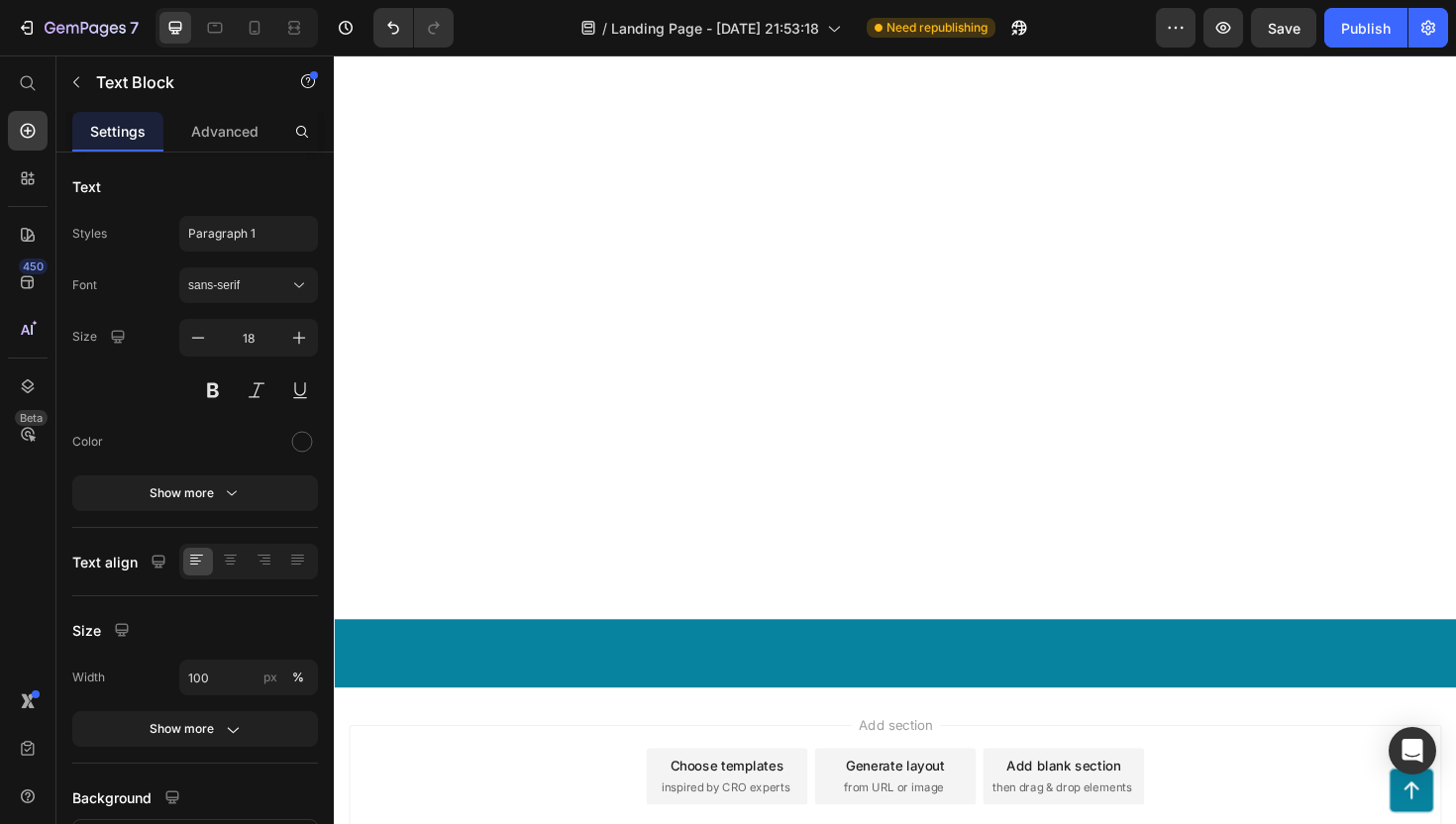 drag, startPoint x: 615, startPoint y: 695, endPoint x: 553, endPoint y: 696, distance: 62.008064 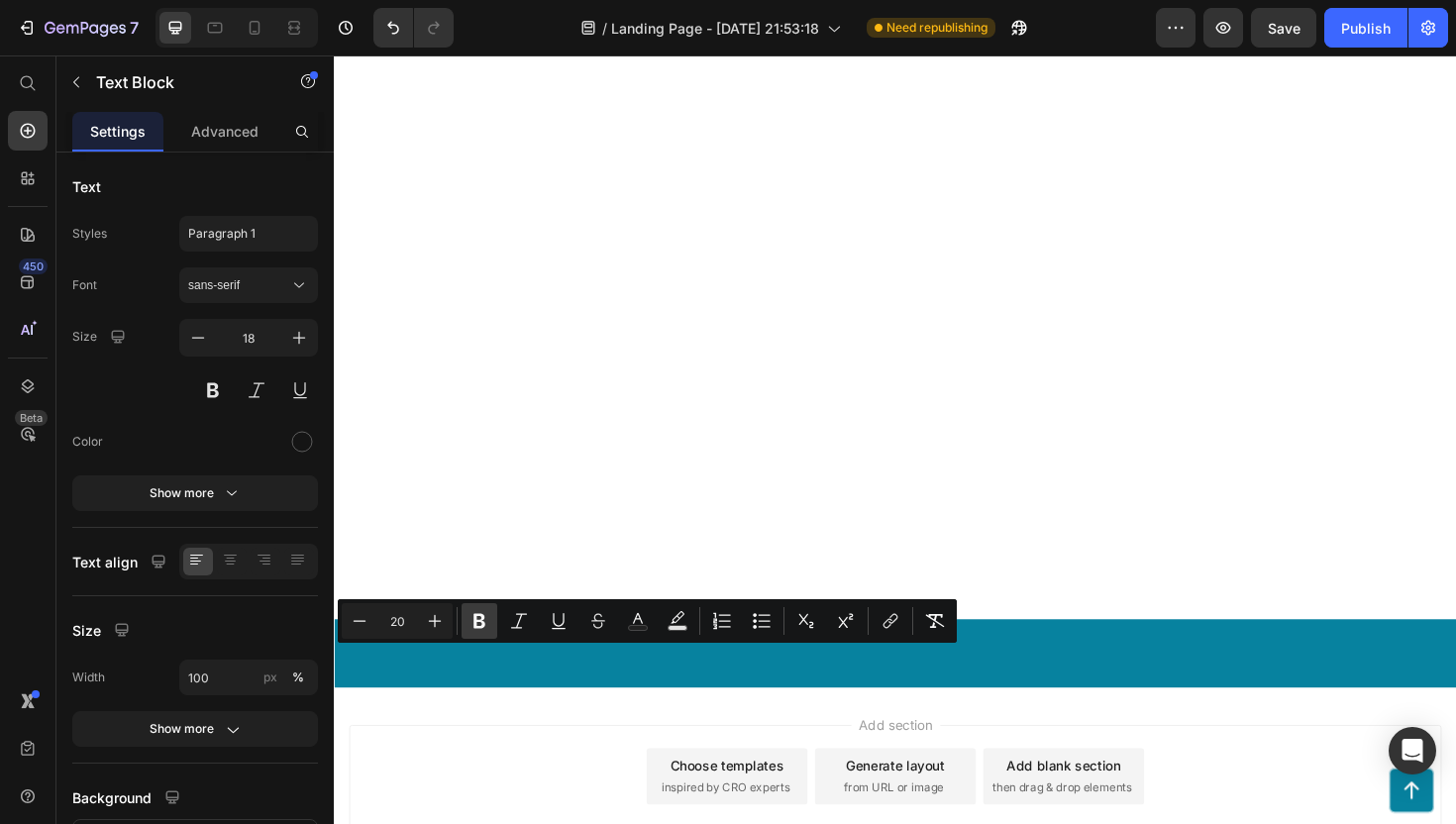 click 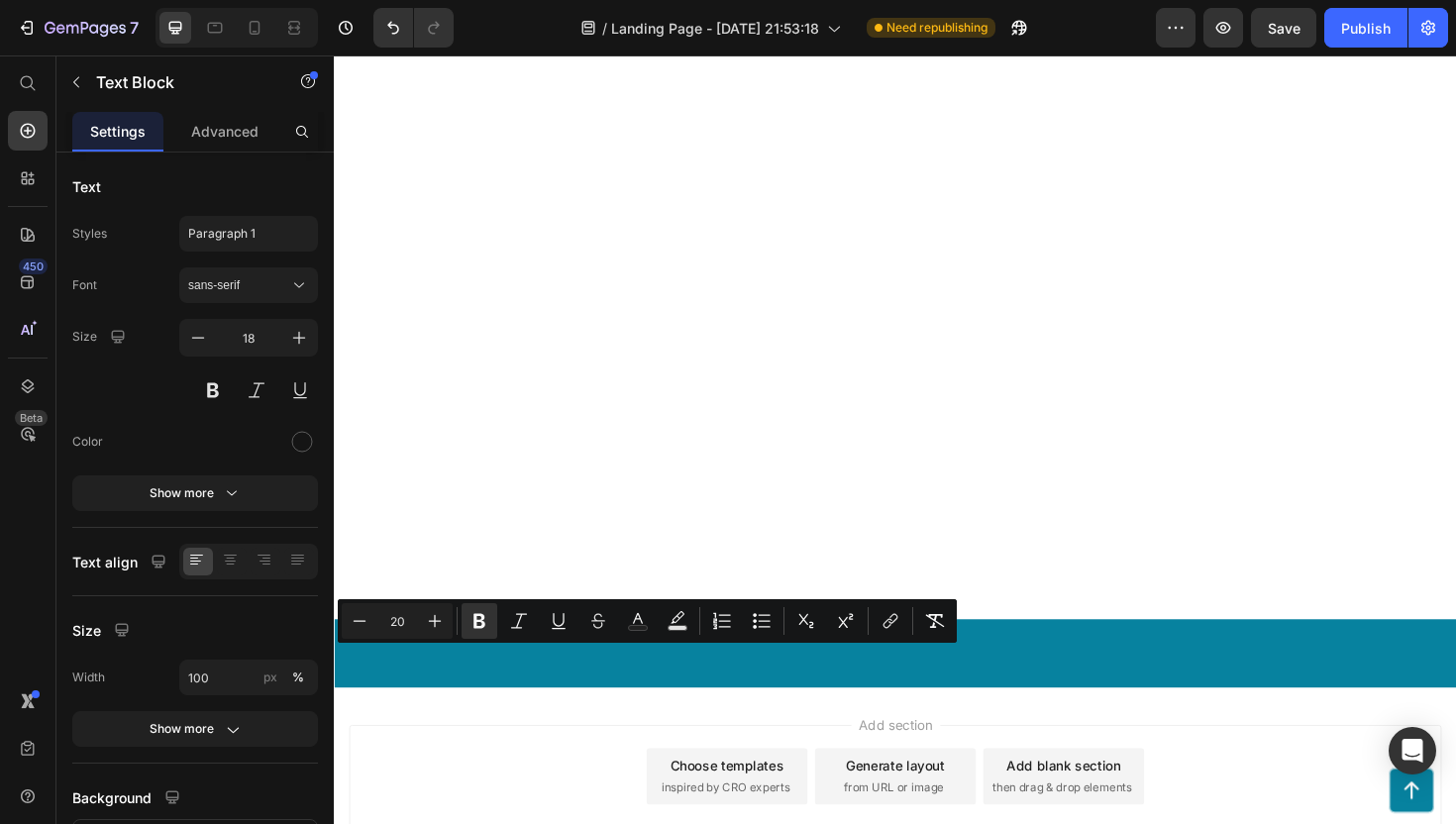 click on "Trotzdem verzichten viele Menschen noch immer auf sicheren, erholsamen Schlaf –  CalmiSleep™  möchte das ändern und dir die Schlafqualität bieten, die du verdienst – zu einem Bruchteil der üblichen Kosten." at bounding box center [699, -1764] 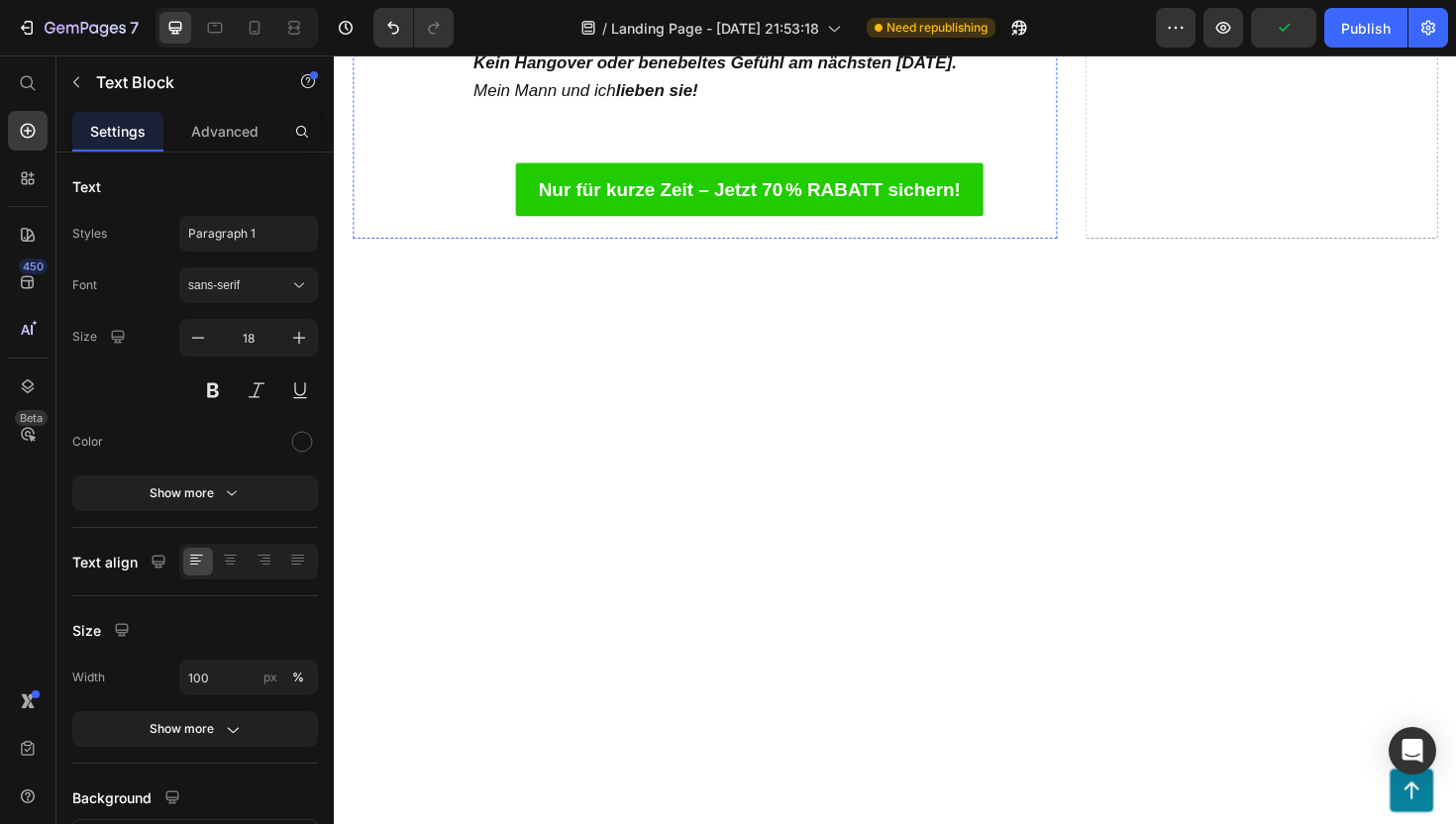 scroll, scrollTop: 10810, scrollLeft: 0, axis: vertical 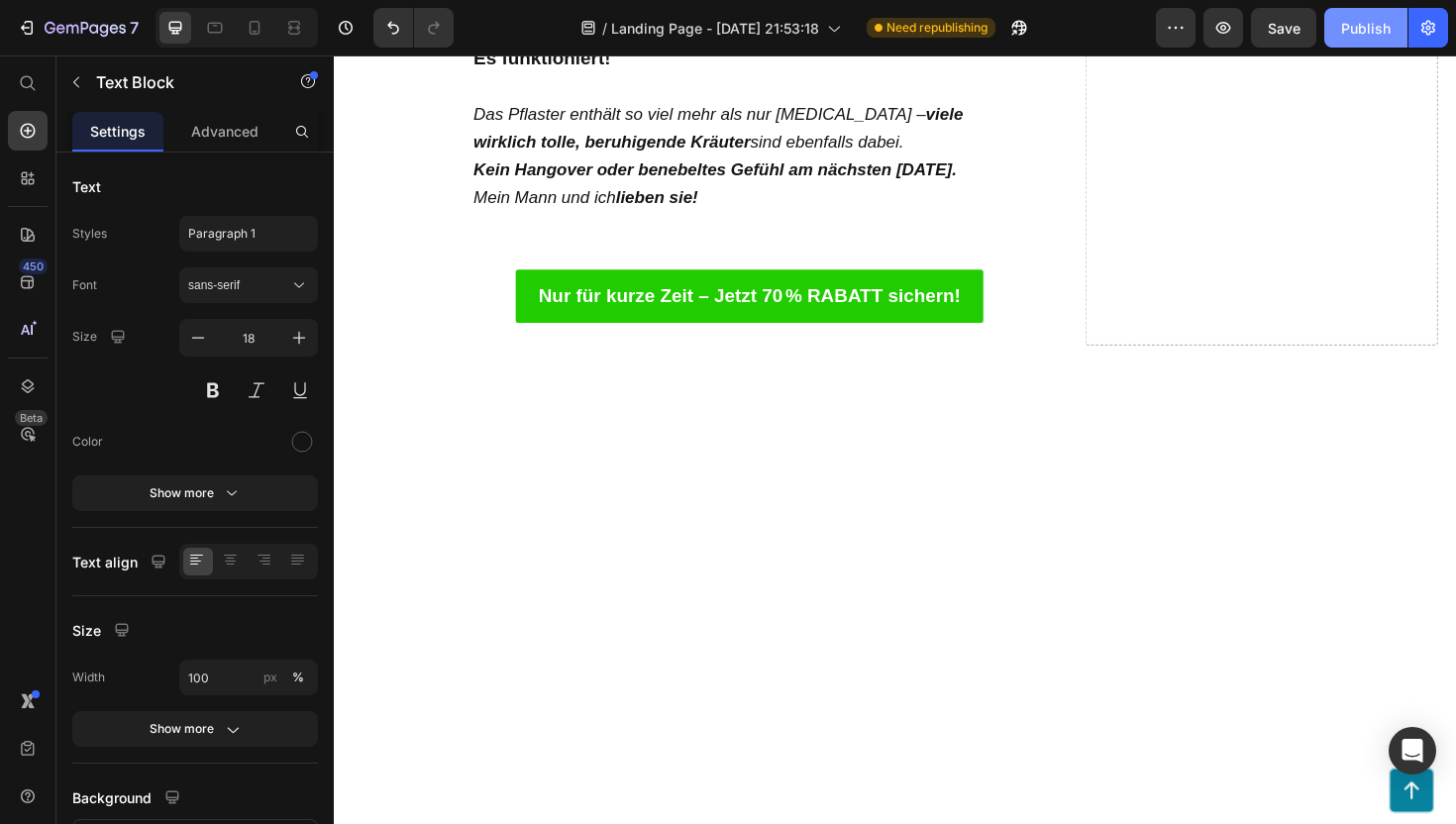 click on "Publish" at bounding box center [1366, 28] 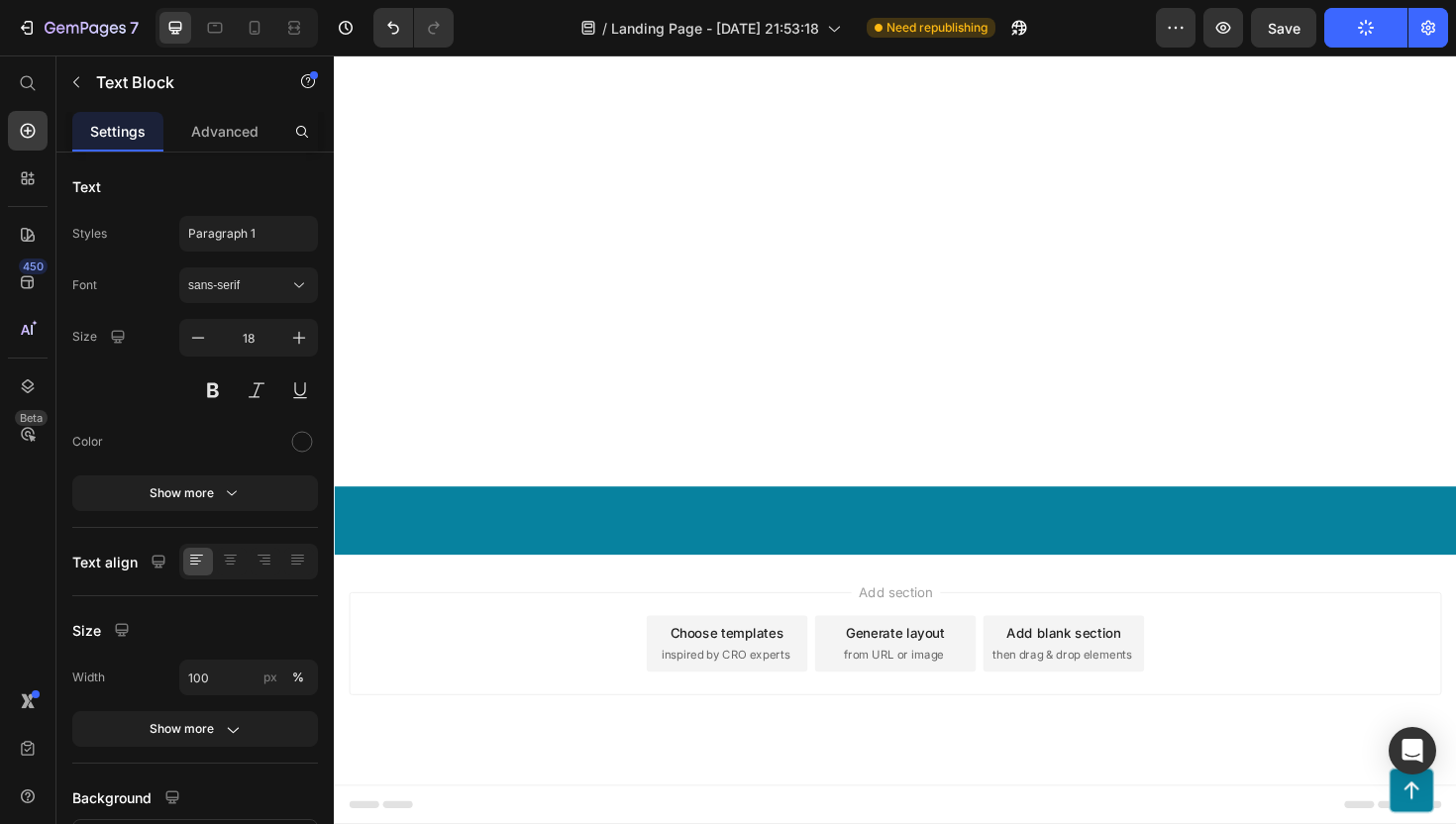 scroll, scrollTop: 11508, scrollLeft: 0, axis: vertical 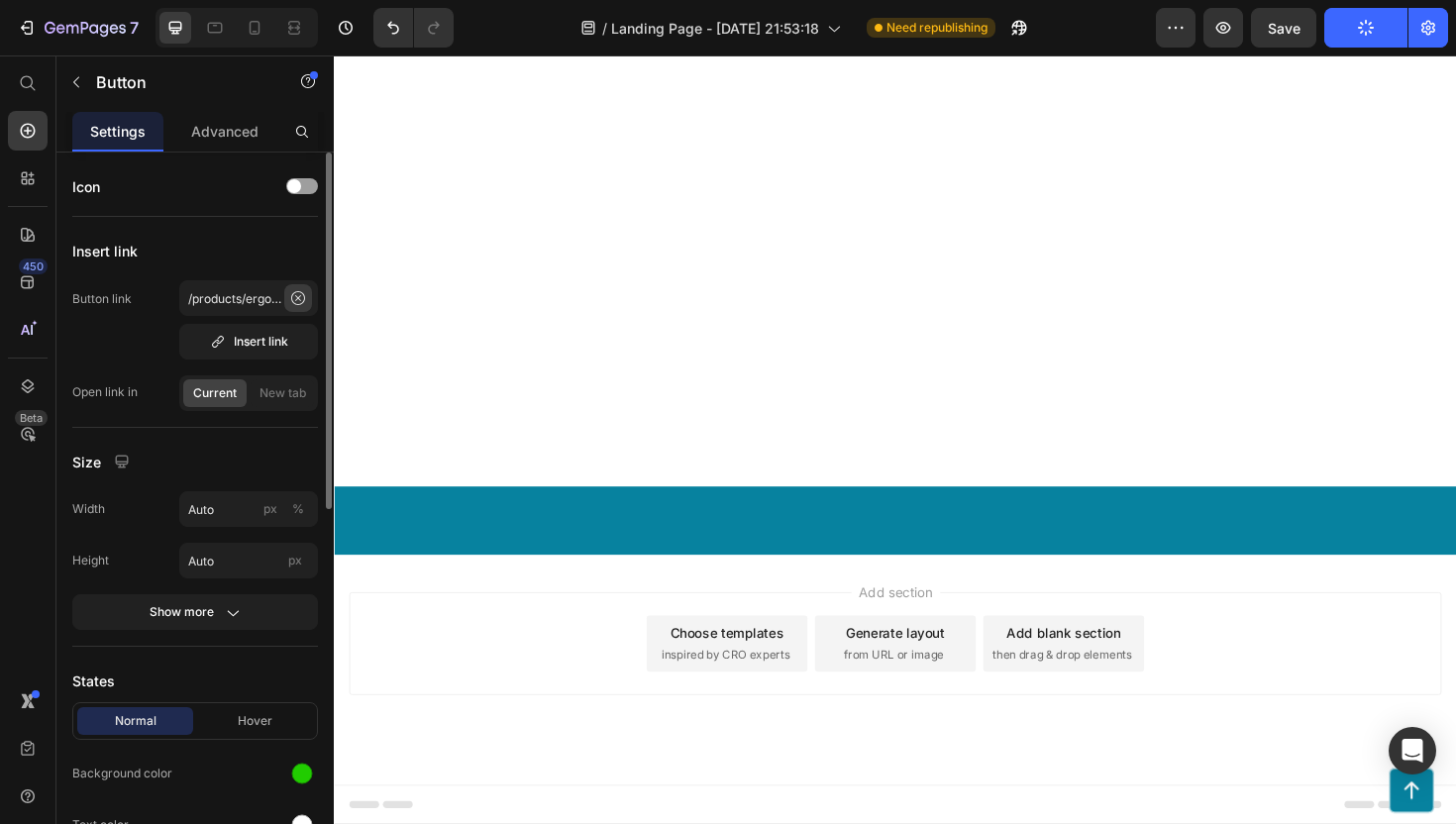 click 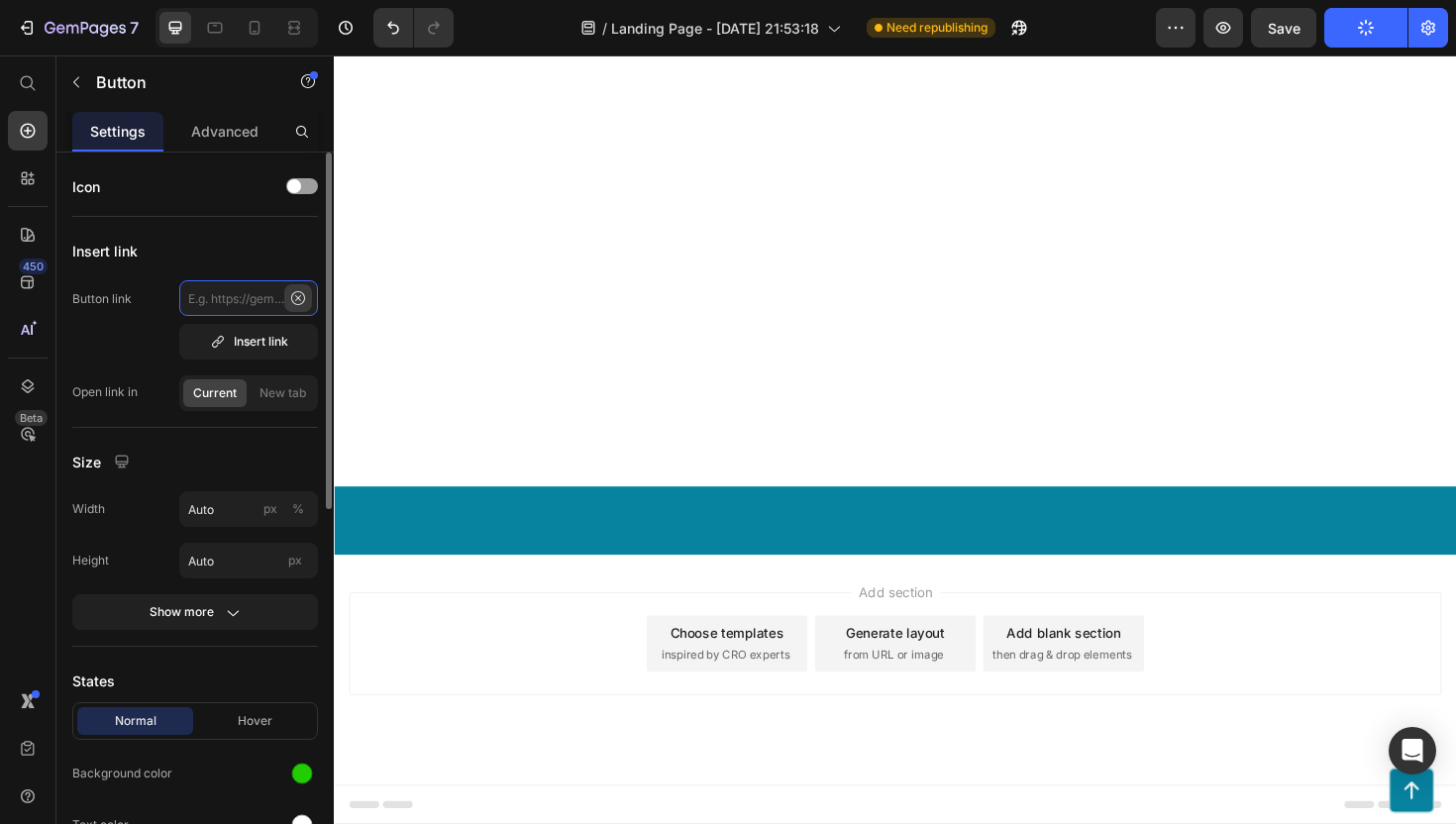 scroll, scrollTop: 0, scrollLeft: 0, axis: both 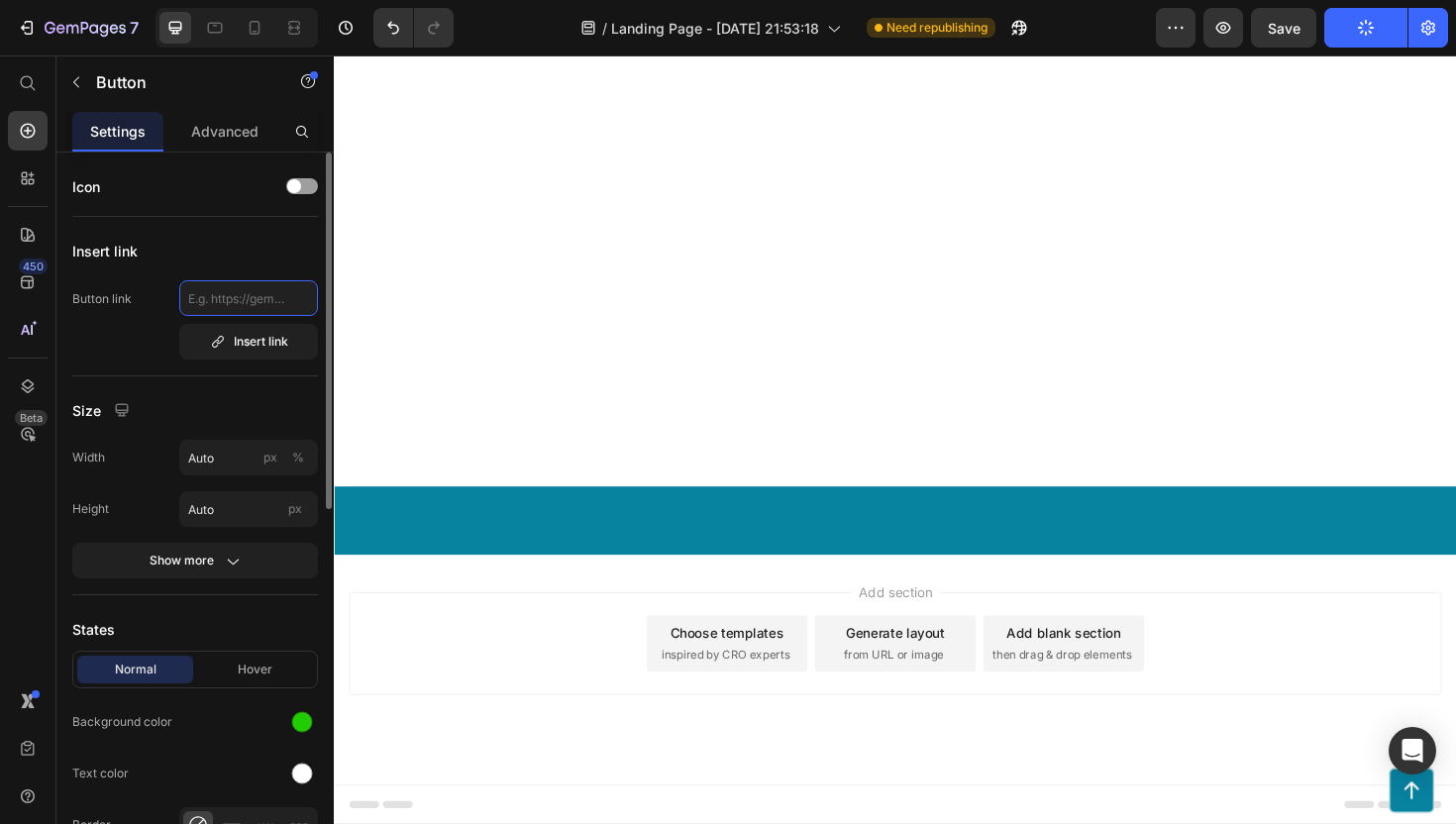 click 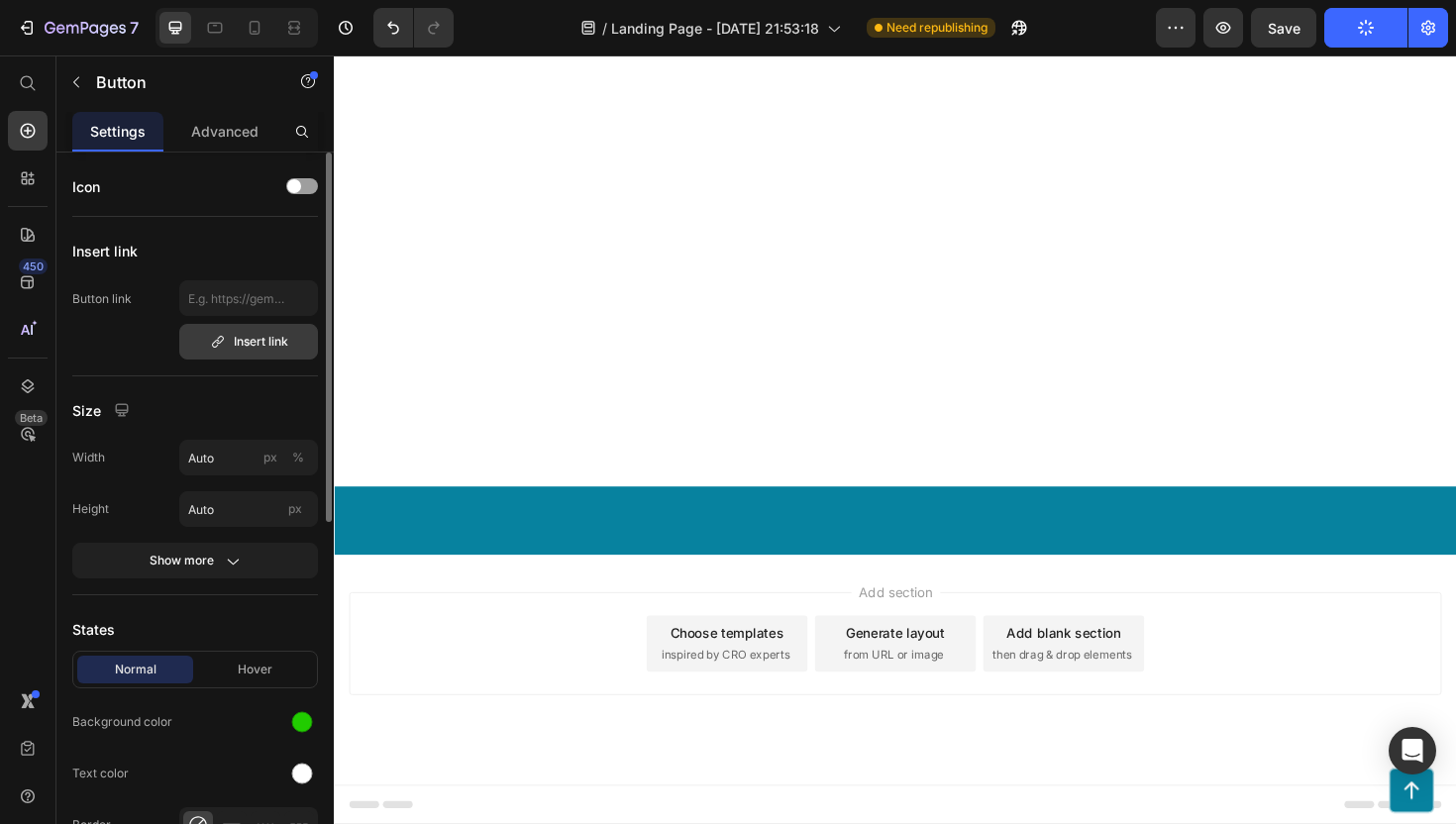 click on "Insert link" at bounding box center (249, 342) 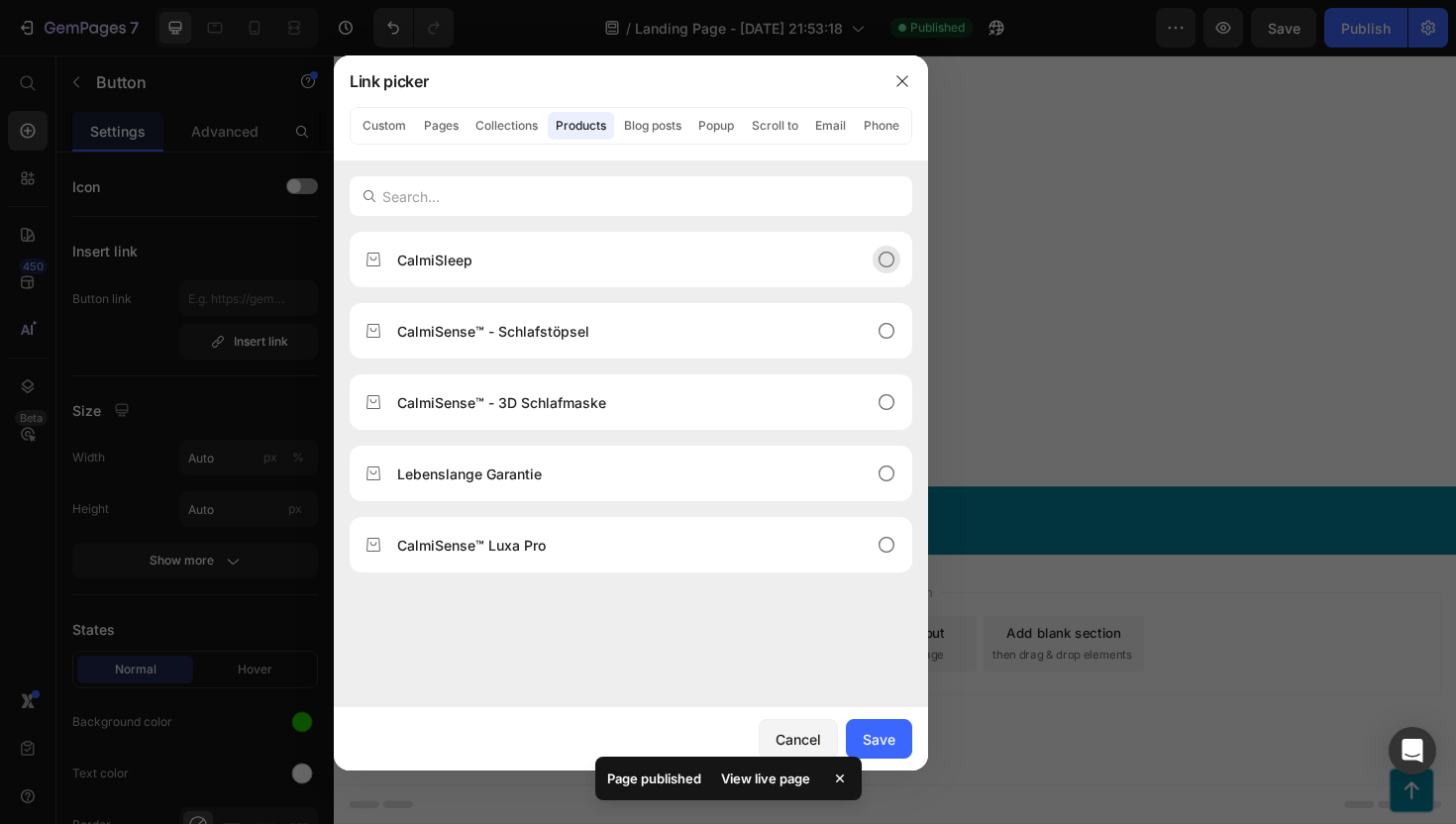 click on "CalmiSleep" 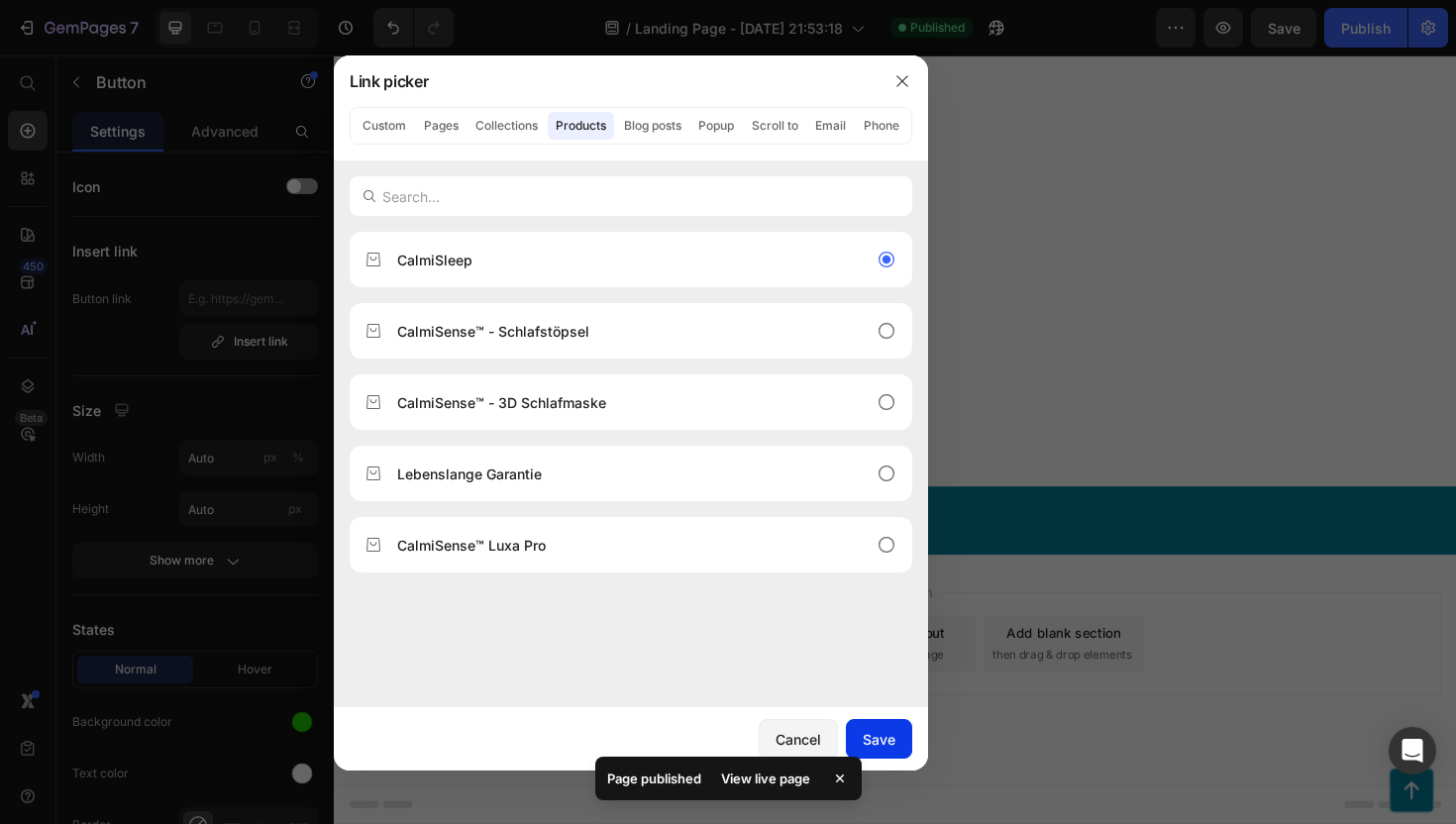 click on "Save" 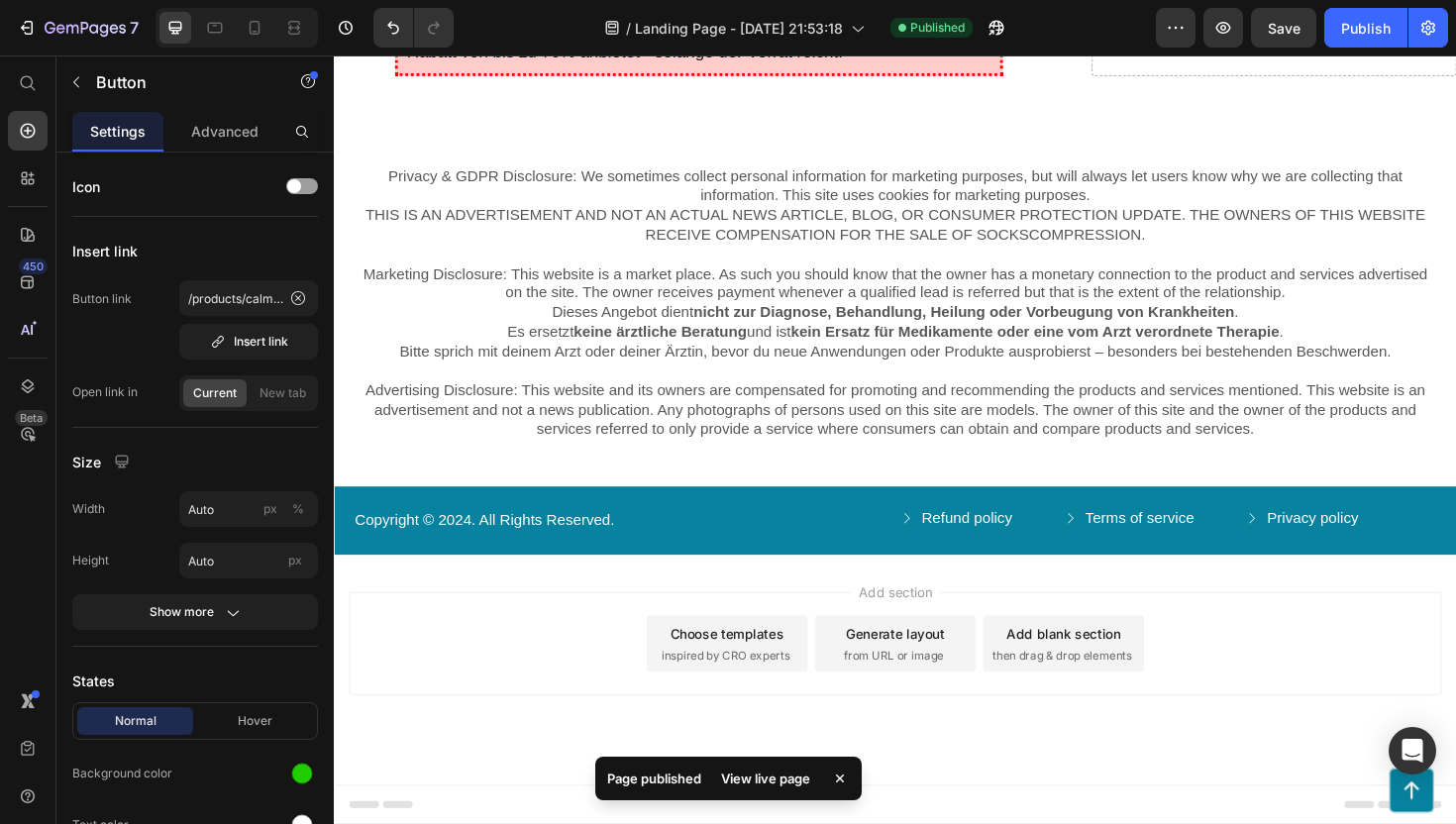 scroll, scrollTop: 12782, scrollLeft: 0, axis: vertical 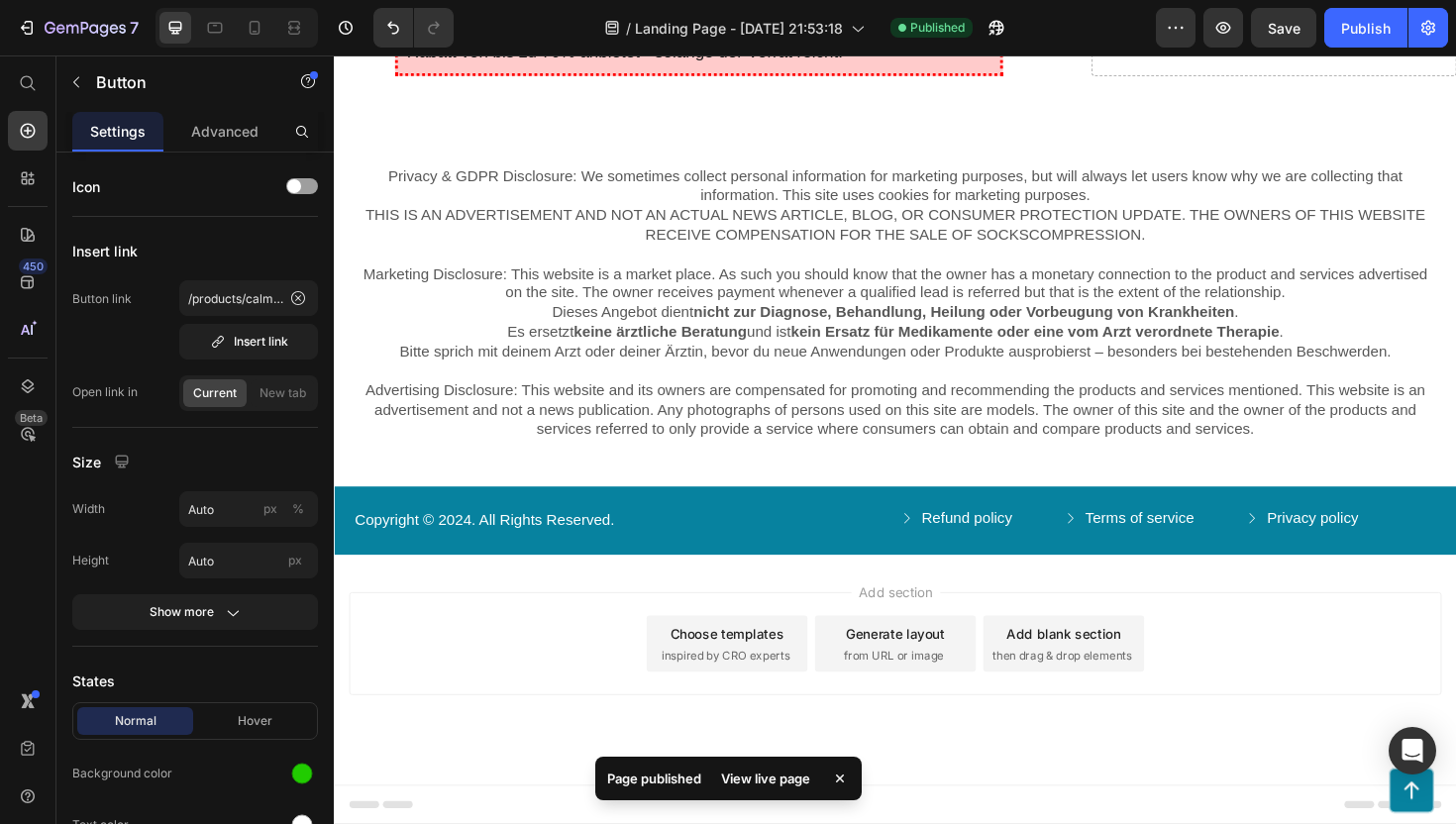 click on "Nur für kurze Zeit – Jetzt 70 % RABATT sichern!" at bounding box center [773, -197] 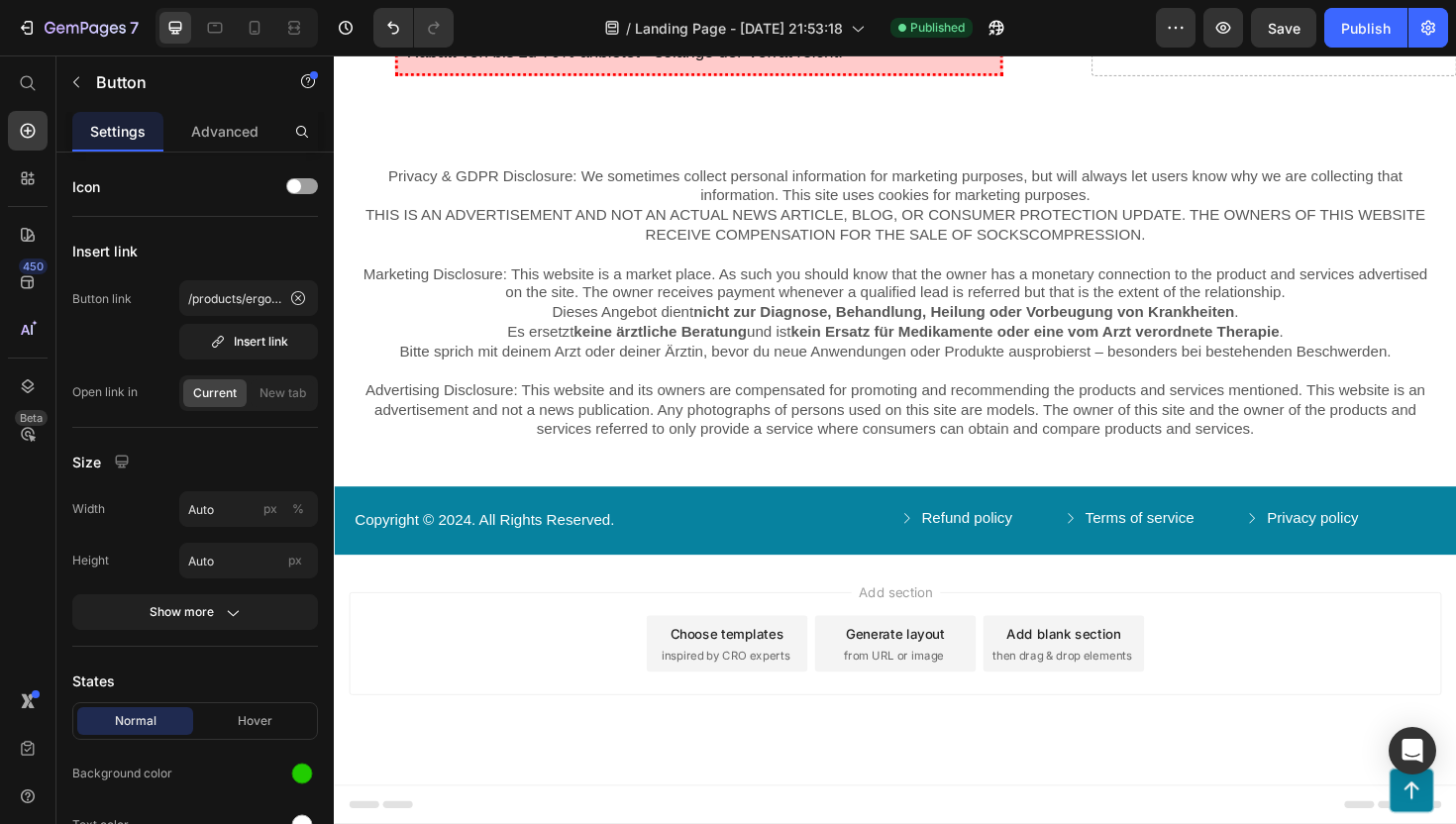click on "Nur für kurze Zeit – Jetzt 70 % RABATT sichern! Button   24" at bounding box center [774, -197] 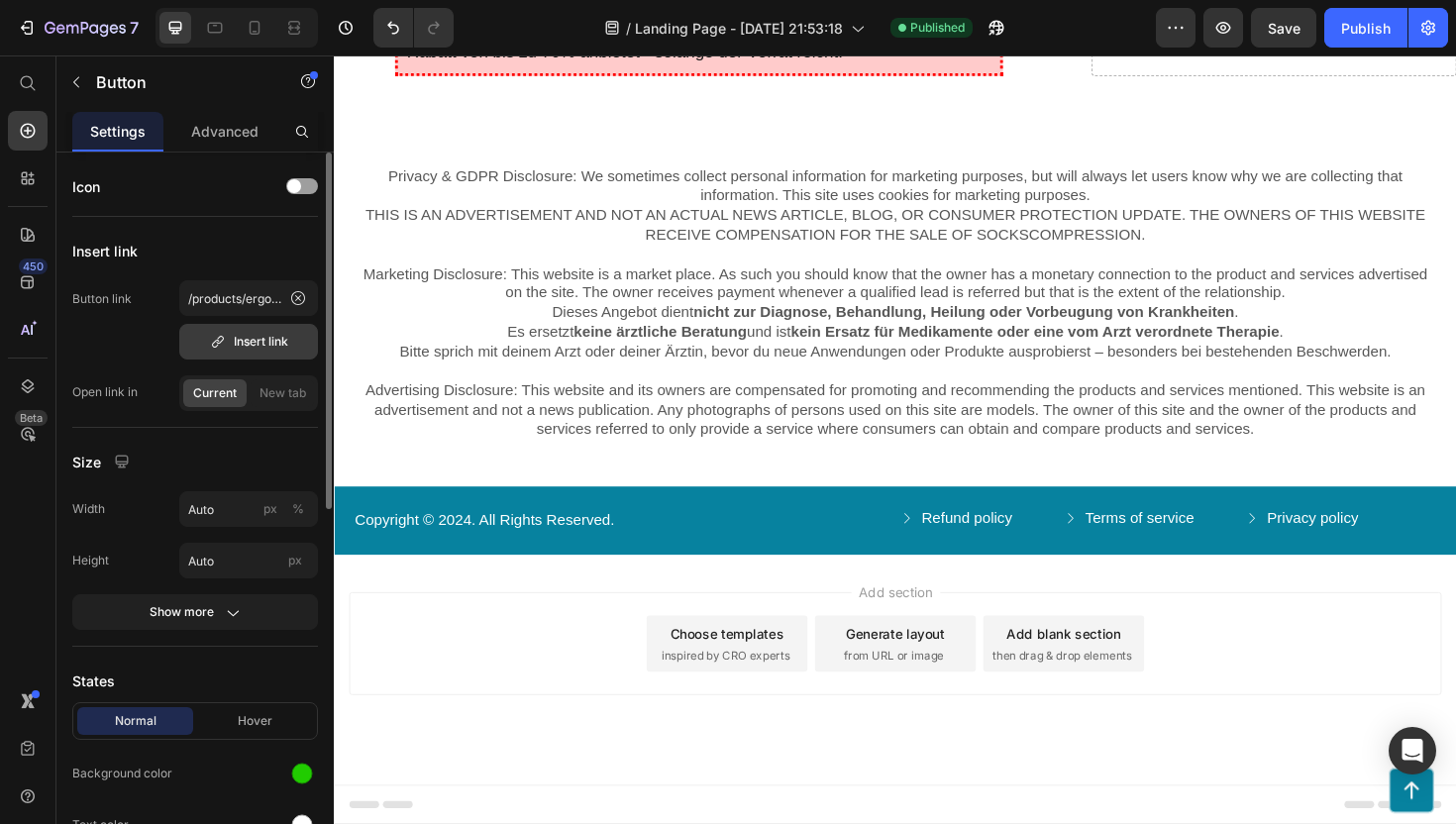 click on "Insert link" at bounding box center [249, 342] 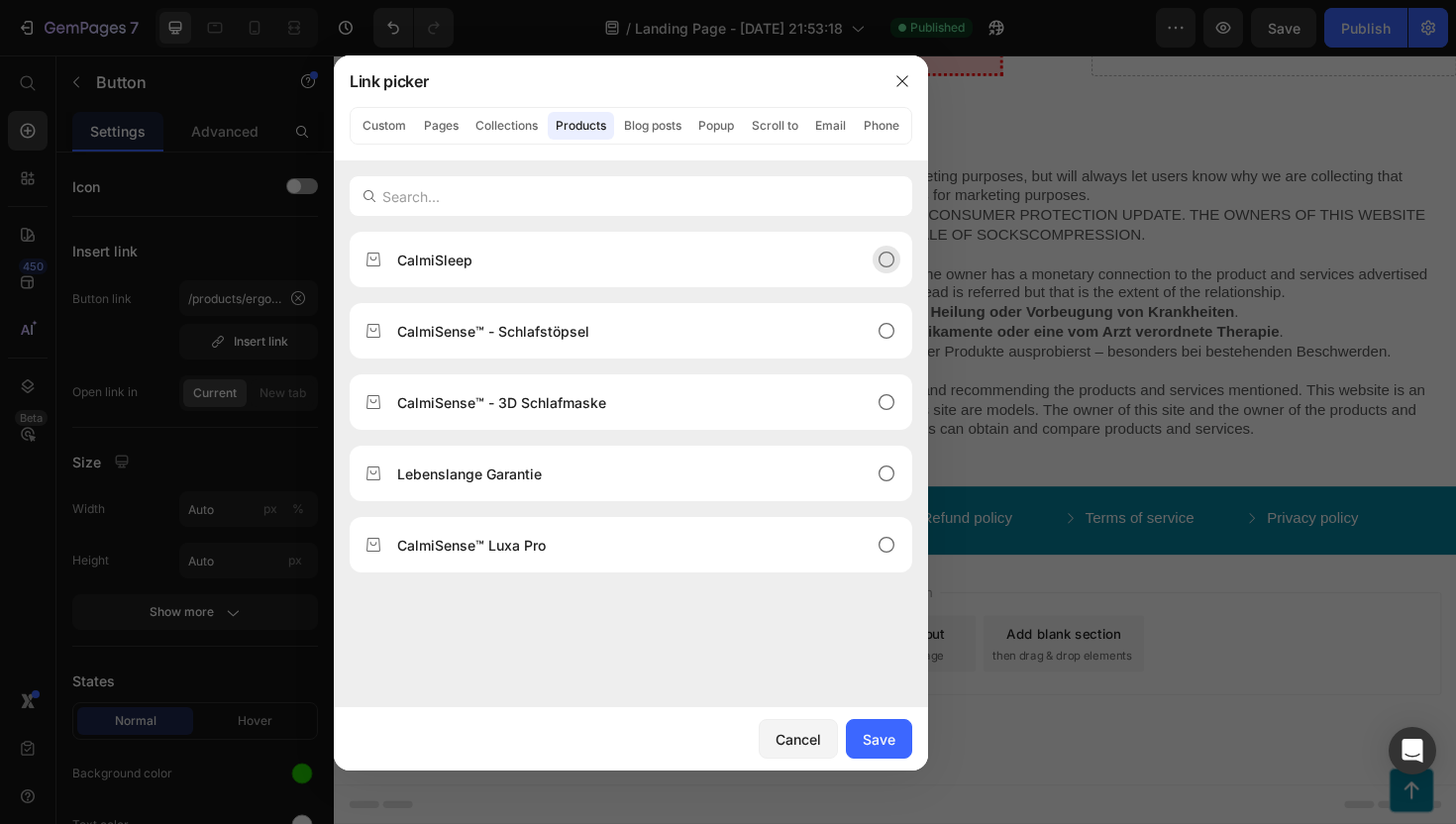 click on "CalmiSleep" 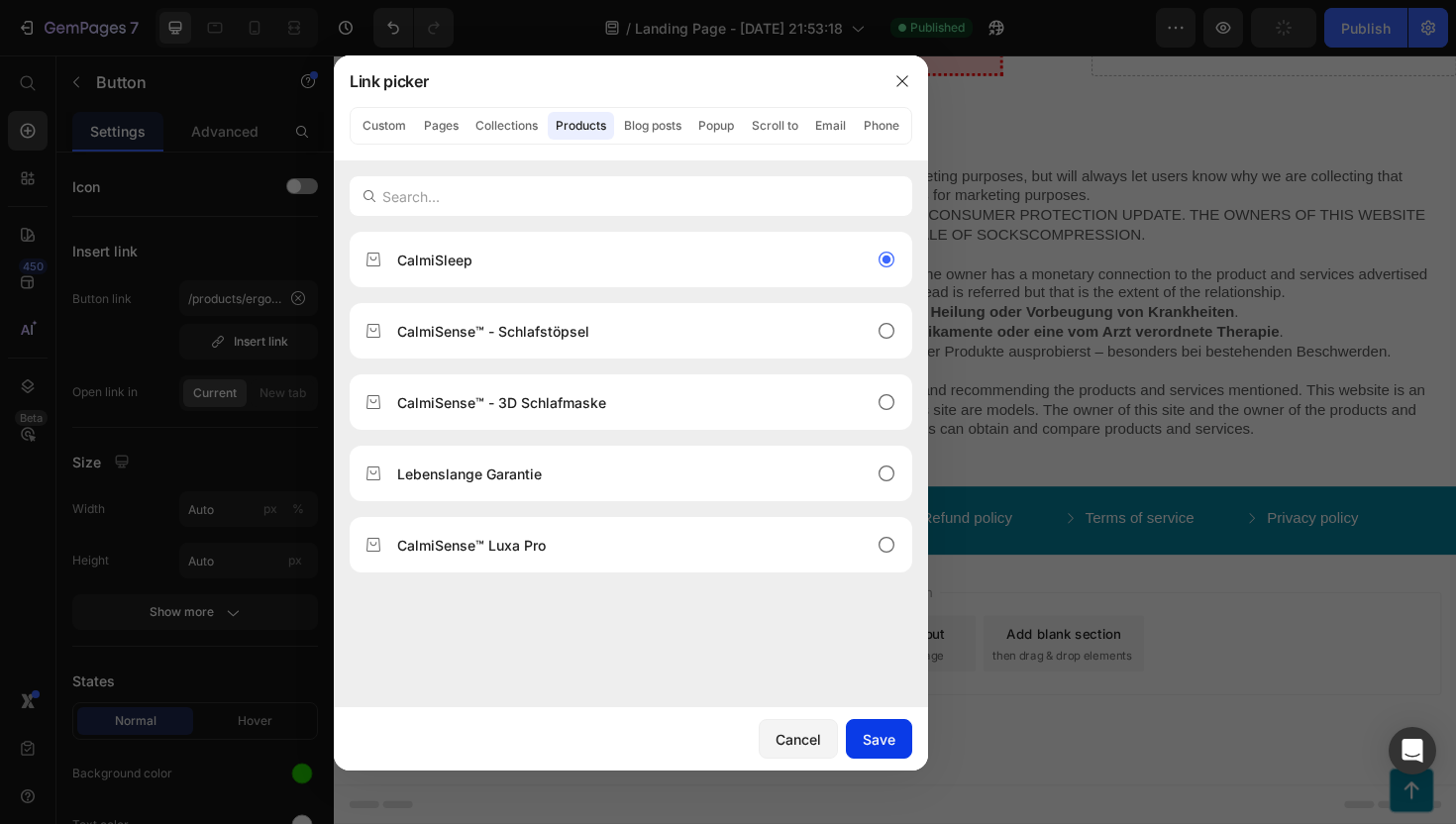click on "Save" at bounding box center (879, 739) 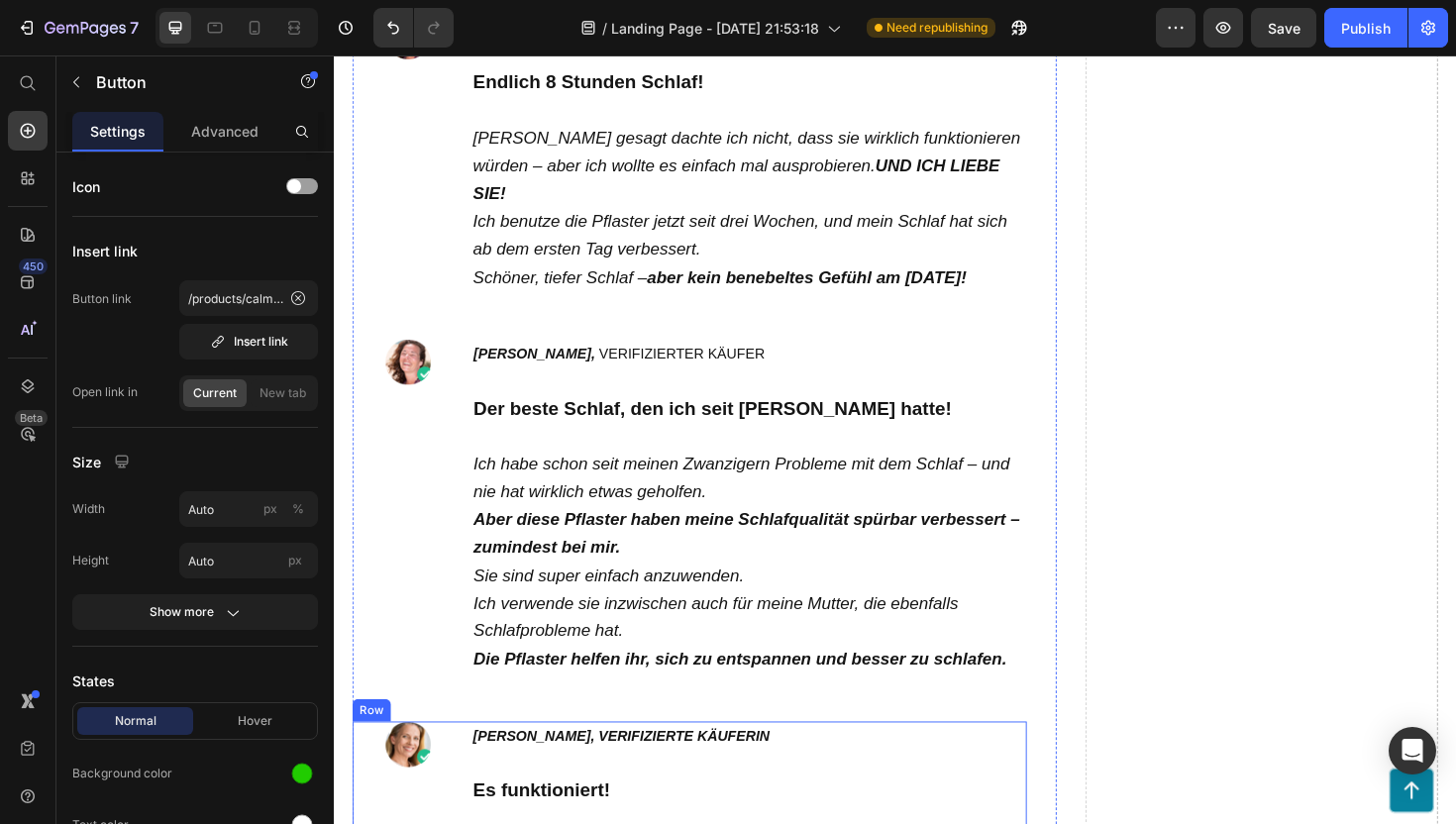 scroll, scrollTop: 10027, scrollLeft: 0, axis: vertical 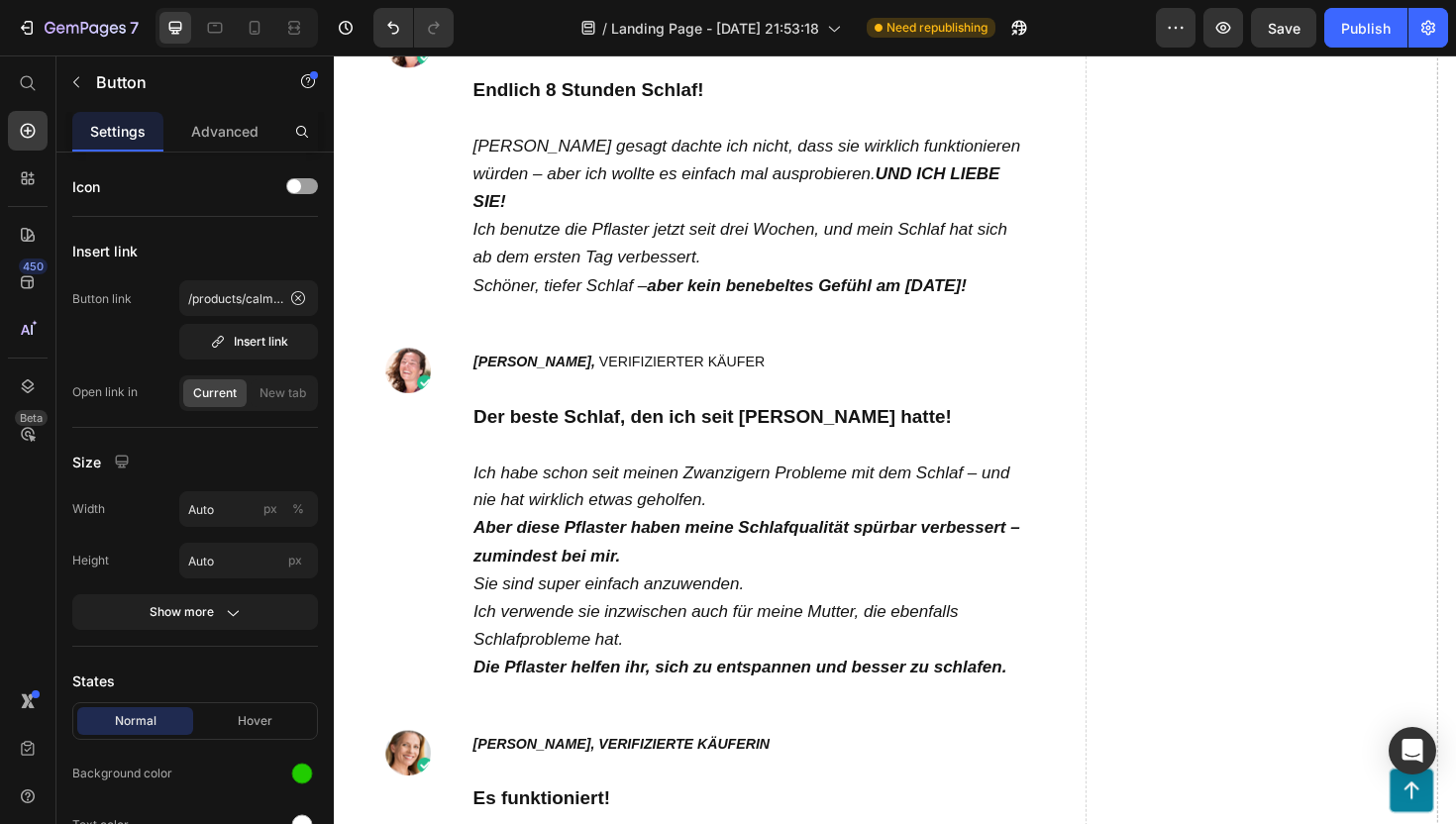 click on "Nur für kurze Zeit: Jetzt 70 % Rabatt sichern!" at bounding box center [710, -961] 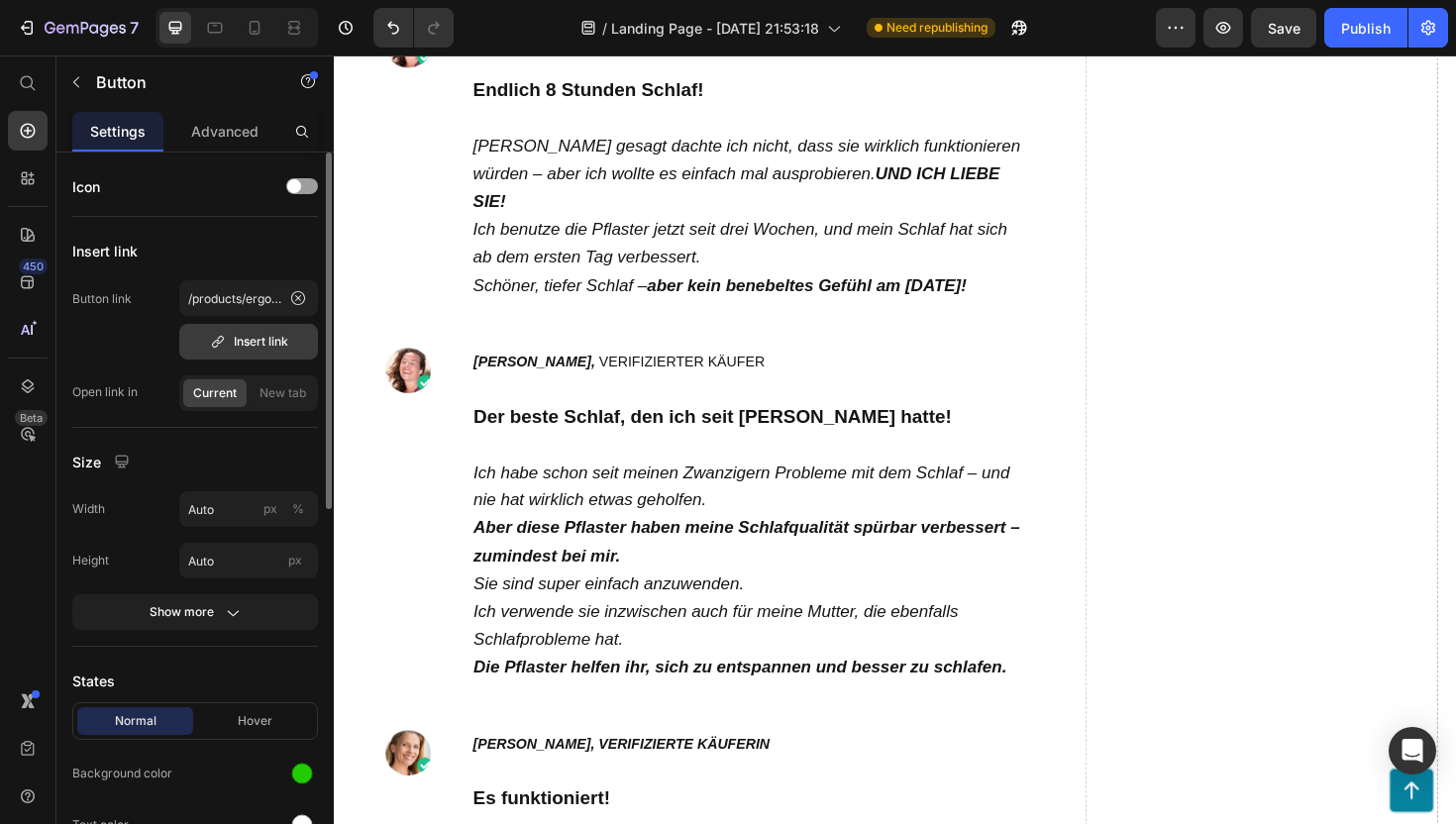 click on "Insert link" at bounding box center [249, 342] 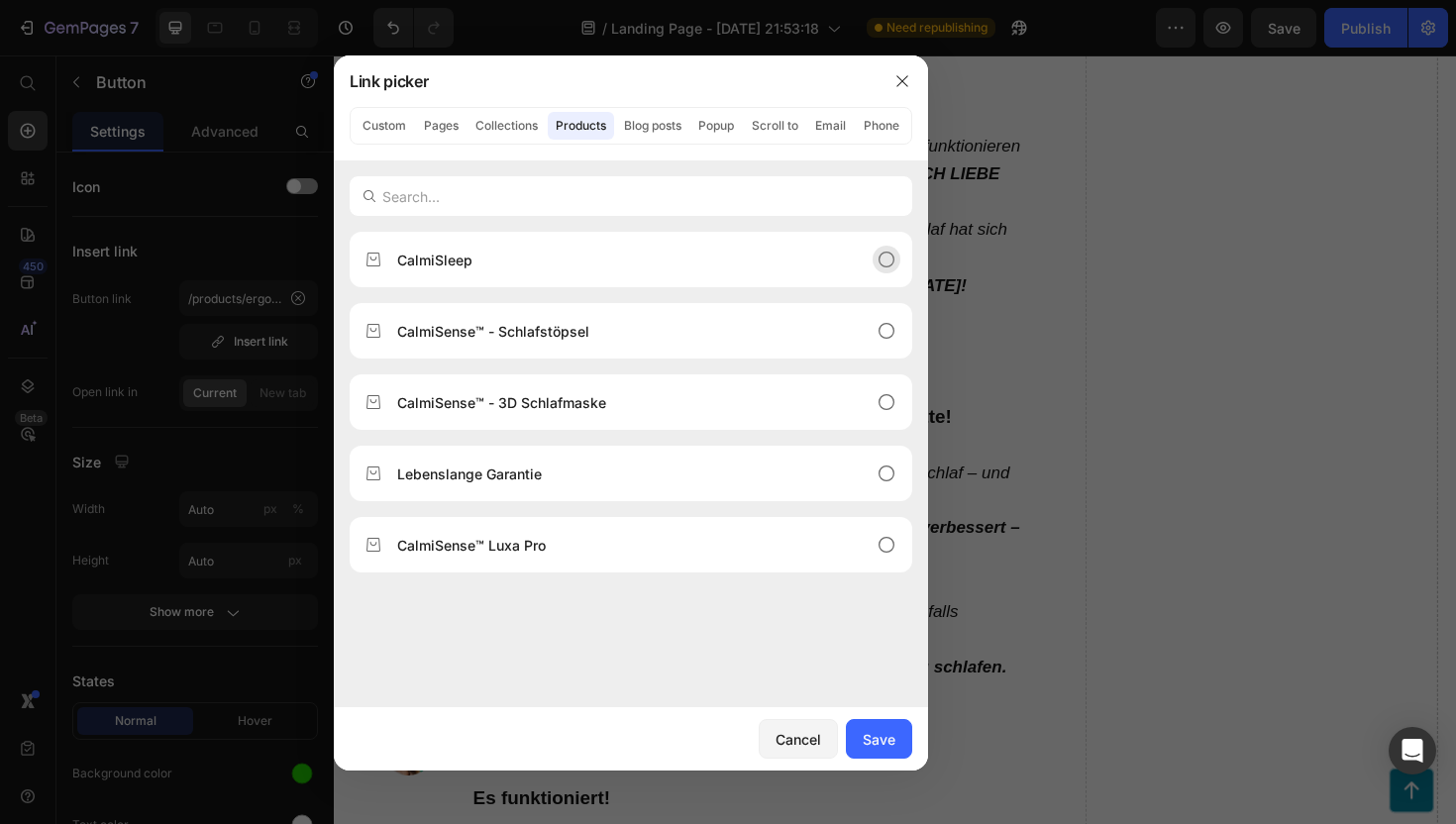 click on "CalmiSleep" 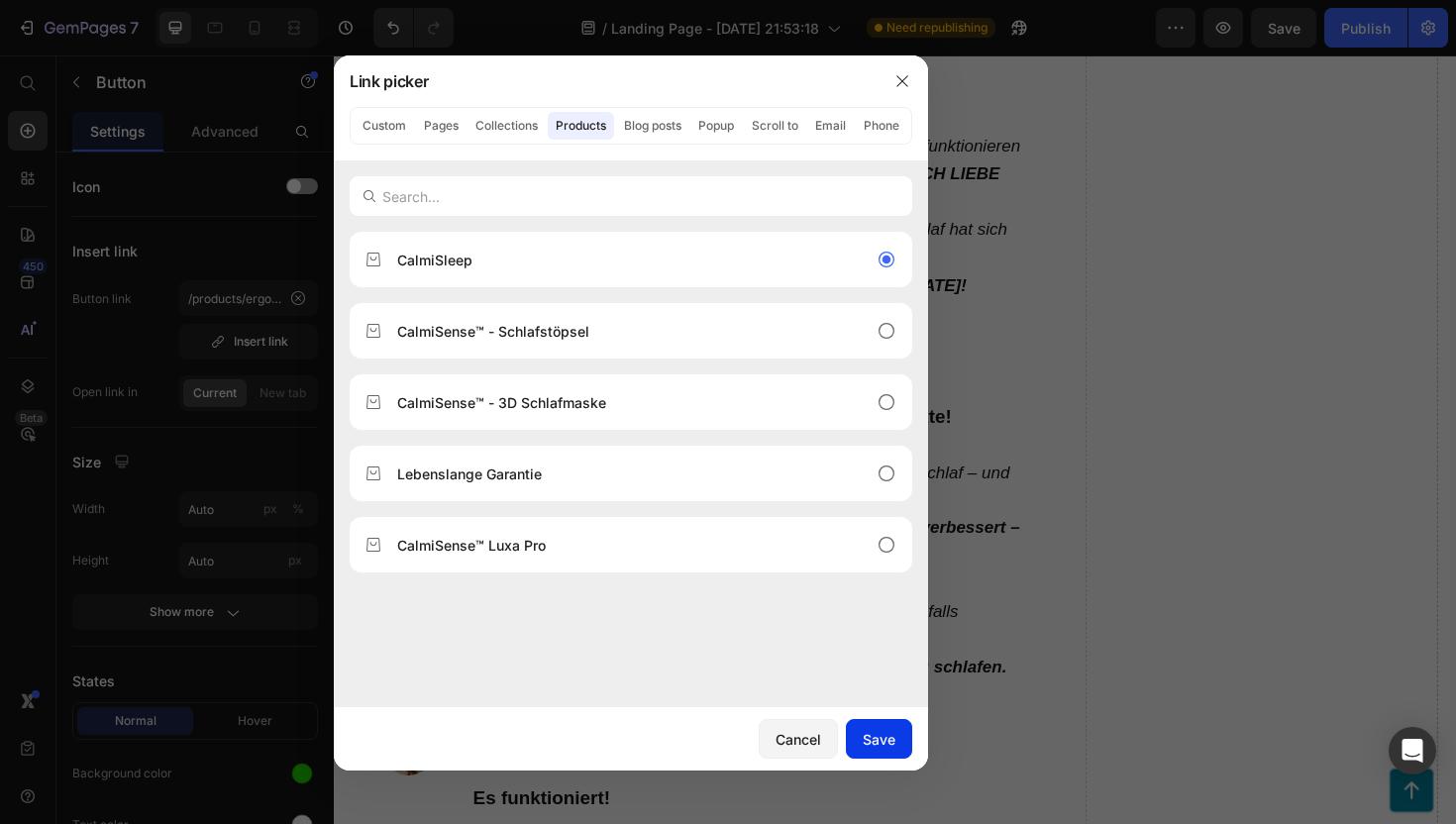 click on "Save" at bounding box center (879, 739) 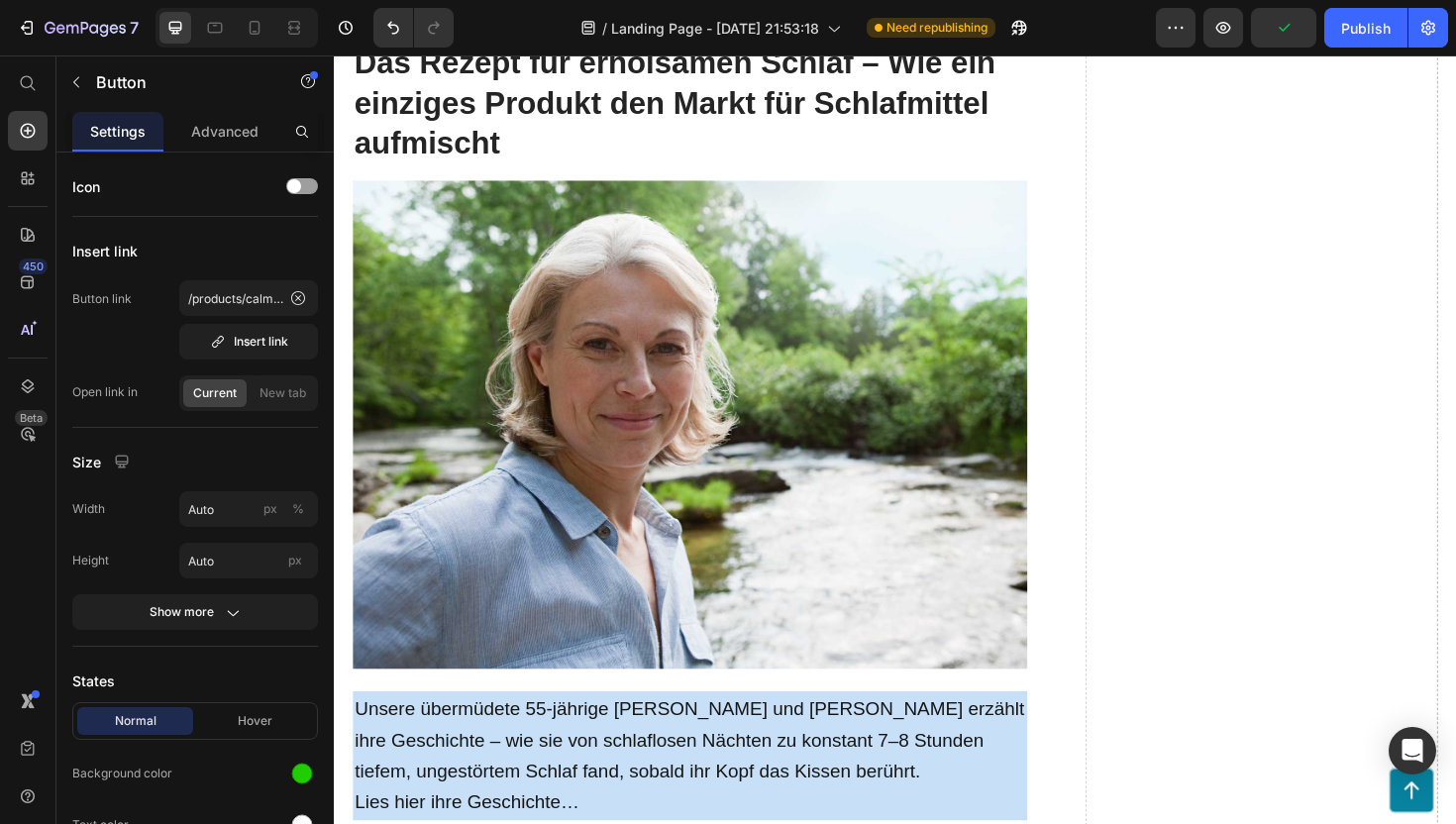 scroll, scrollTop: 0, scrollLeft: 0, axis: both 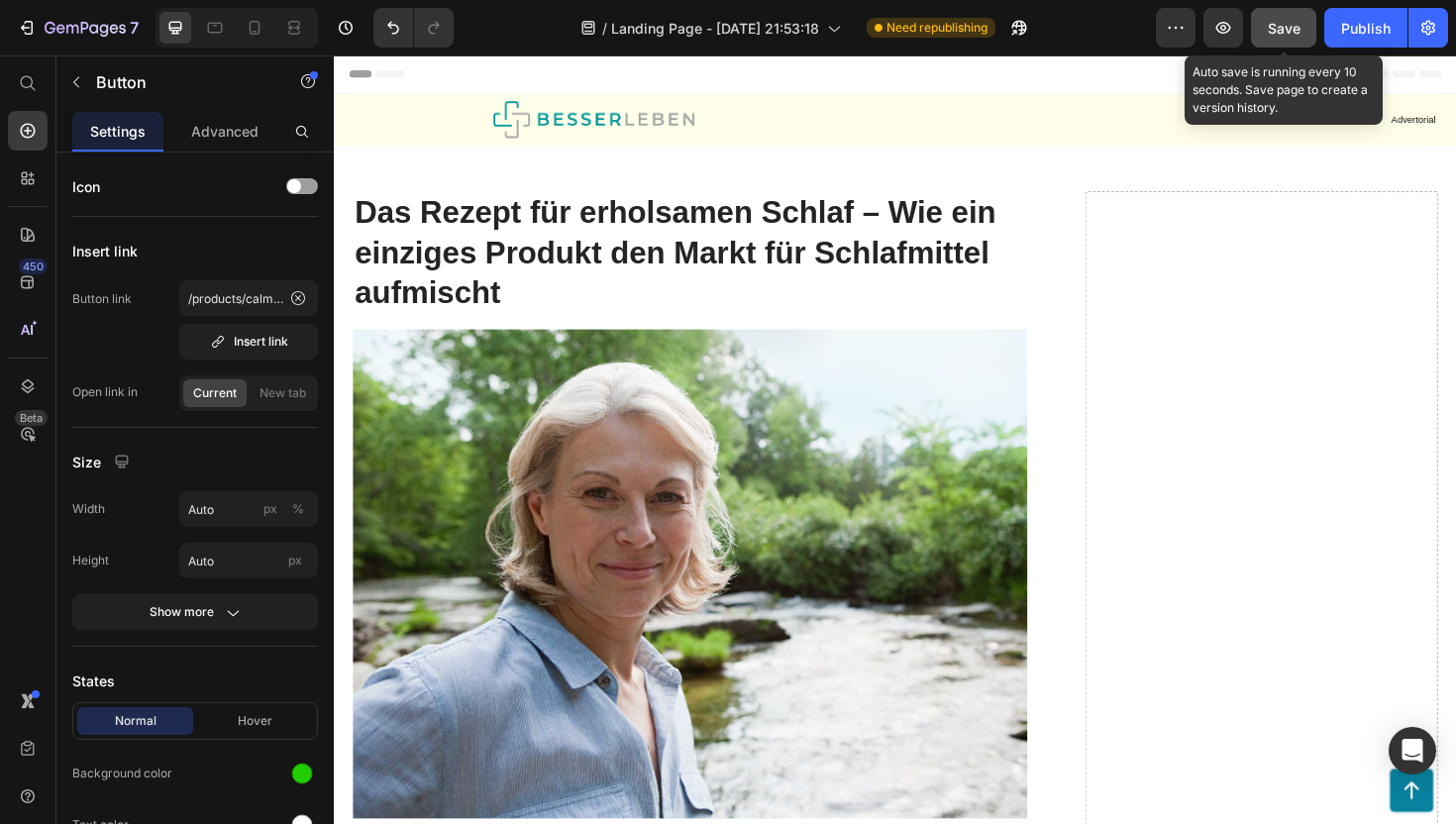 click on "Save" 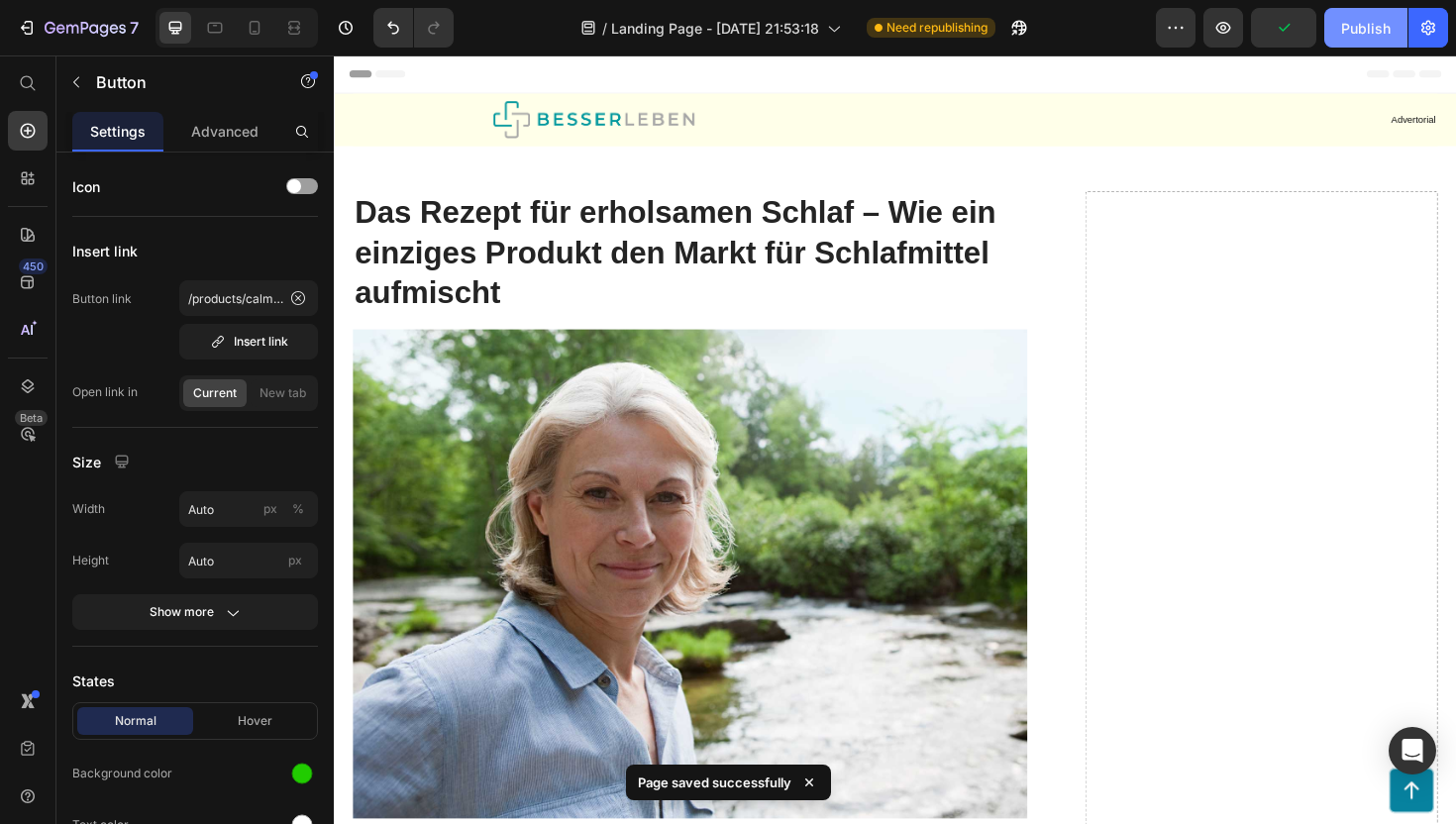 click on "Publish" at bounding box center [1366, 28] 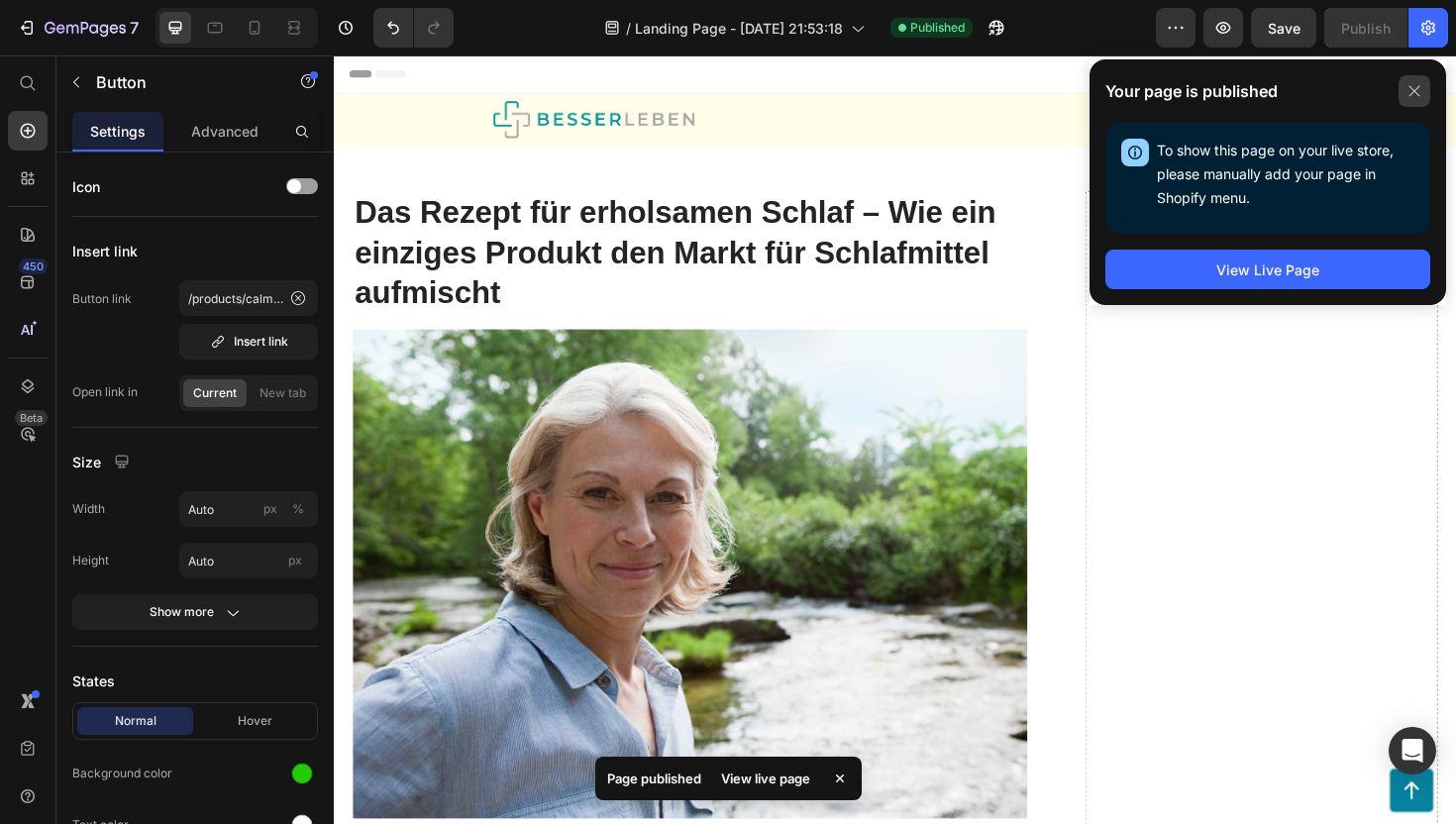 click 